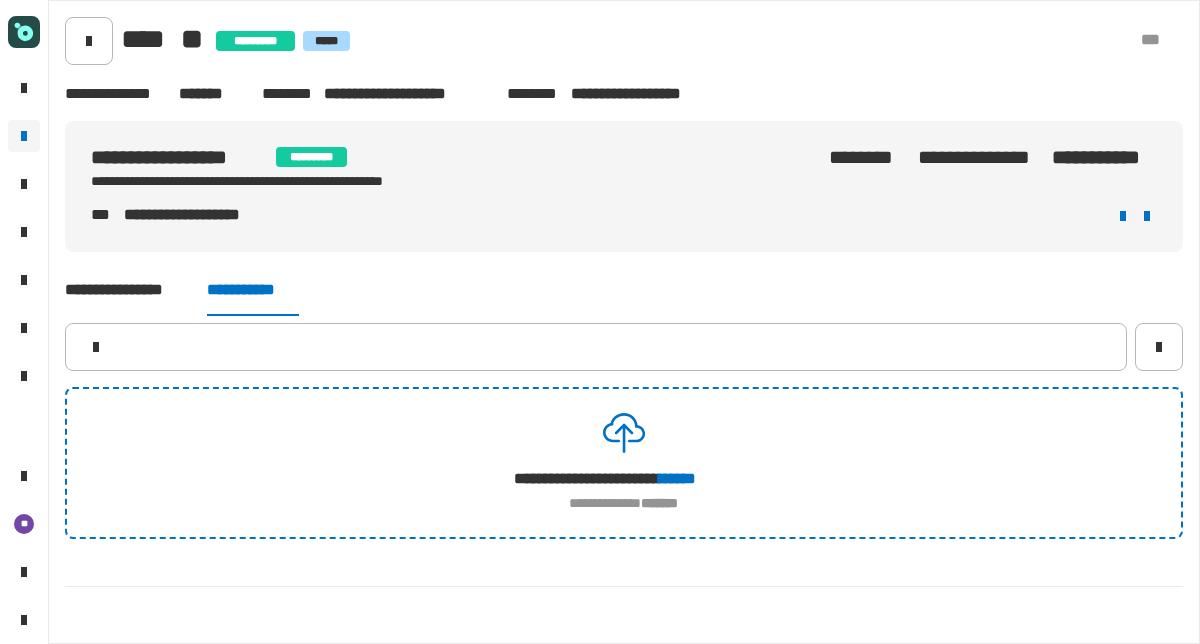 scroll, scrollTop: 0, scrollLeft: 0, axis: both 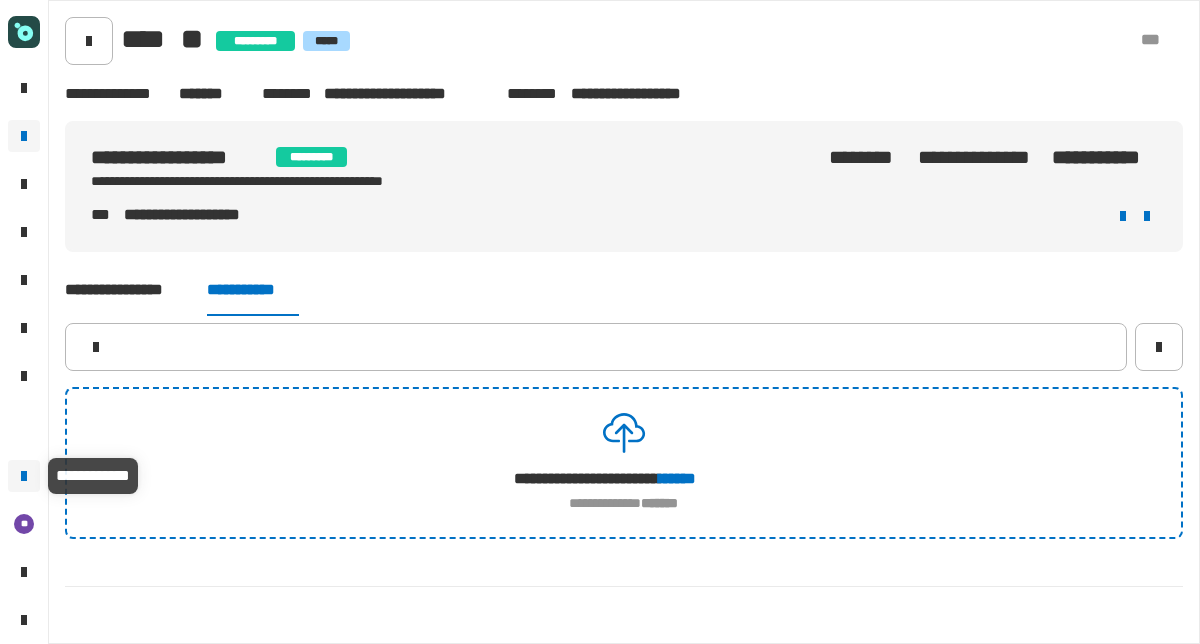 click 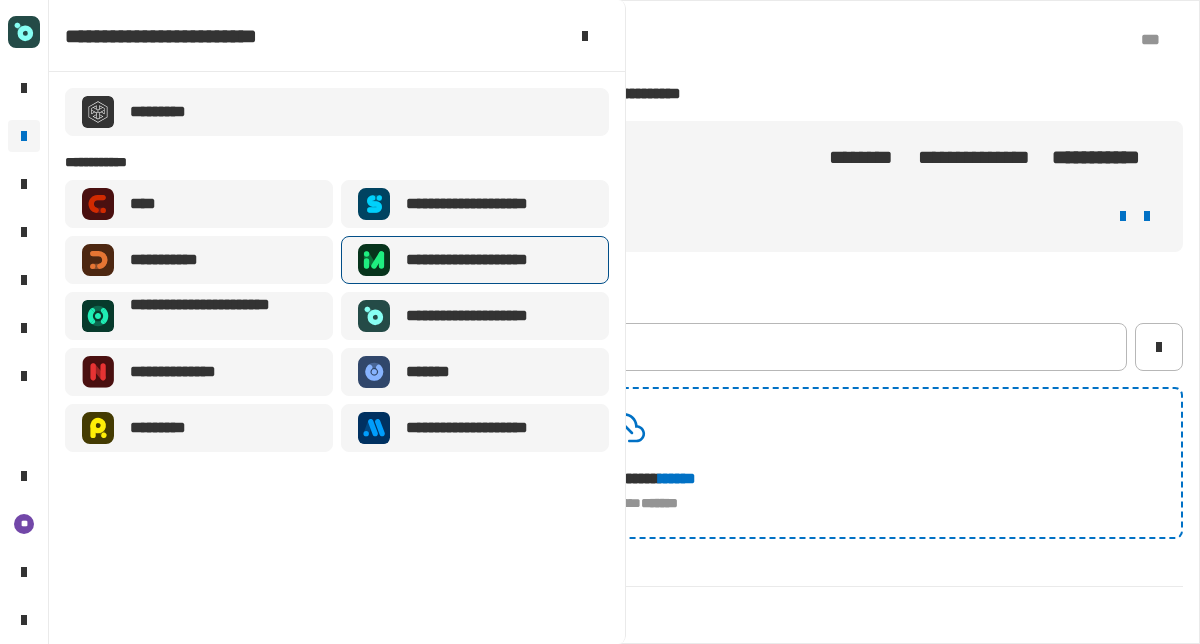 click on "**********" at bounding box center [490, 260] 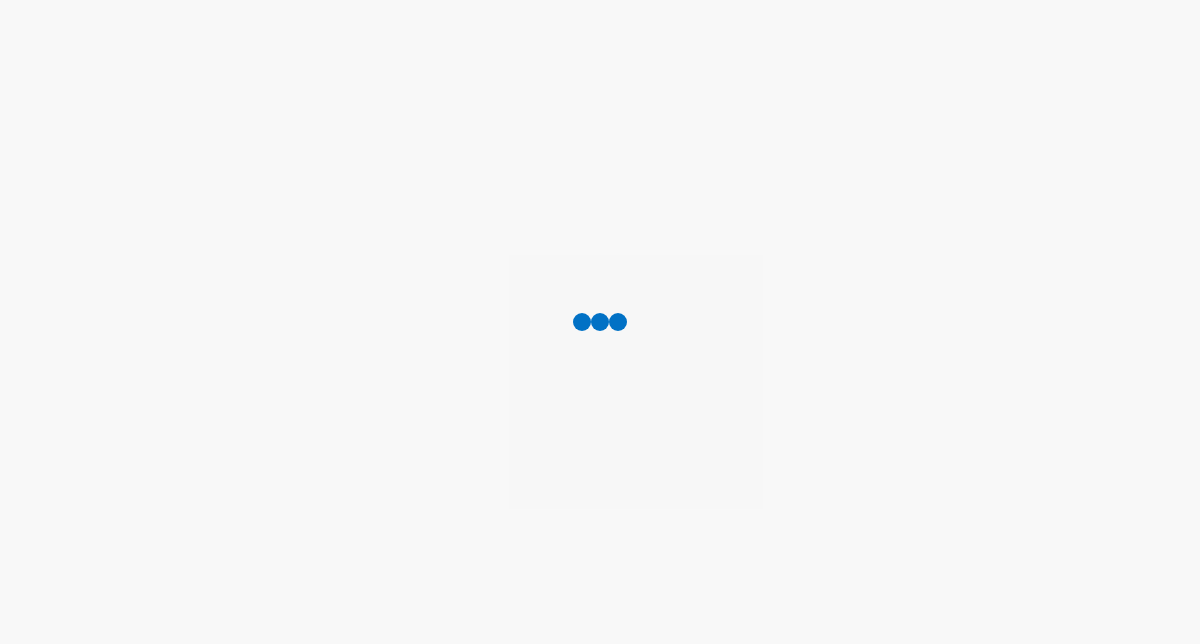 scroll, scrollTop: 0, scrollLeft: 0, axis: both 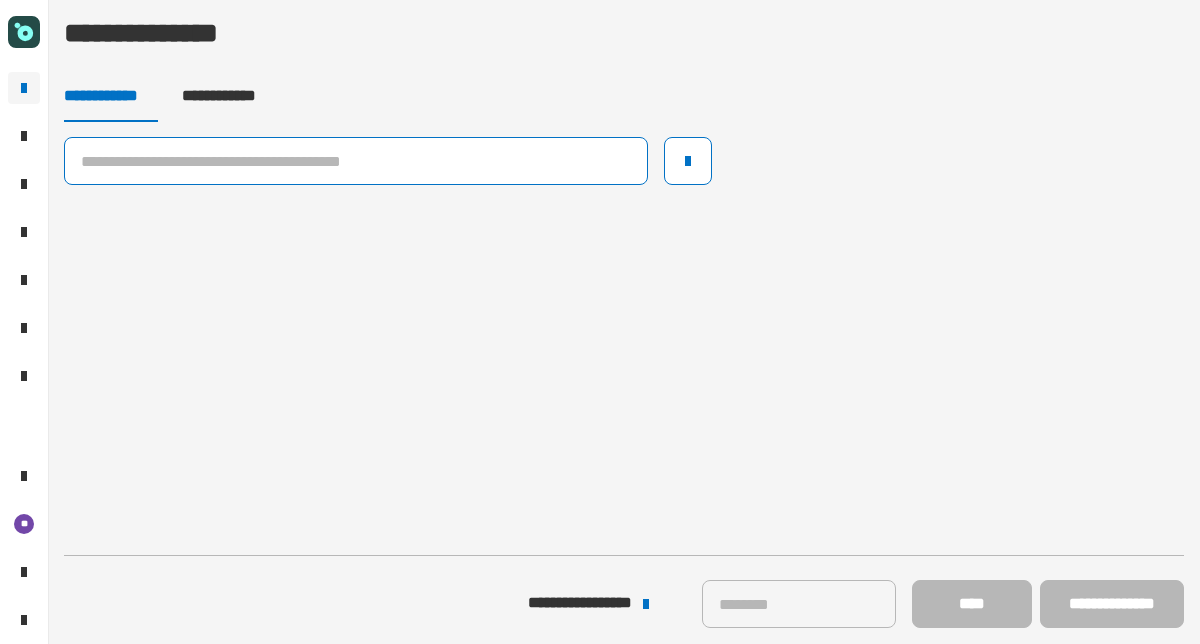 click 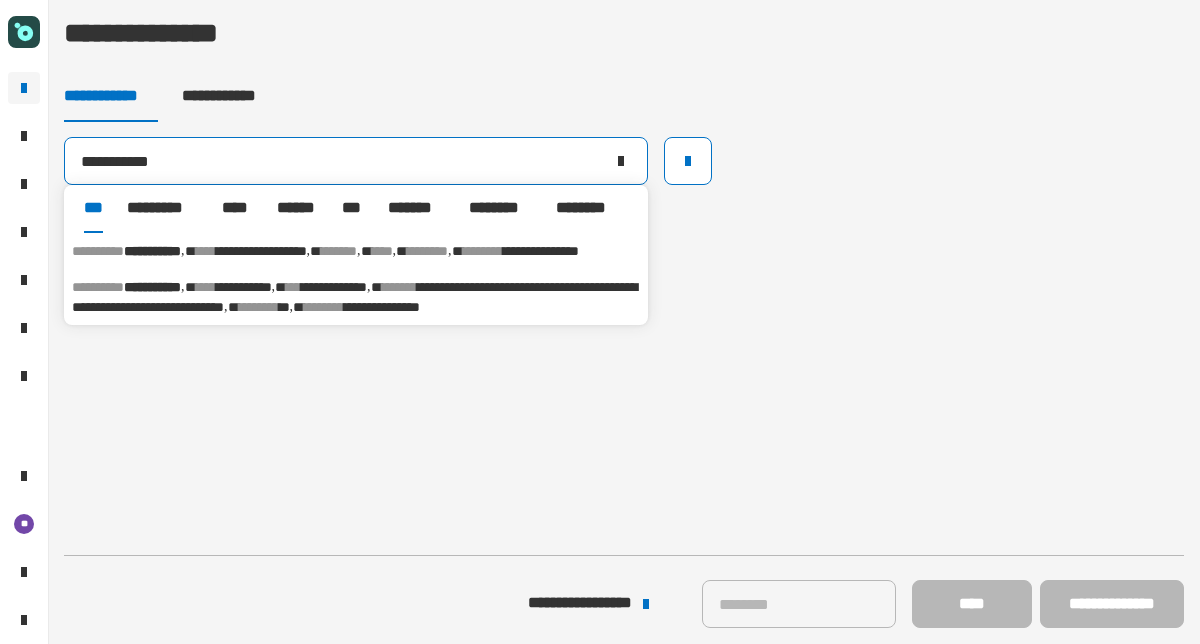 type on "**********" 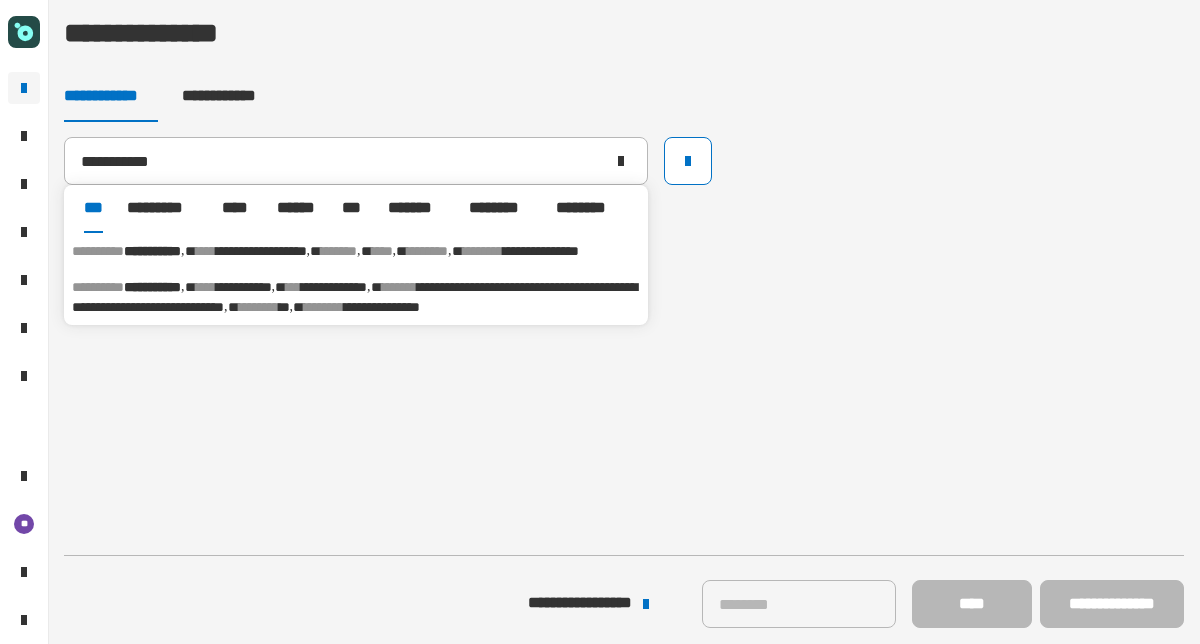 click on "**********" at bounding box center [152, 251] 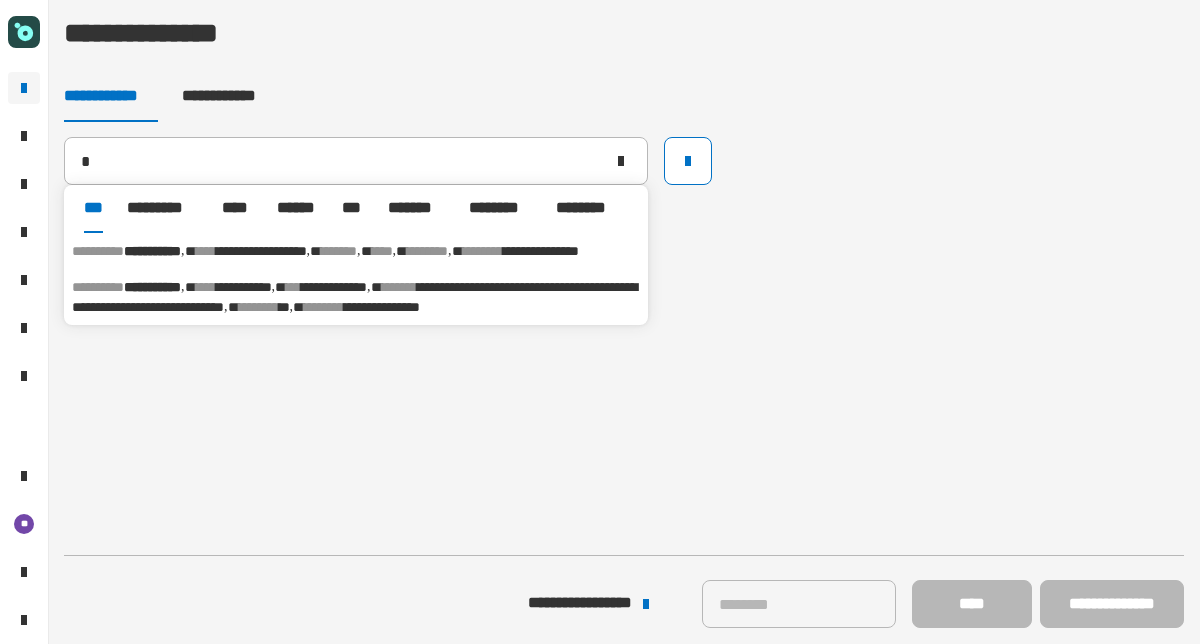 type 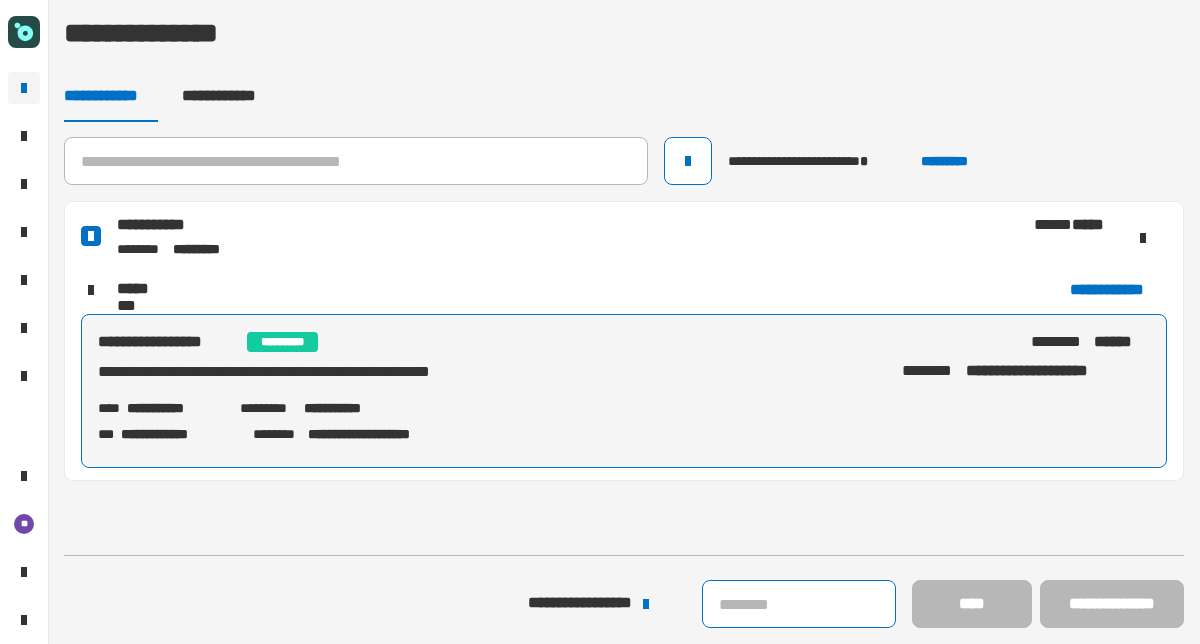 click 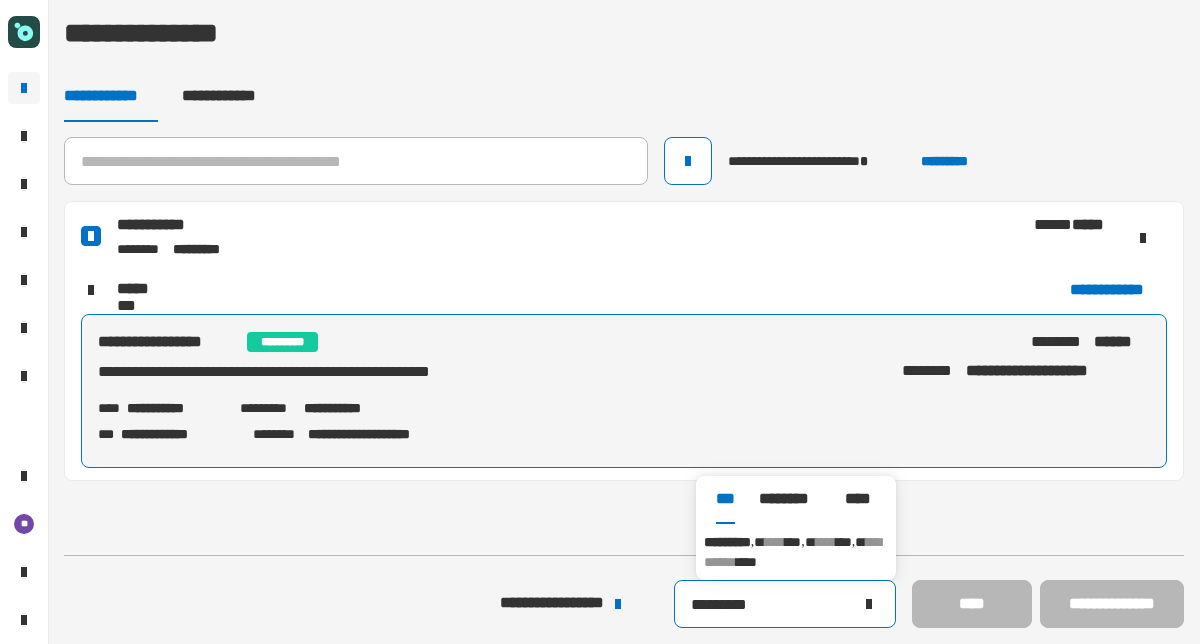 type on "*********" 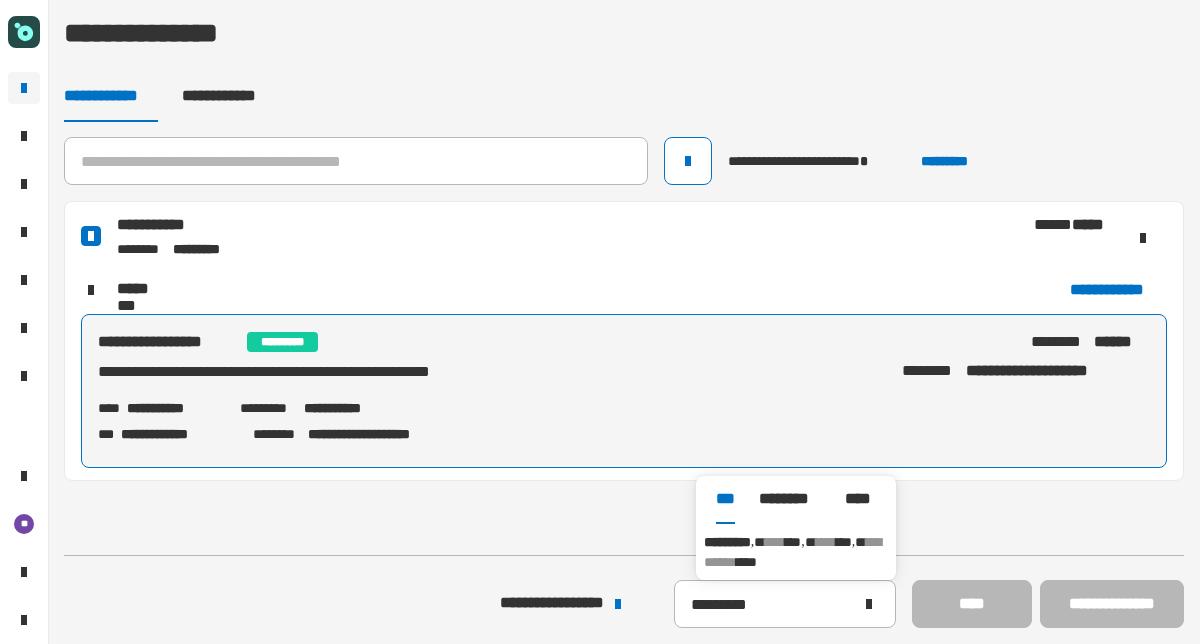 click on "*********" at bounding box center (727, 542) 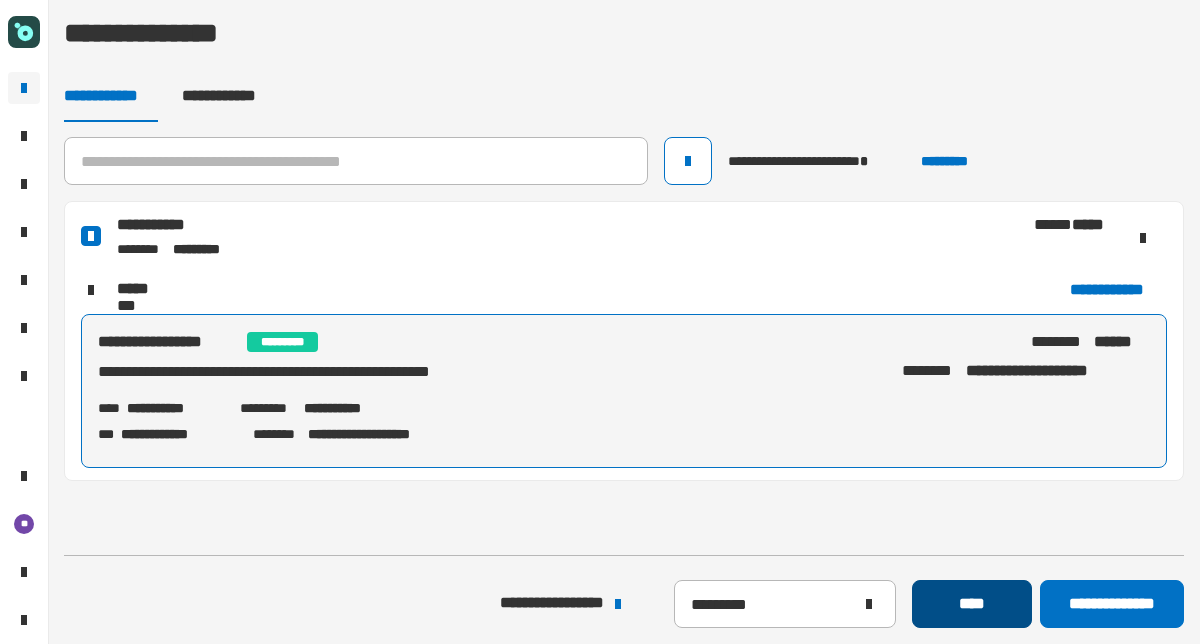 click on "****" 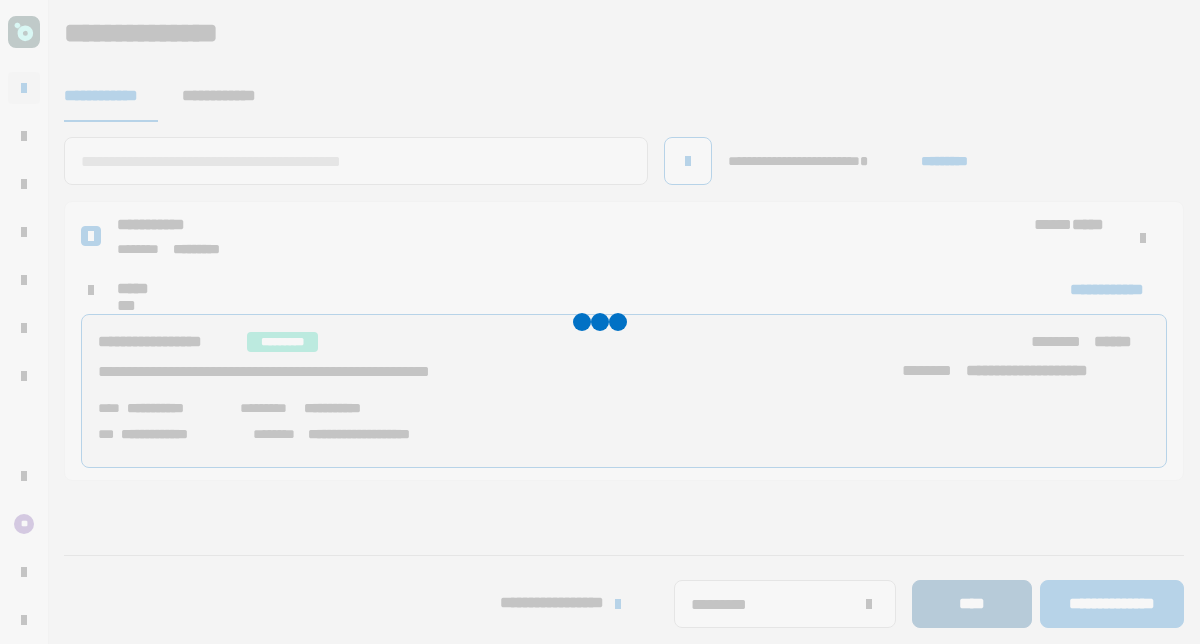 type 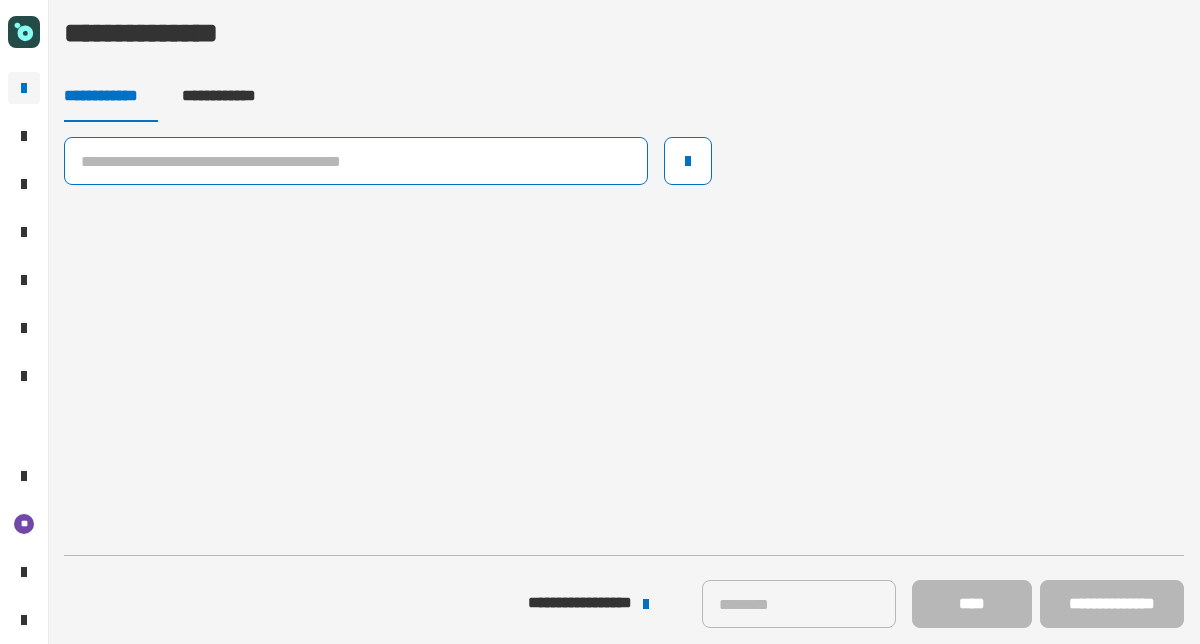 click 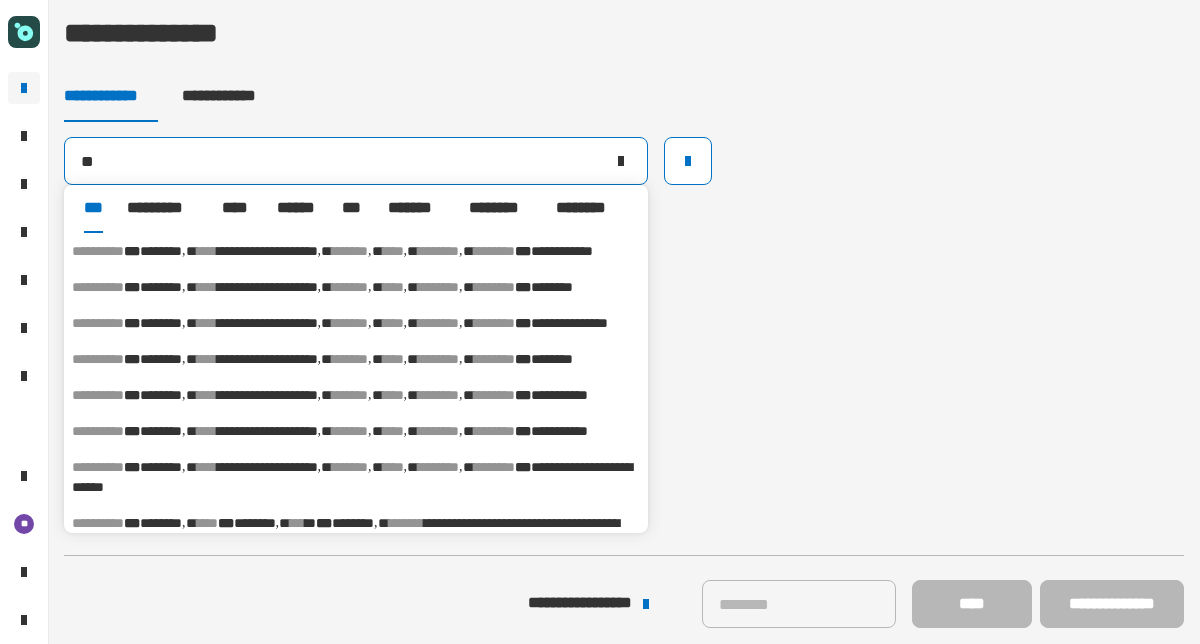 type on "*" 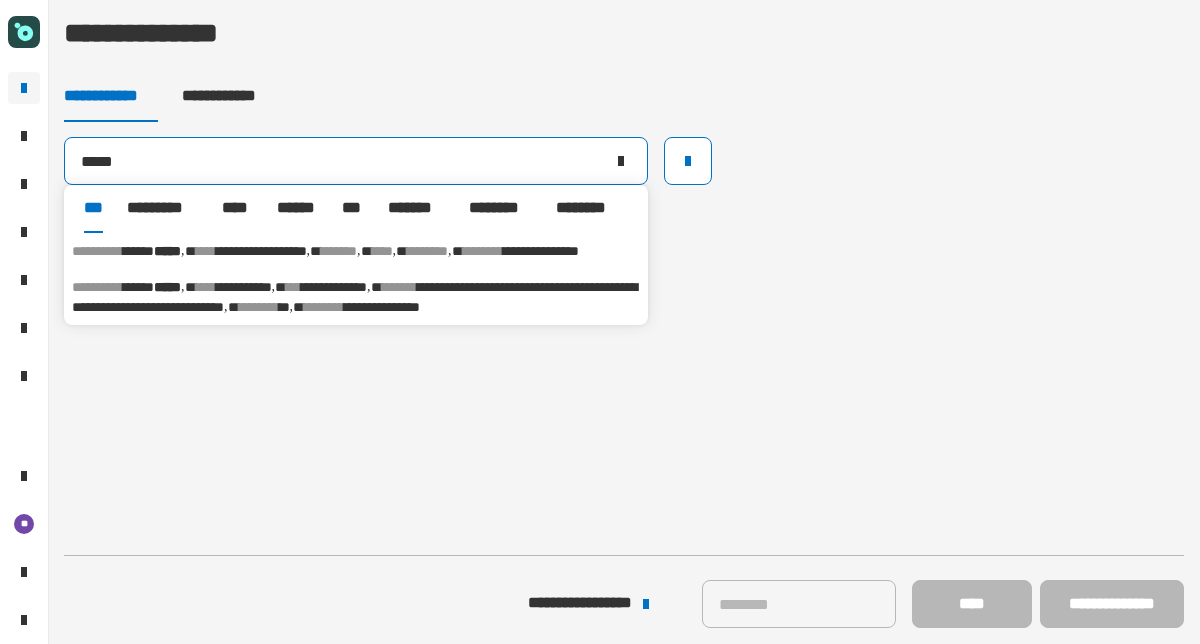 type on "*****" 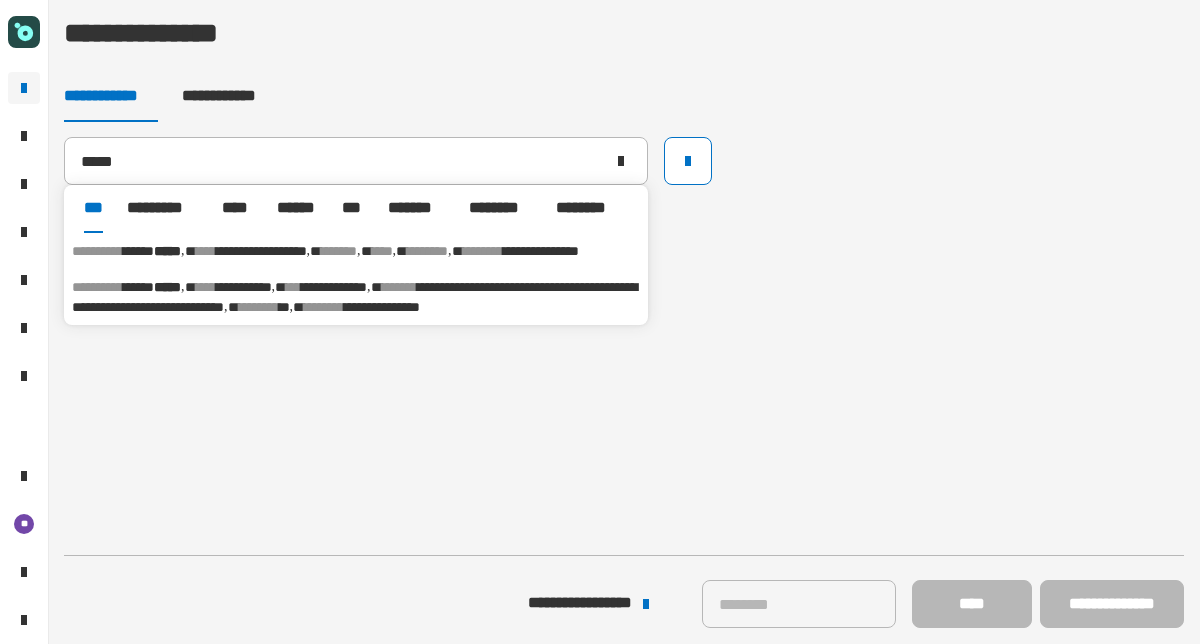 click on "*****" at bounding box center (167, 251) 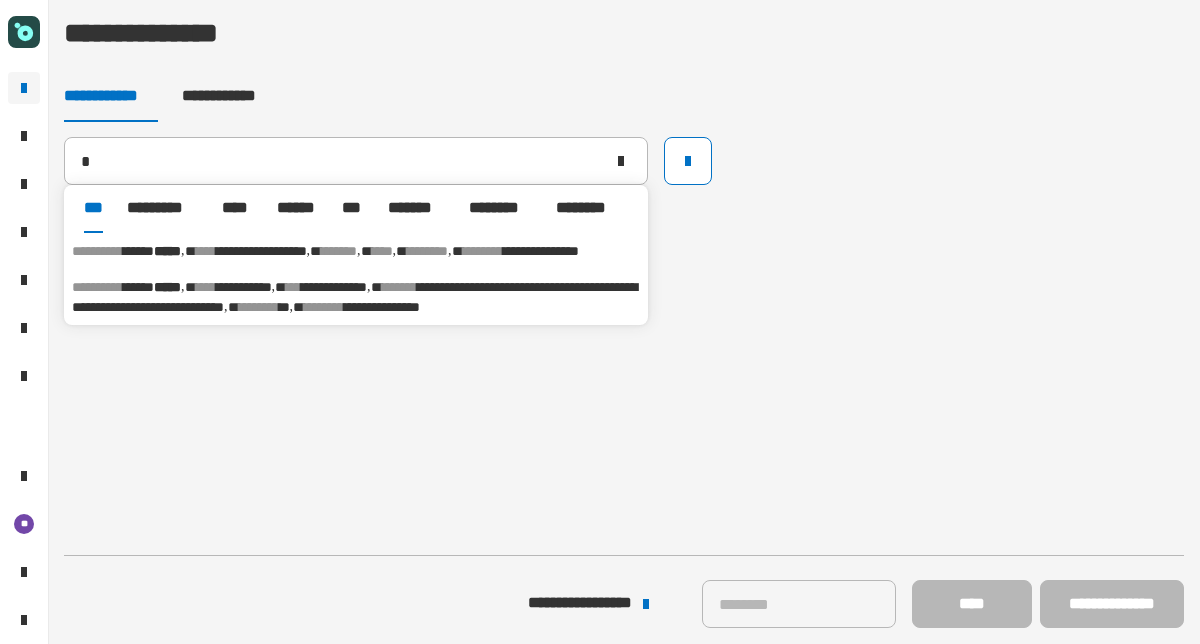 type on "**********" 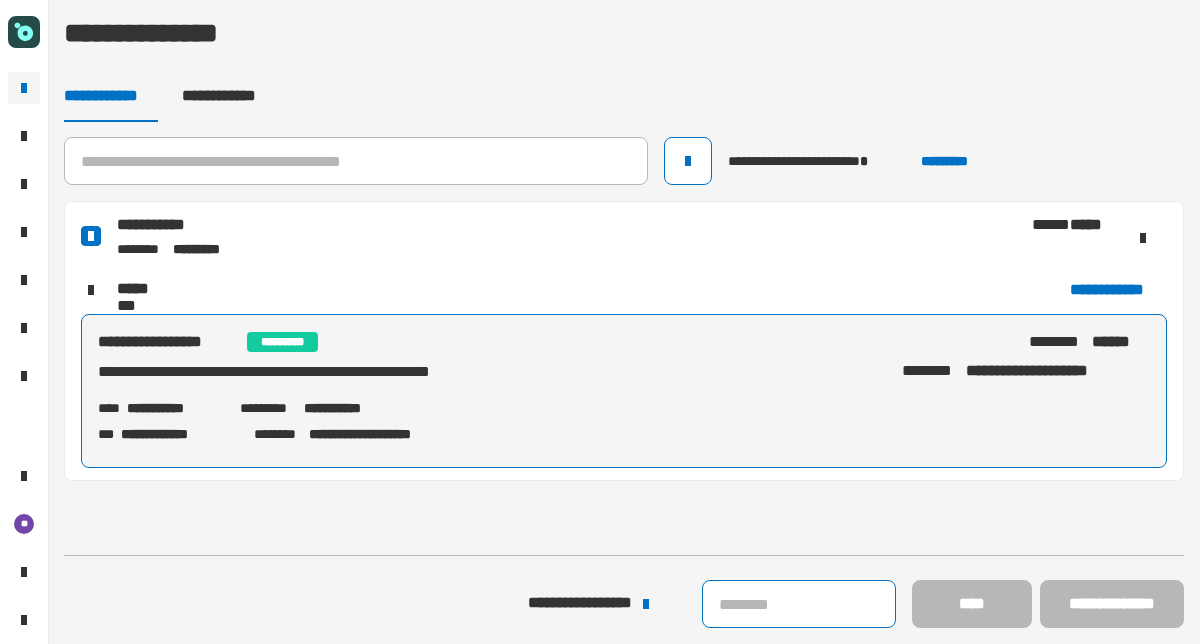 click 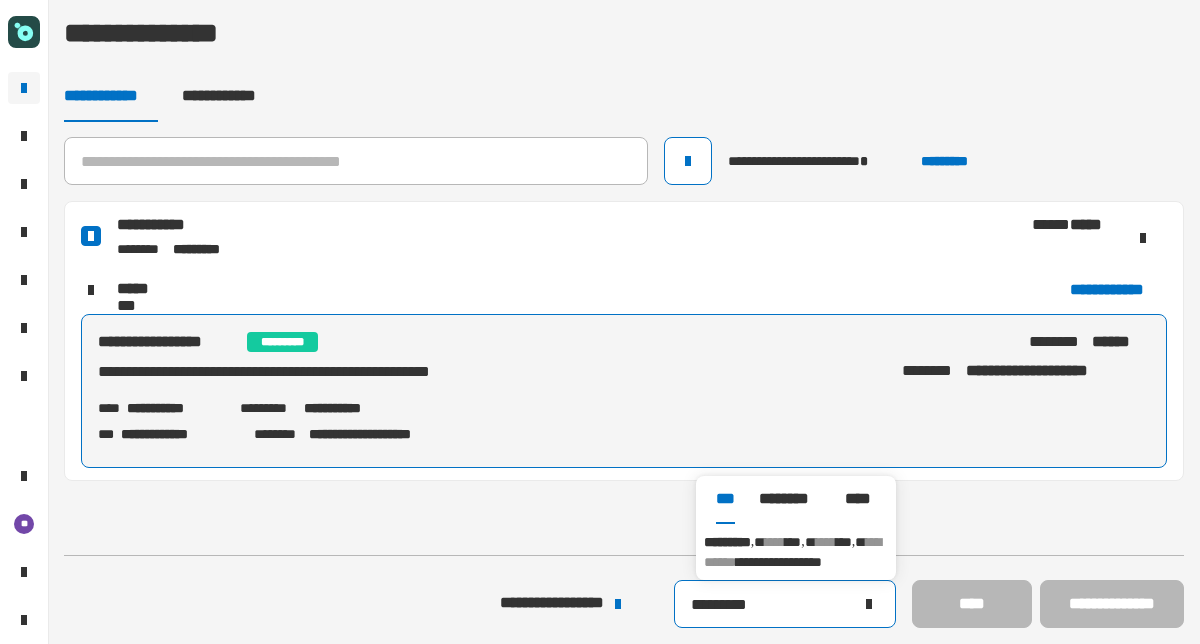 type on "*********" 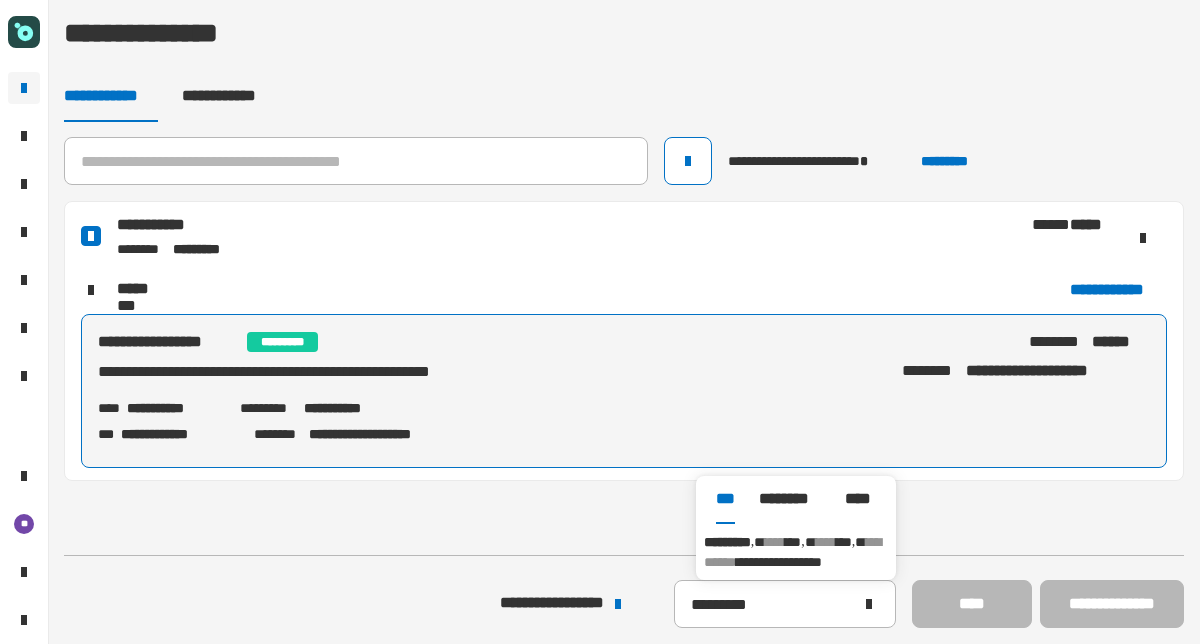 click on "*********" at bounding box center (727, 542) 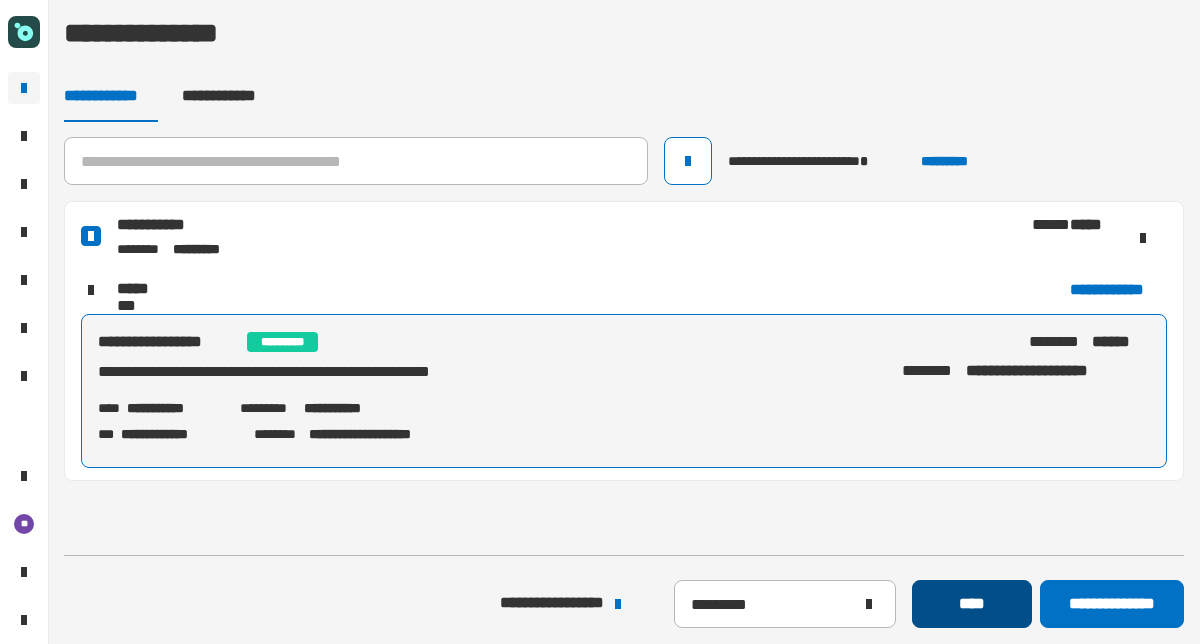 click on "****" 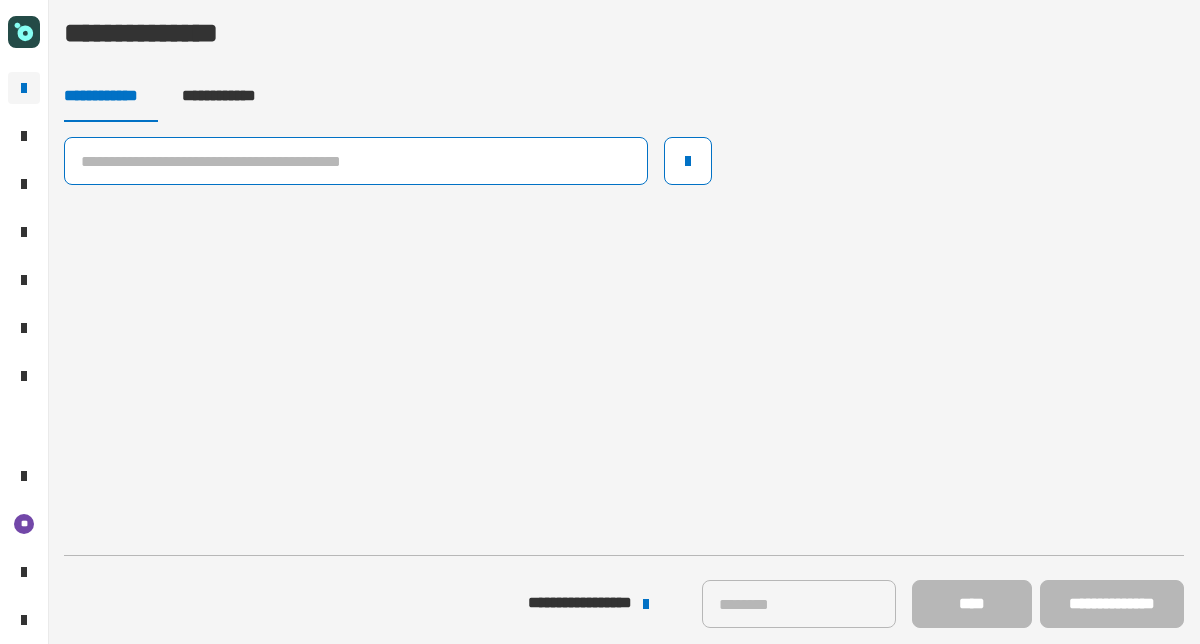 click 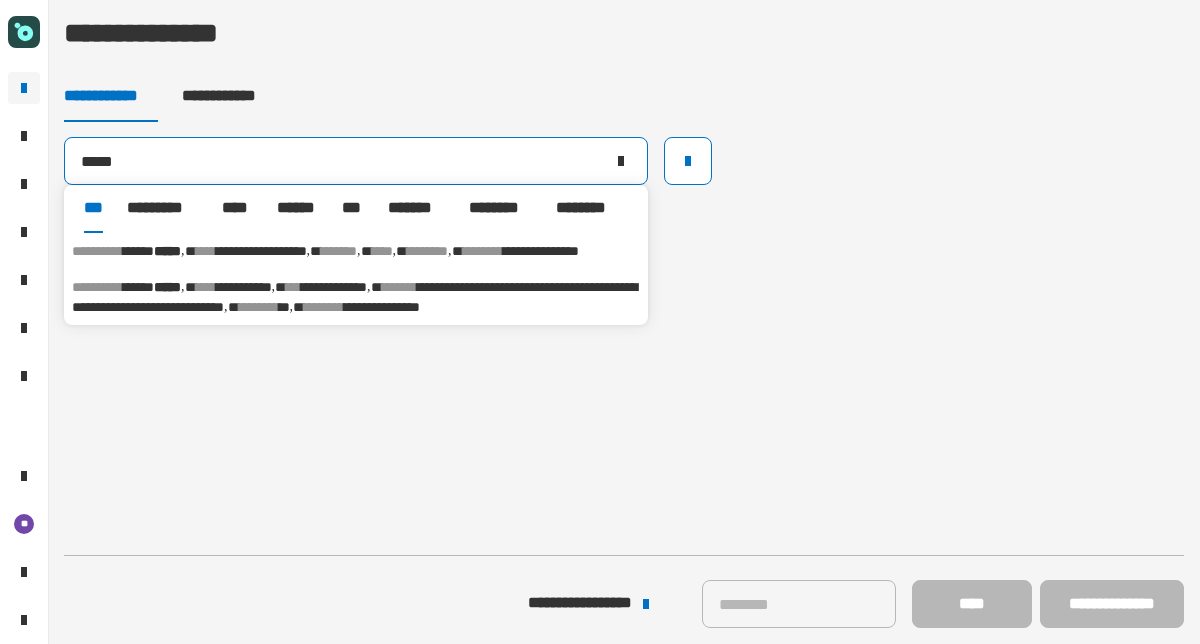 type on "*****" 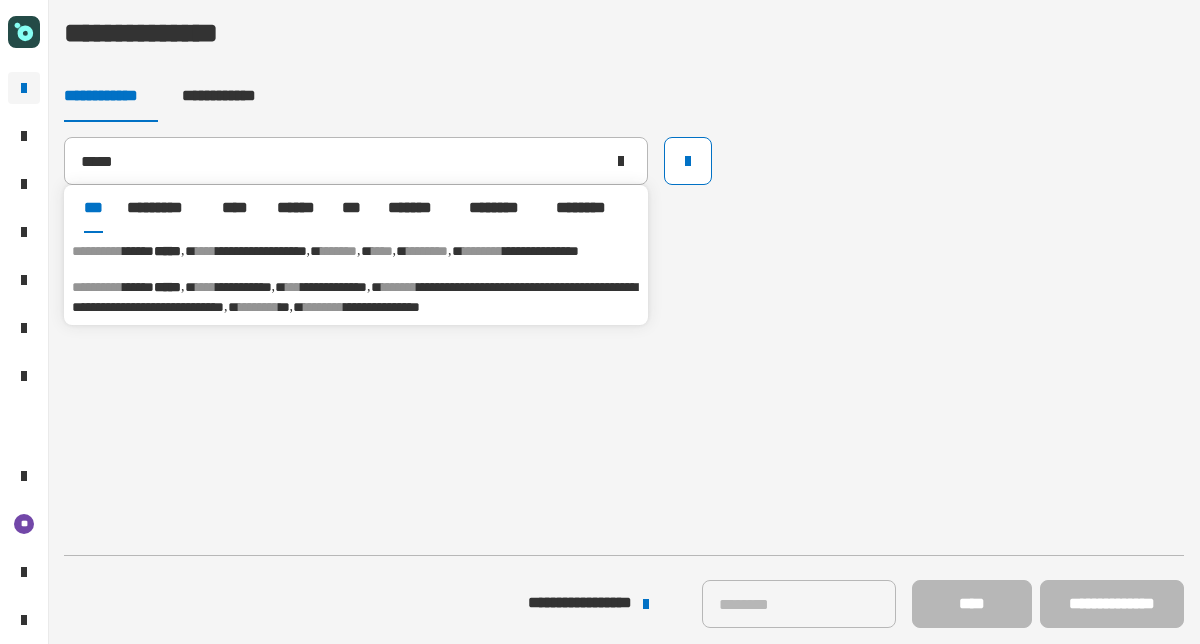 click on "*****" at bounding box center (167, 251) 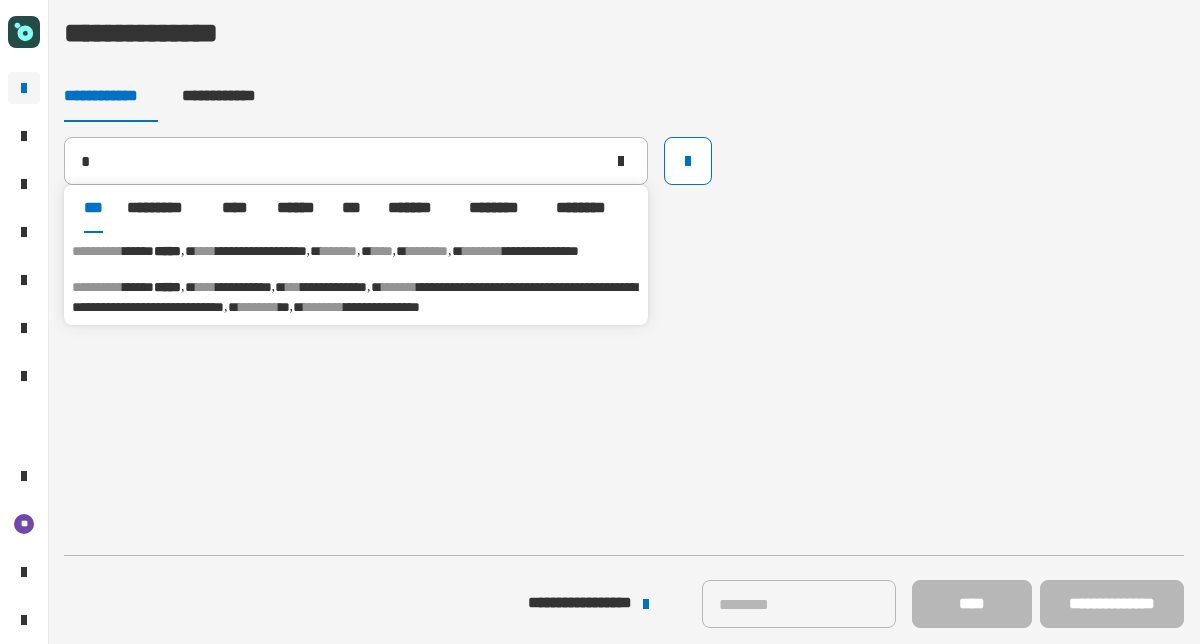 type on "**********" 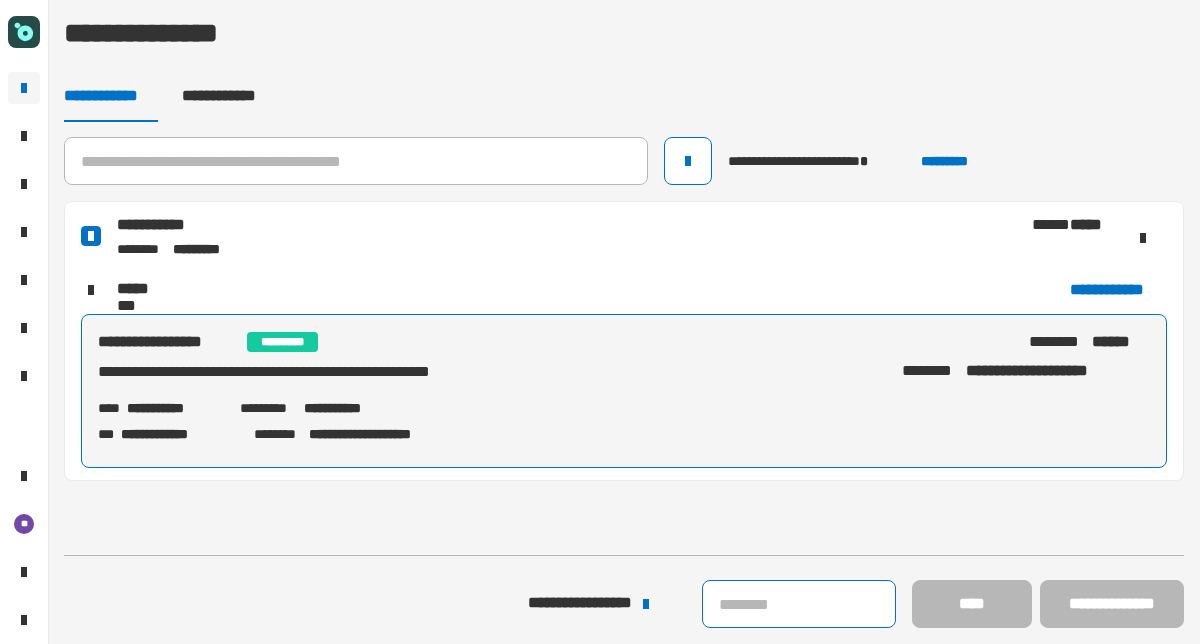 click 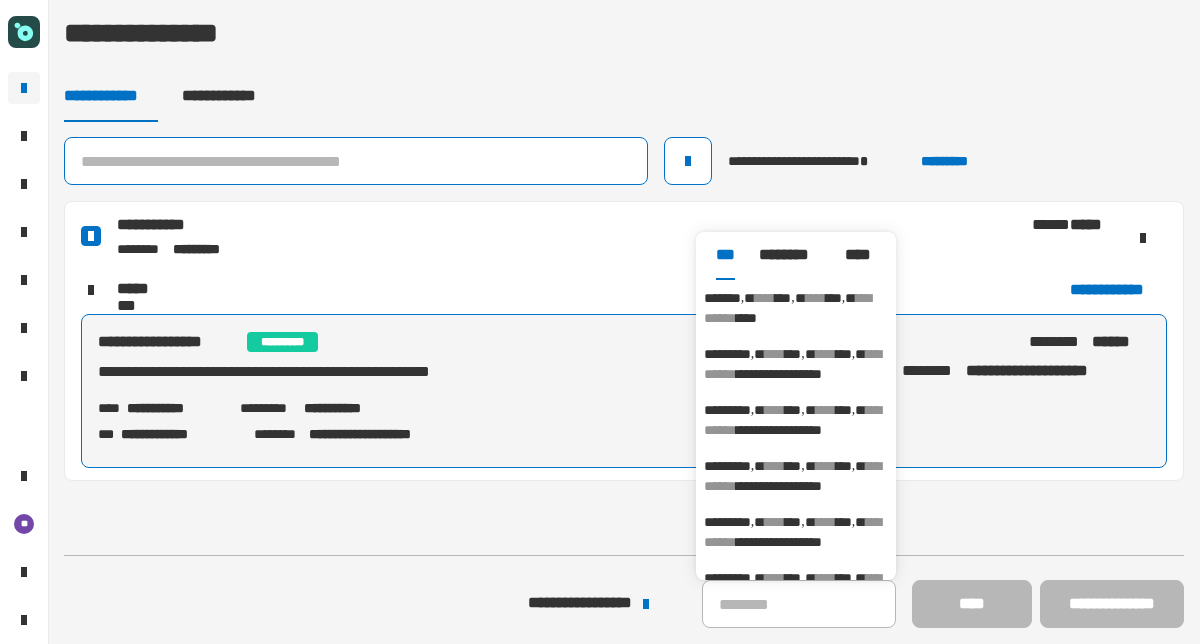 click 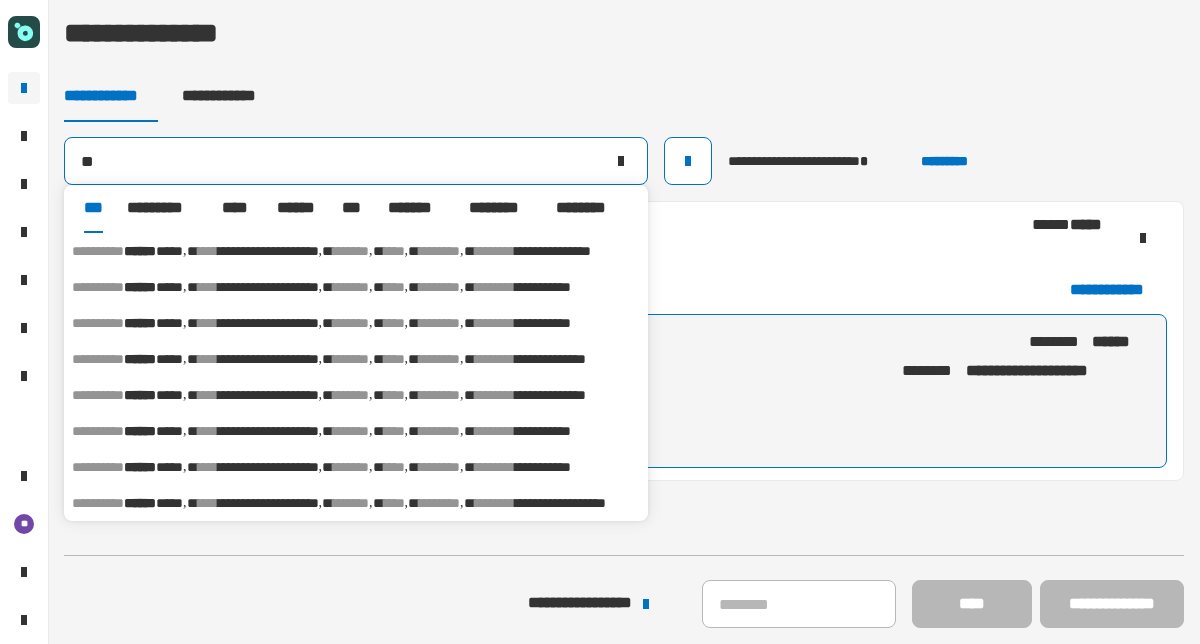 type on "*" 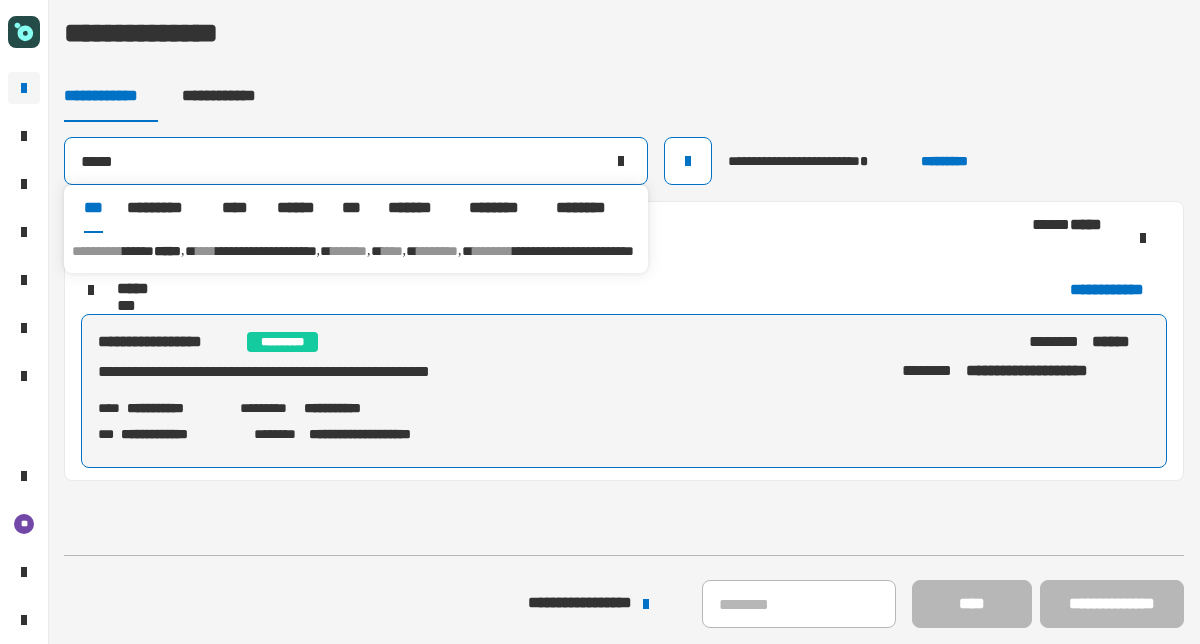 type on "*****" 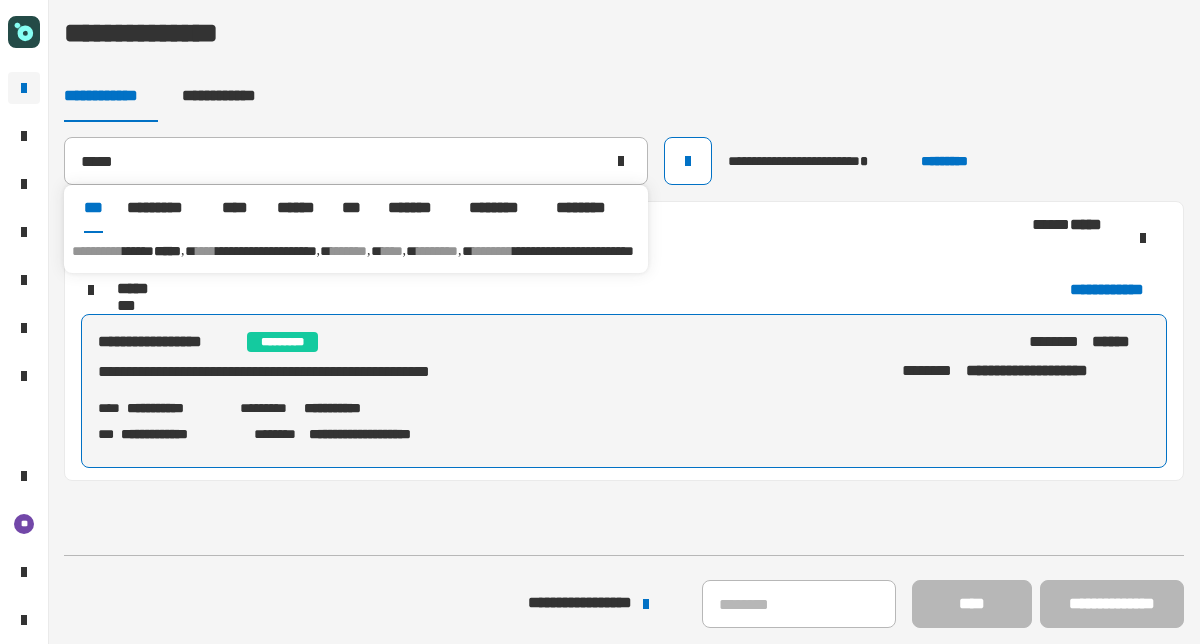 click on "******" at bounding box center (138, 251) 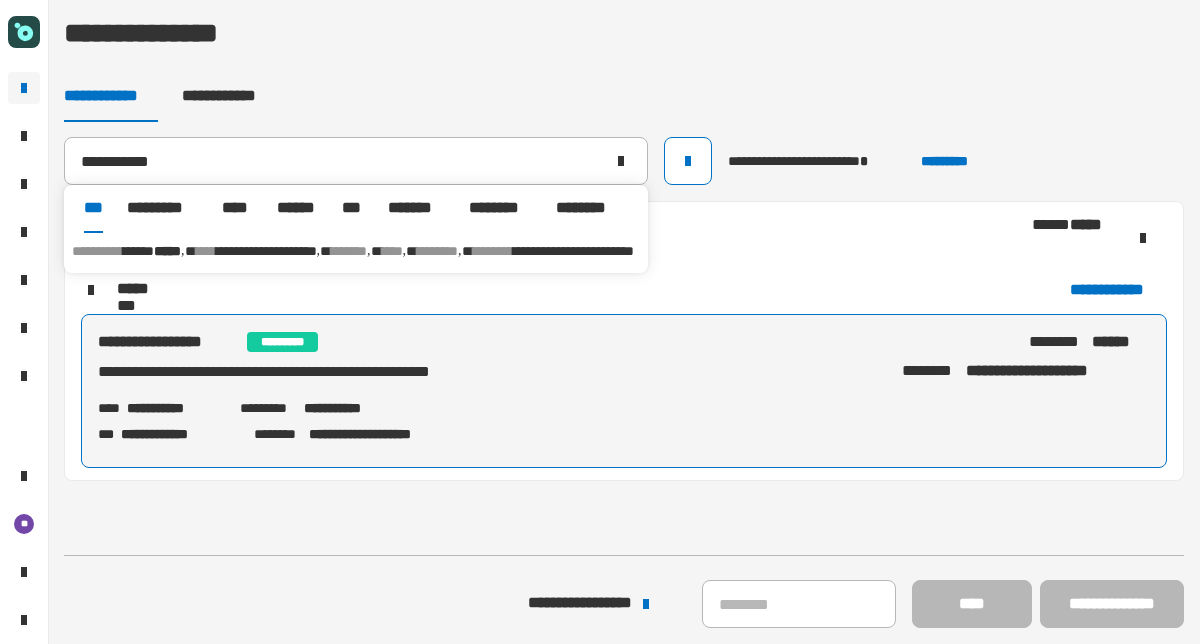 type 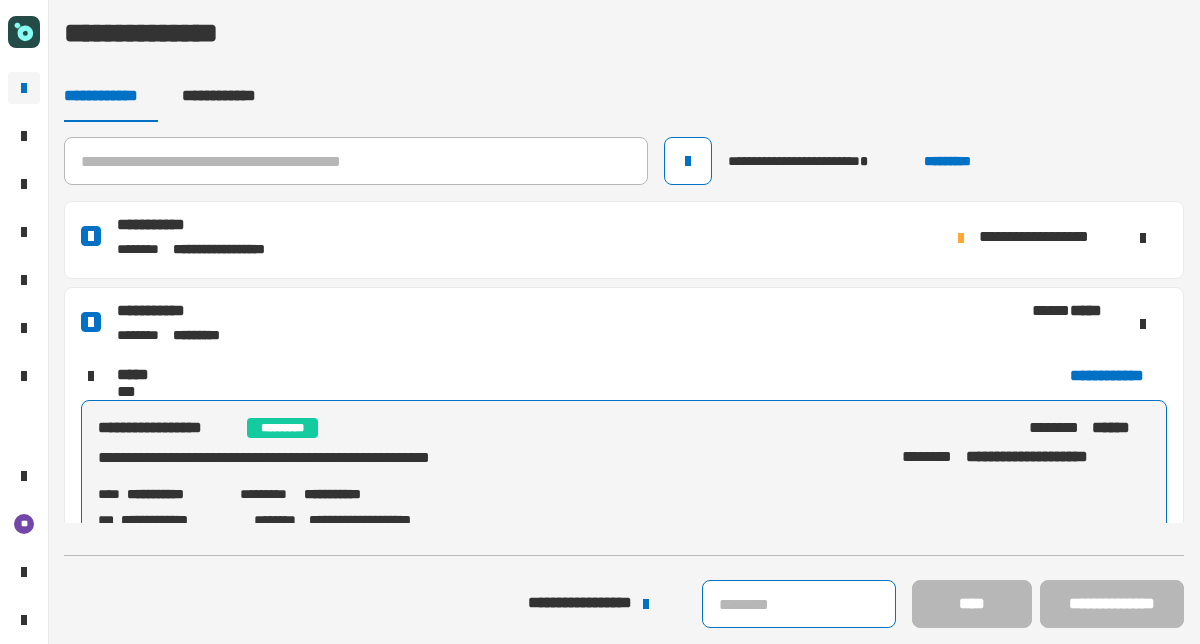 click 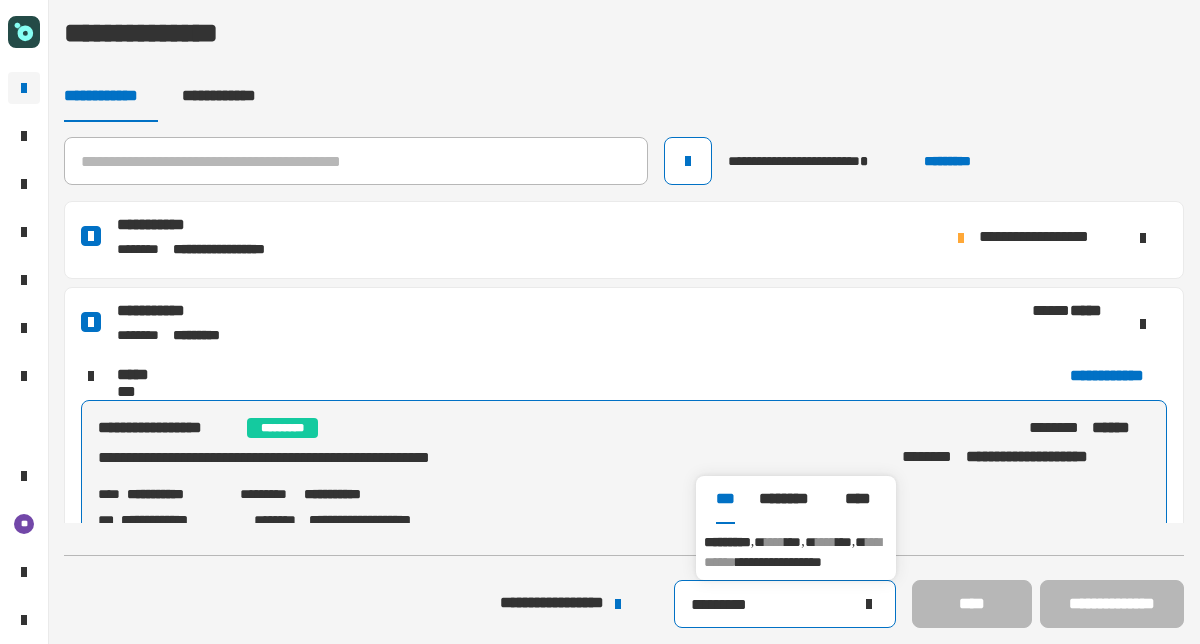 type on "*********" 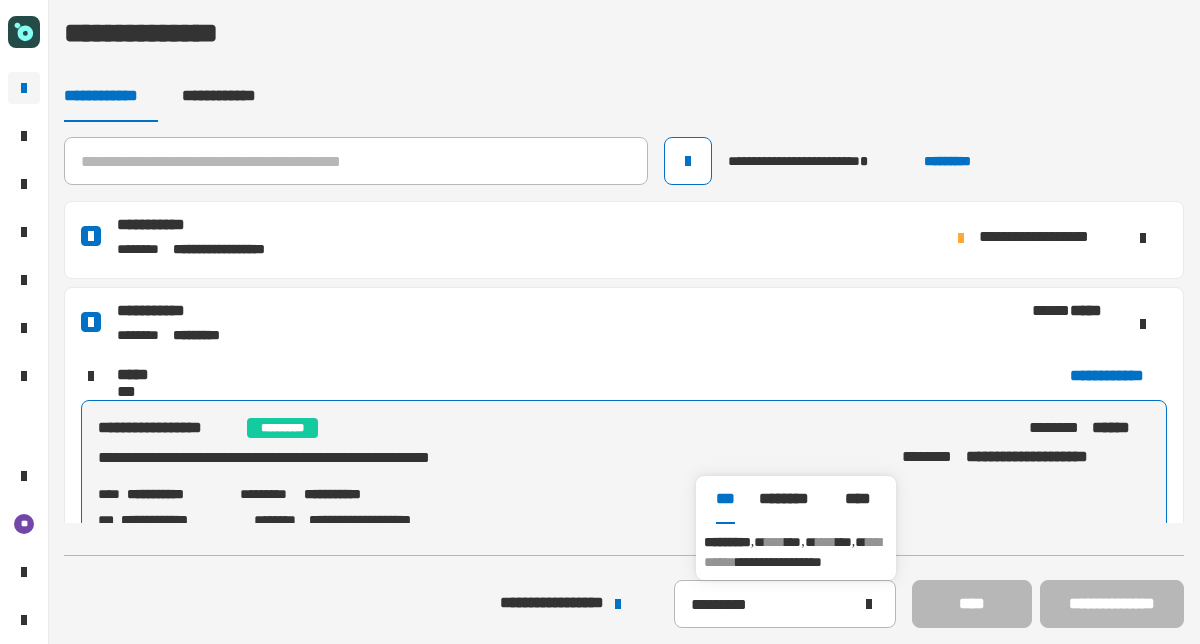 click on "*********" at bounding box center [727, 542] 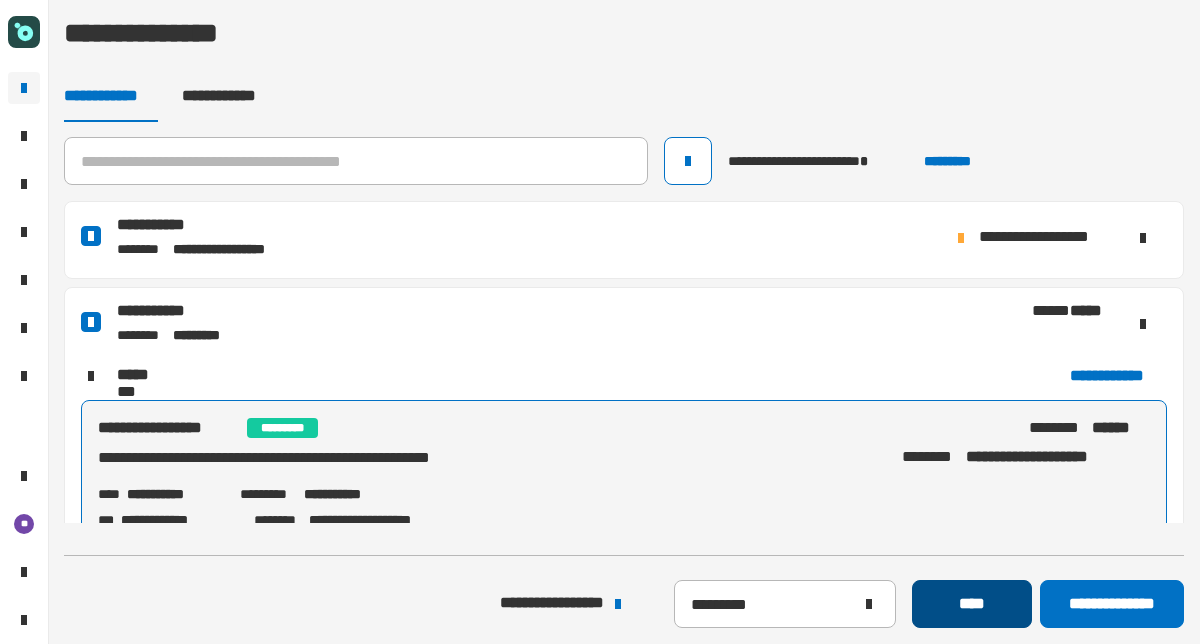 click on "****" 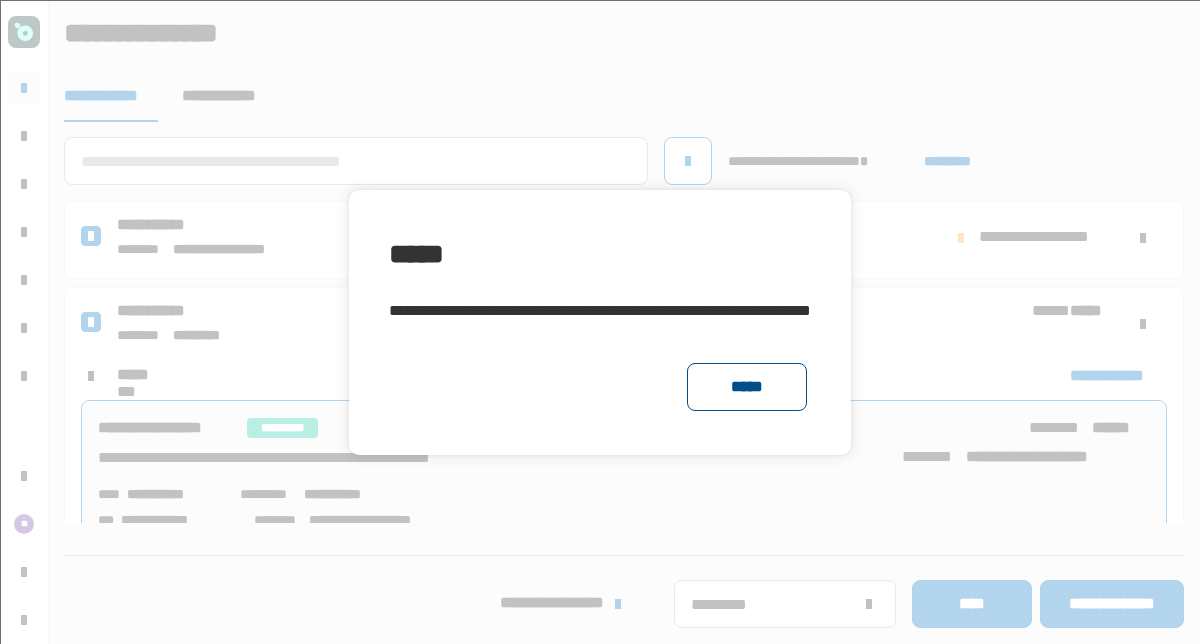 click on "*****" 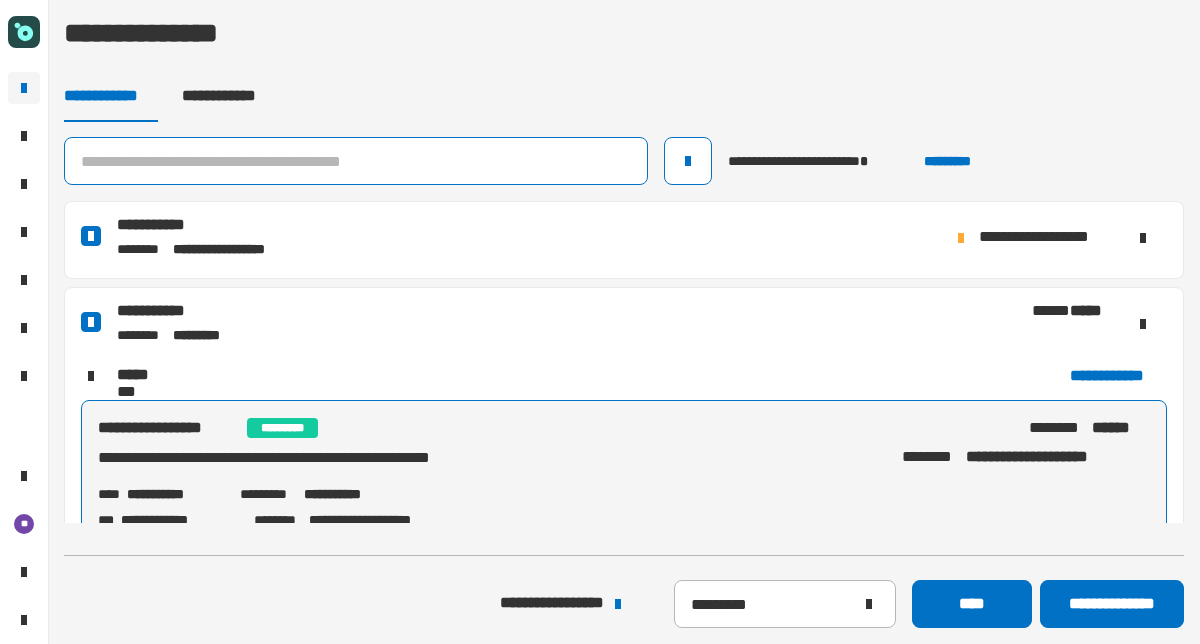 click 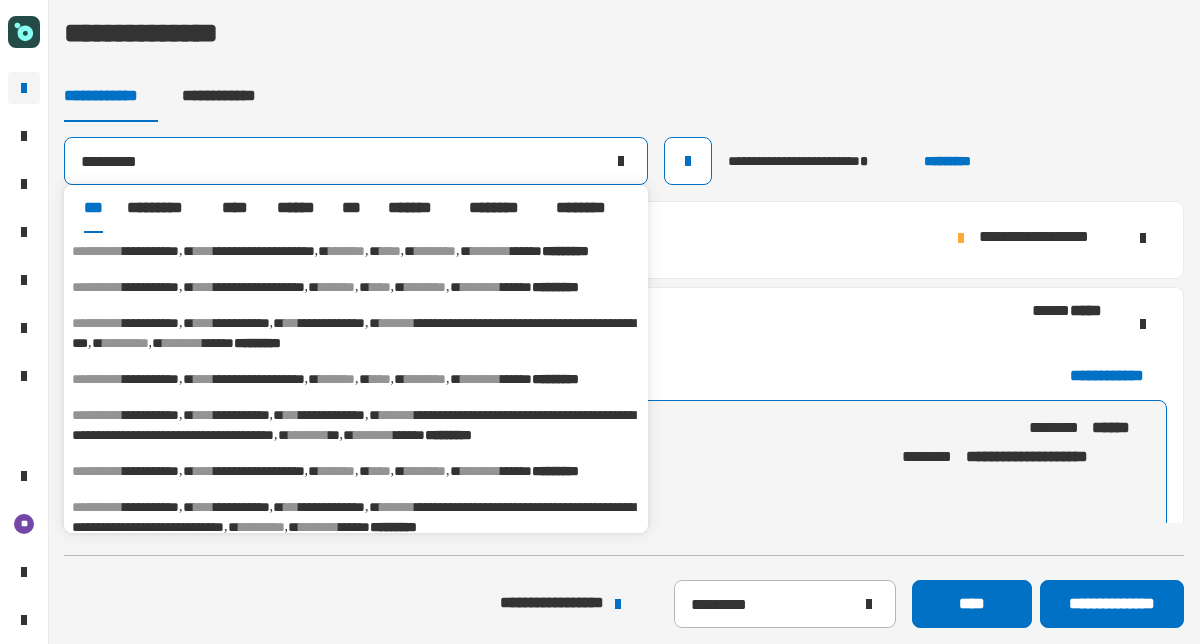 type on "*********" 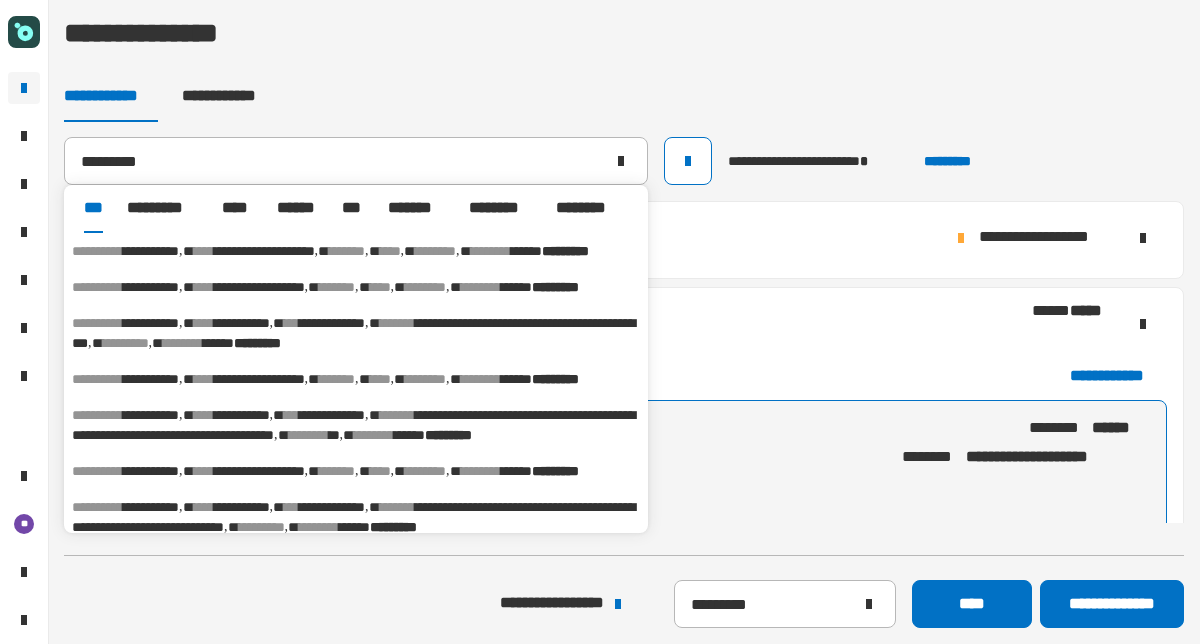 click on "**********" at bounding box center (356, 251) 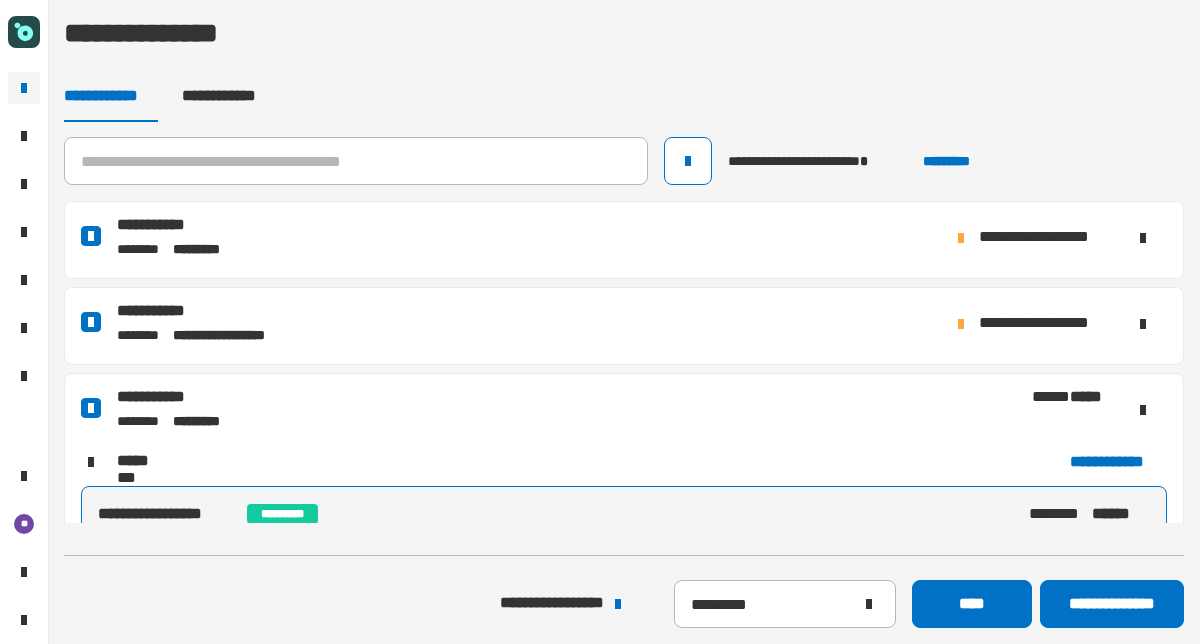 click on "**********" 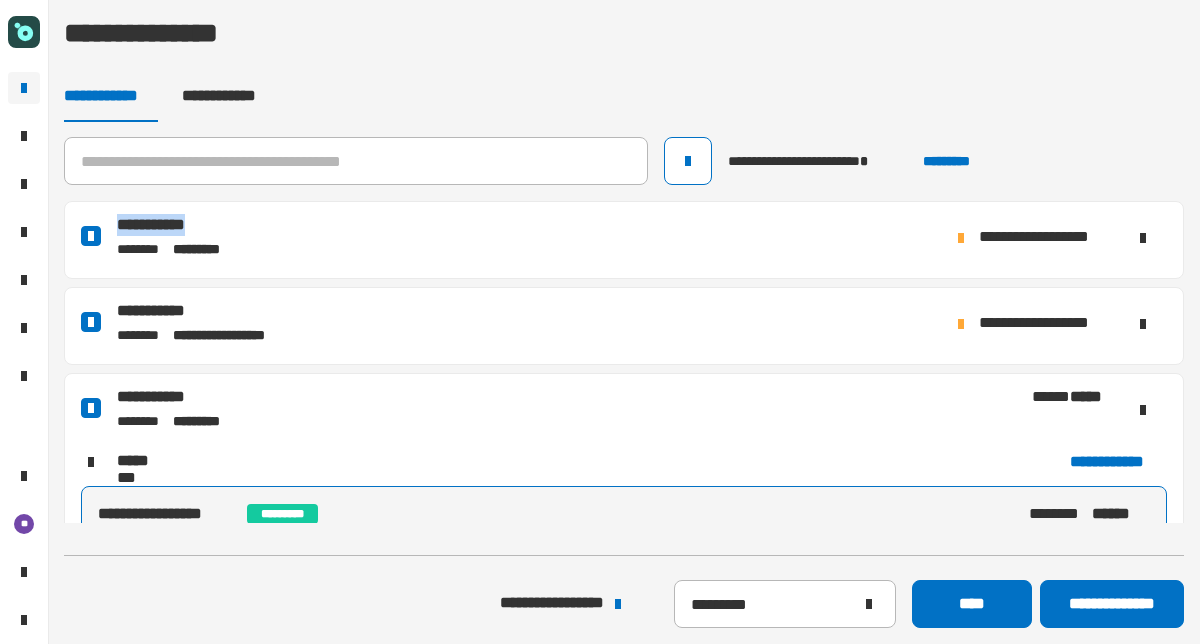 drag, startPoint x: 118, startPoint y: 223, endPoint x: 235, endPoint y: 221, distance: 117.01709 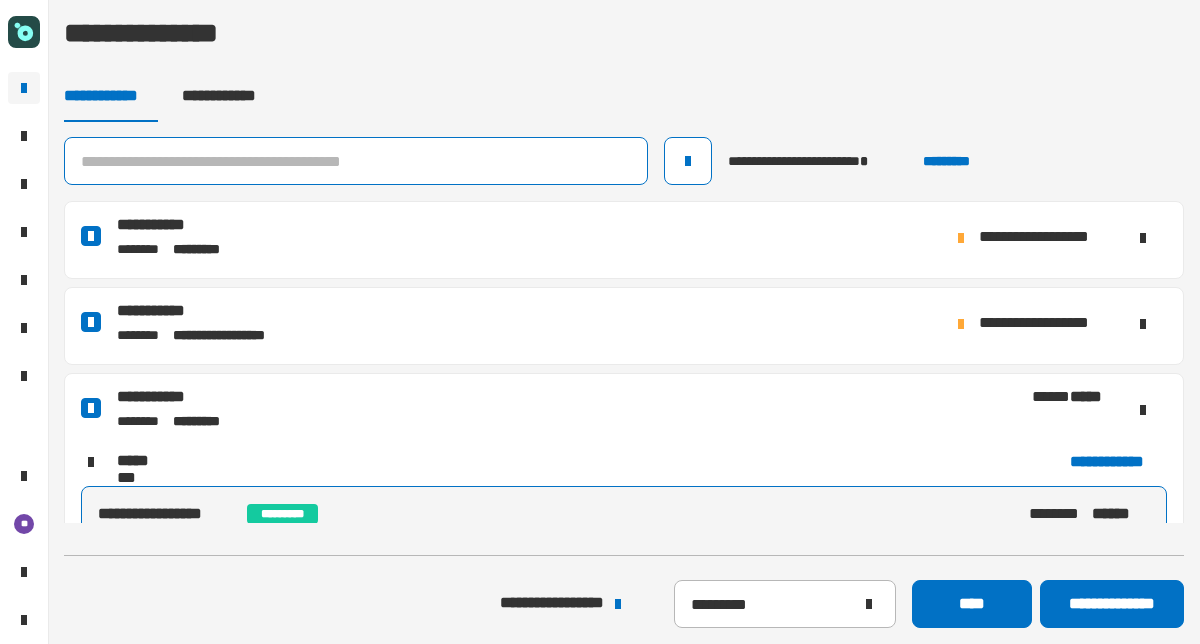 click 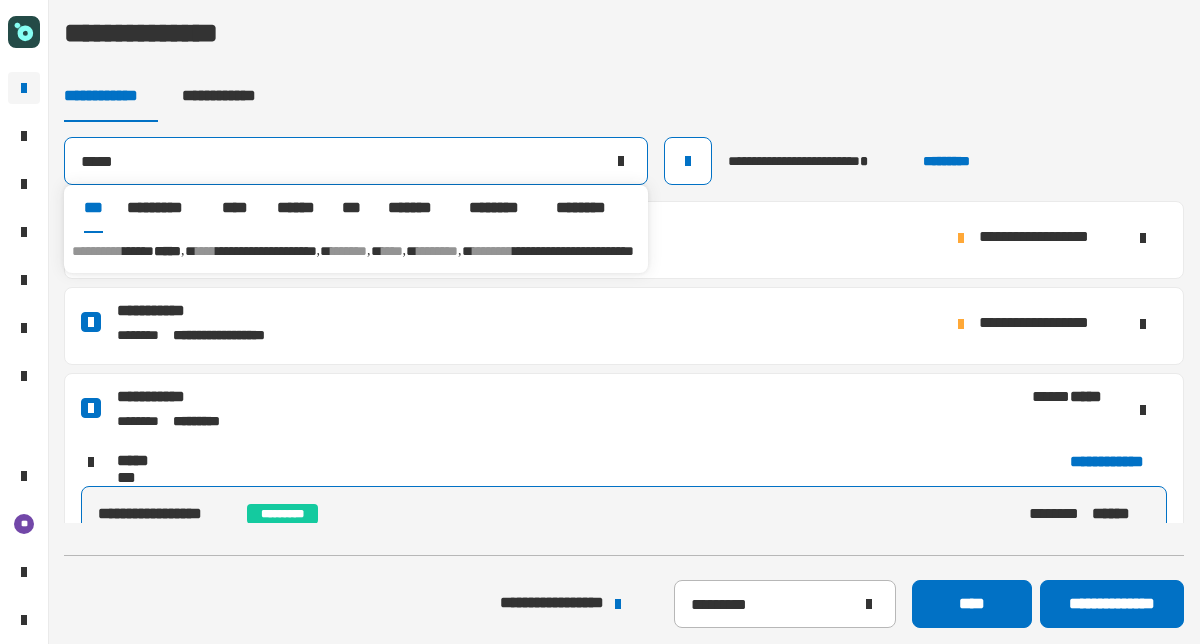 type on "*****" 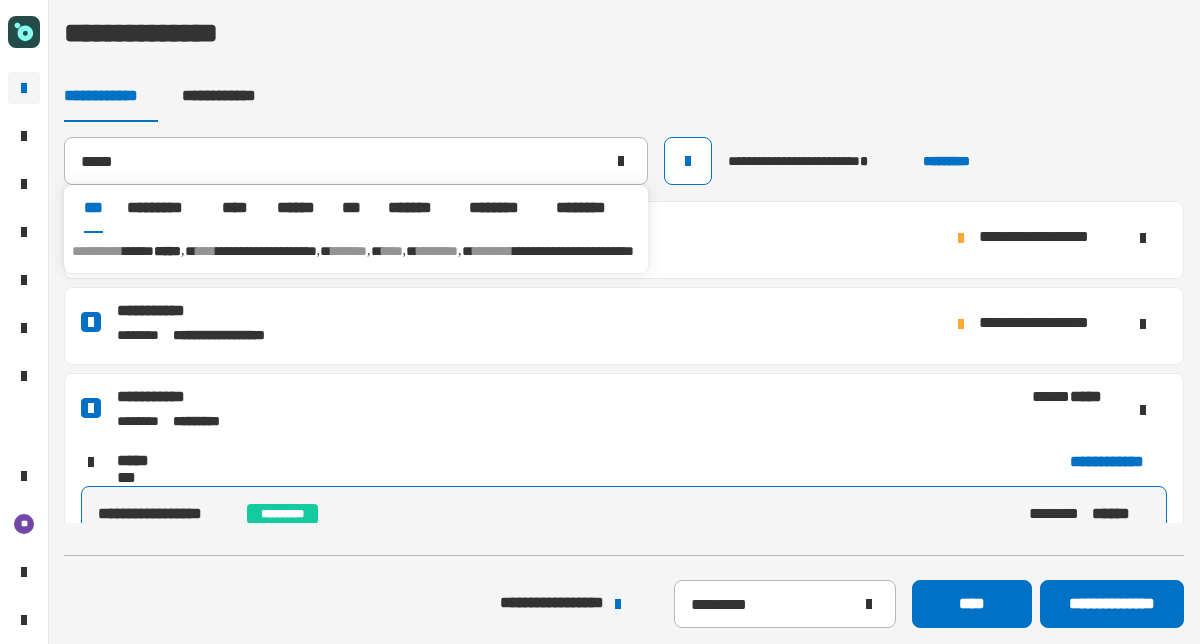 click on "*****" at bounding box center [167, 251] 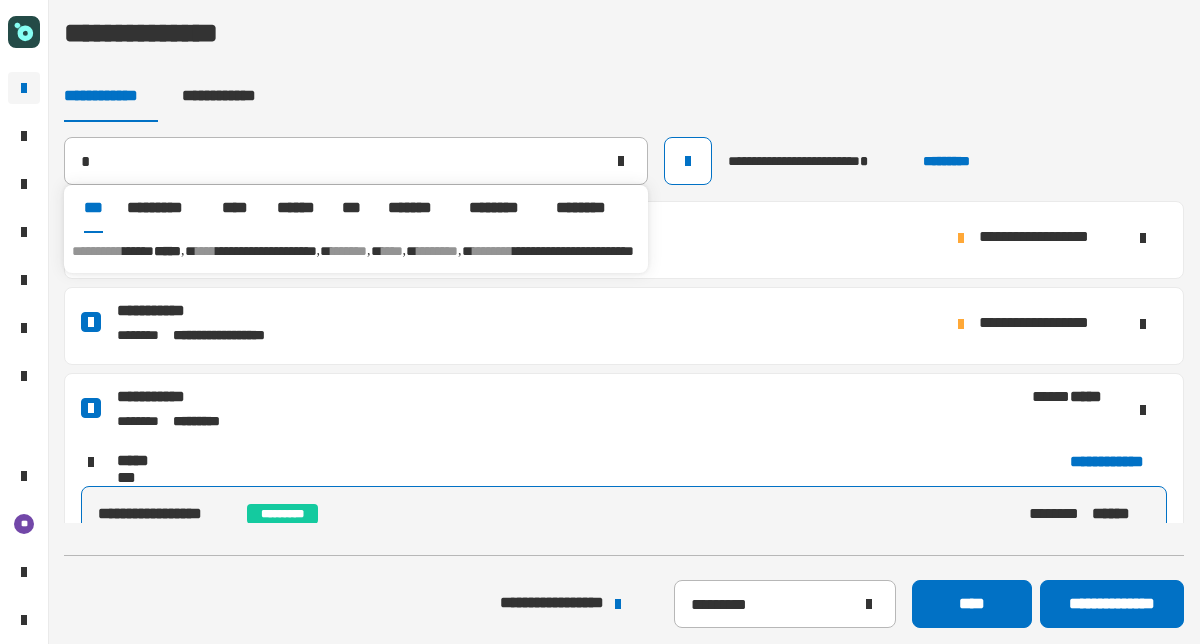 type on "**********" 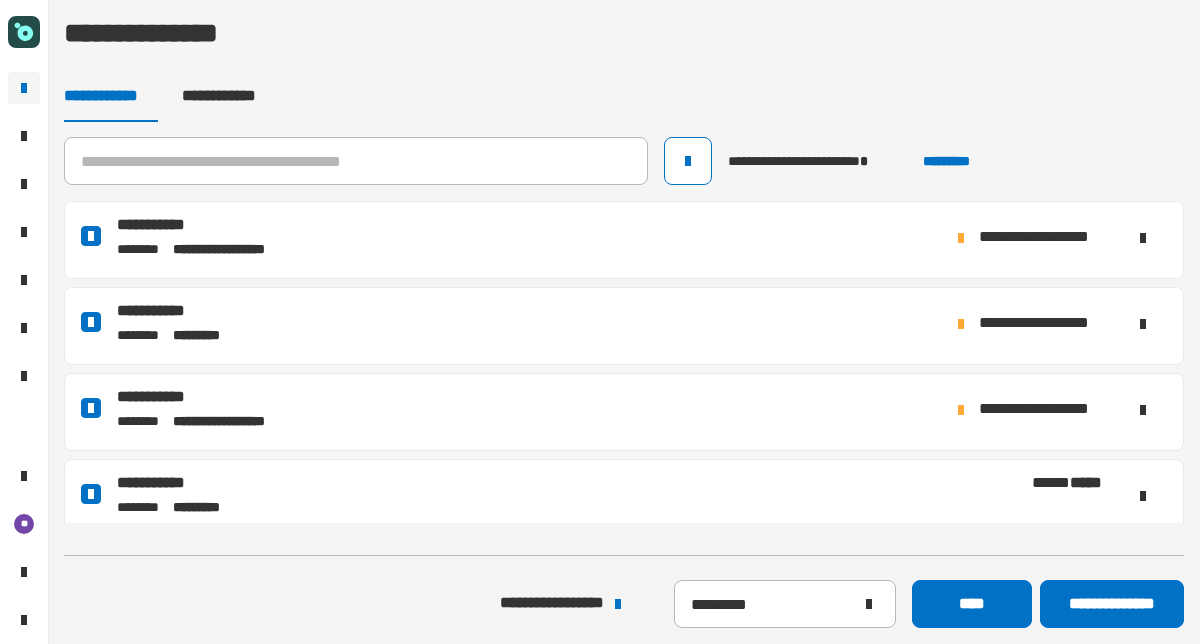 click on "**********" 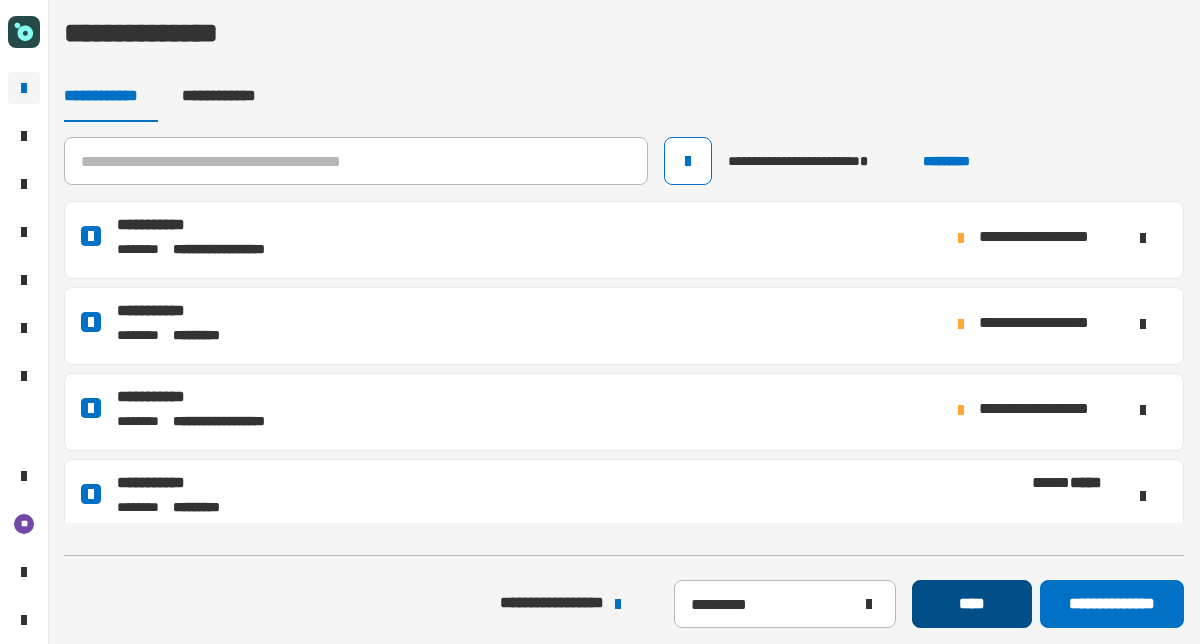 click on "****" 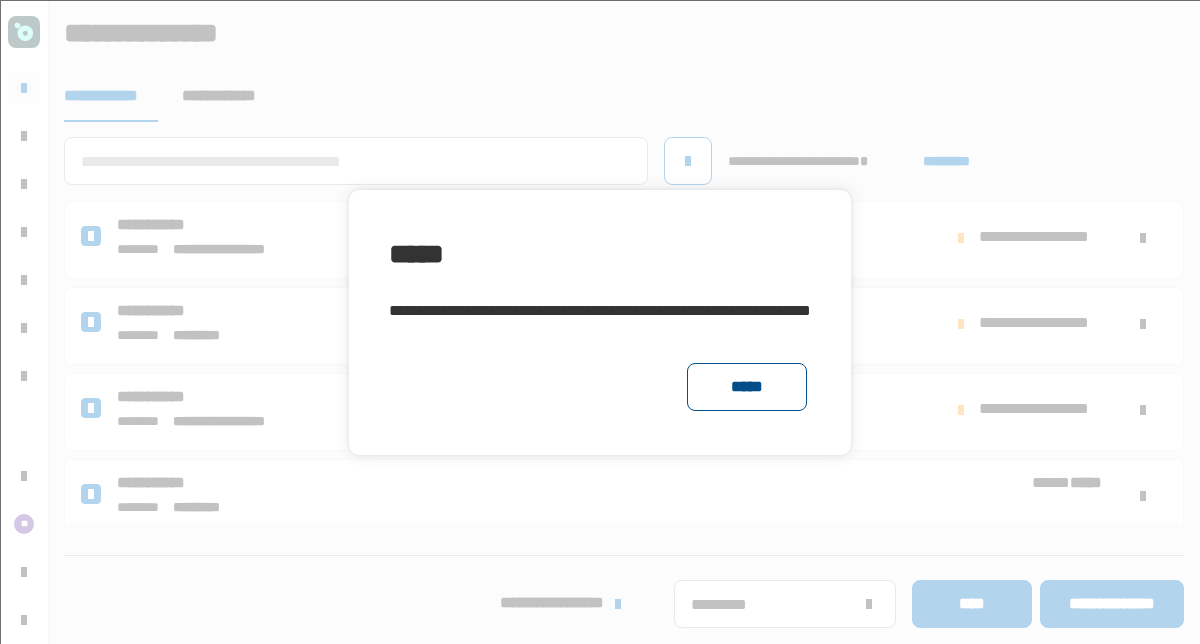 click on "*****" 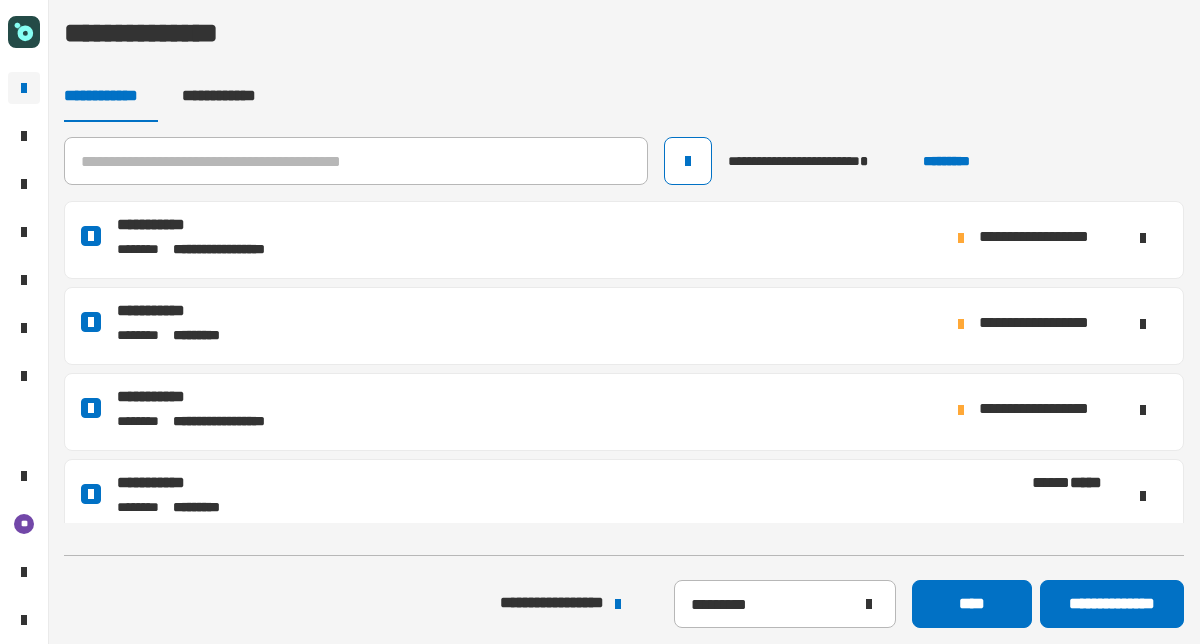 click on "**********" 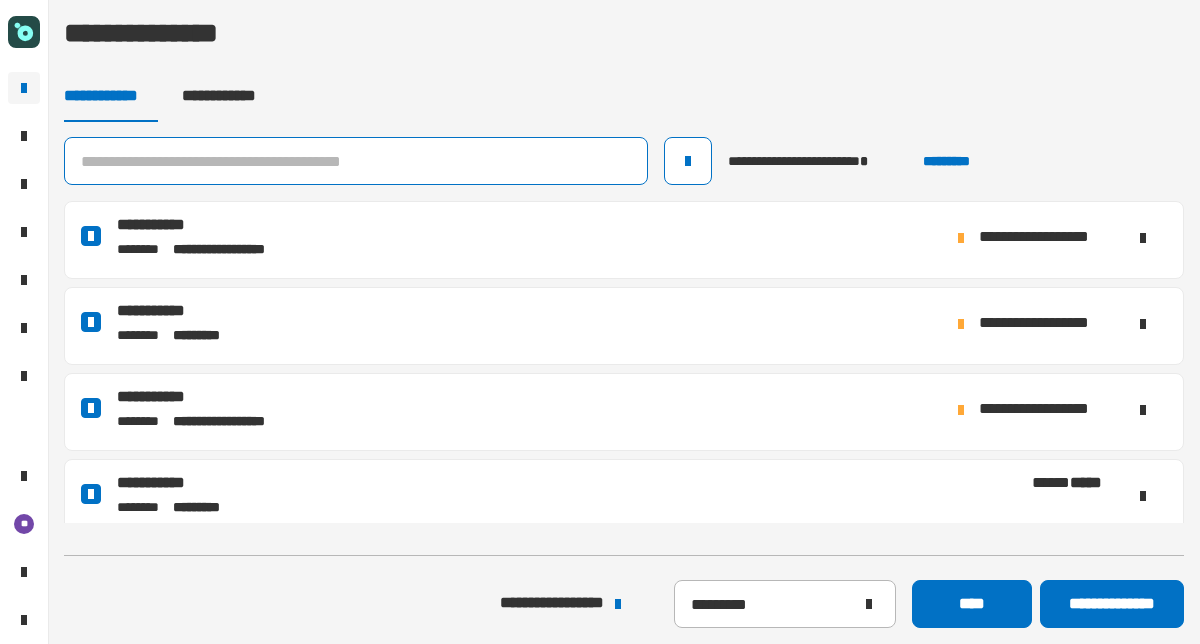 click 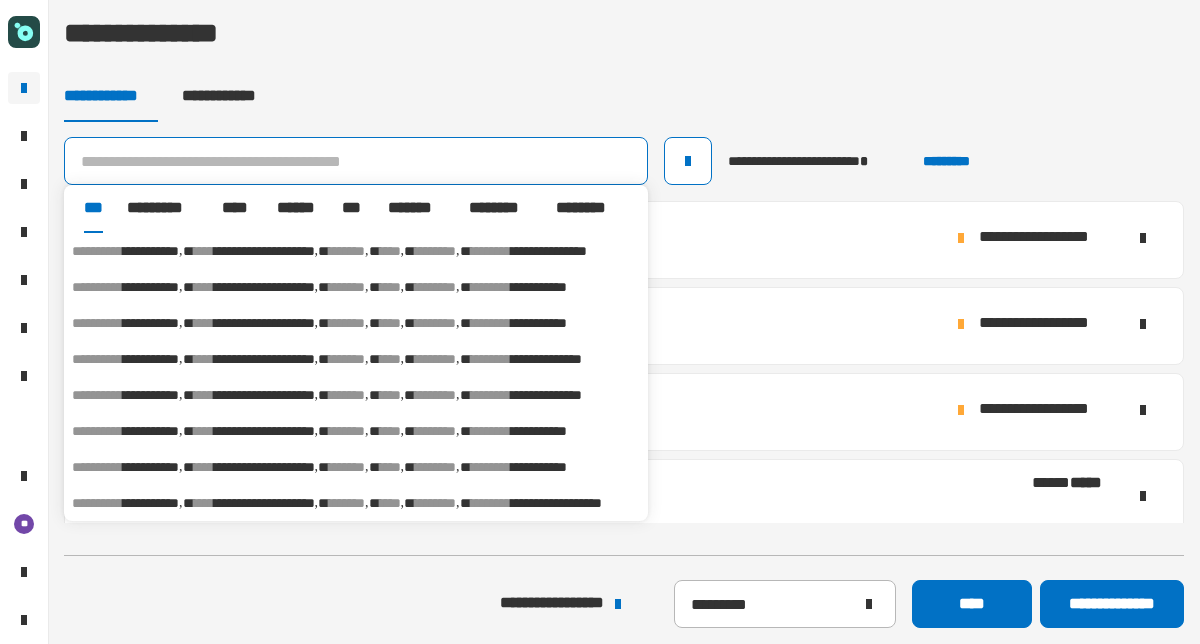 type on "*" 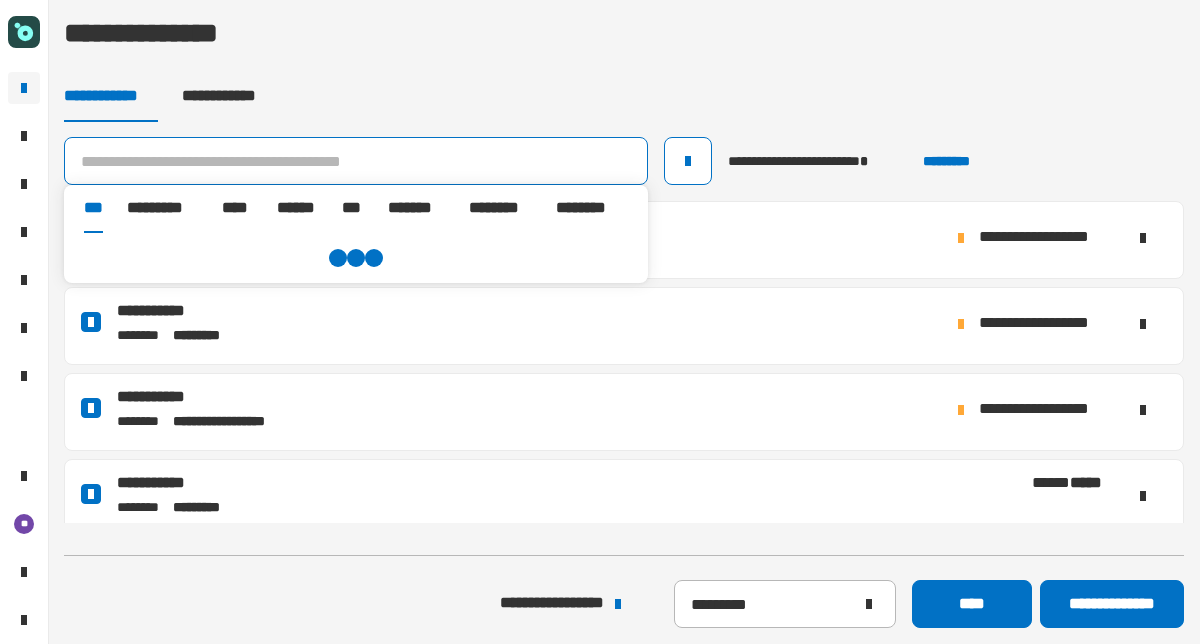 paste on "**********" 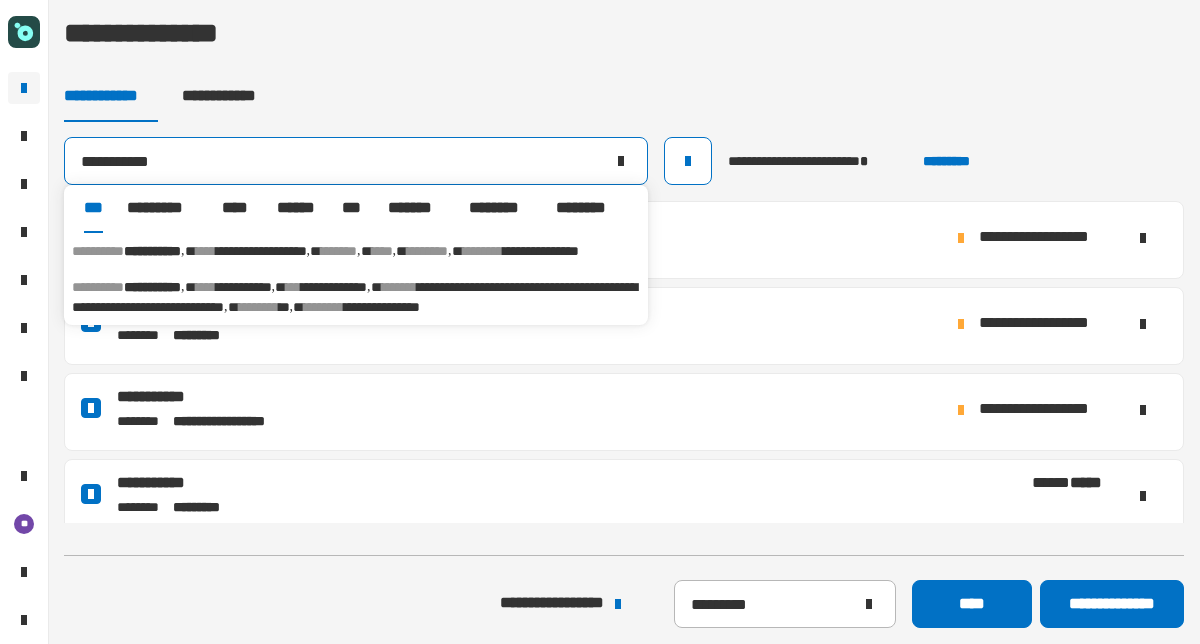 type on "**********" 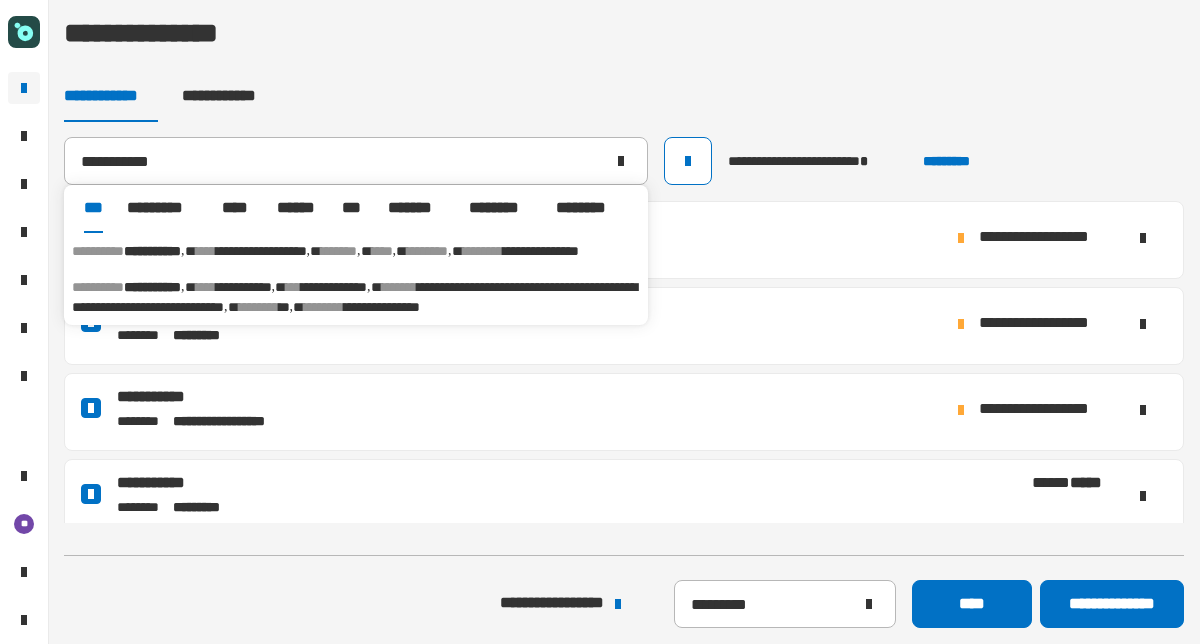 click on "**********" at bounding box center [152, 251] 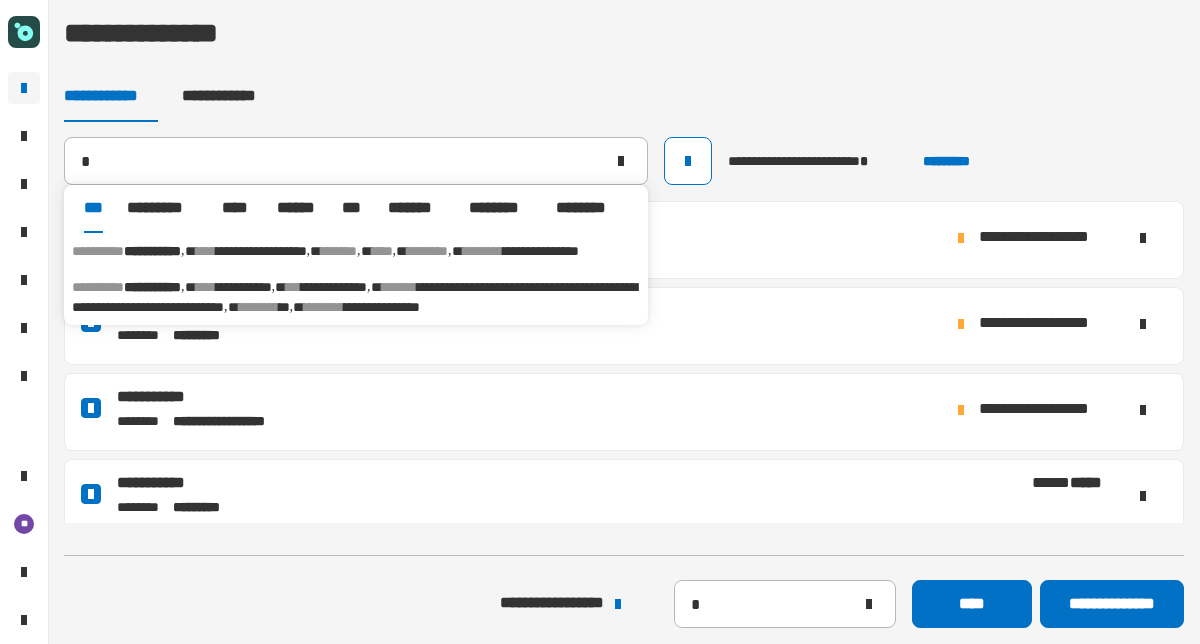 type 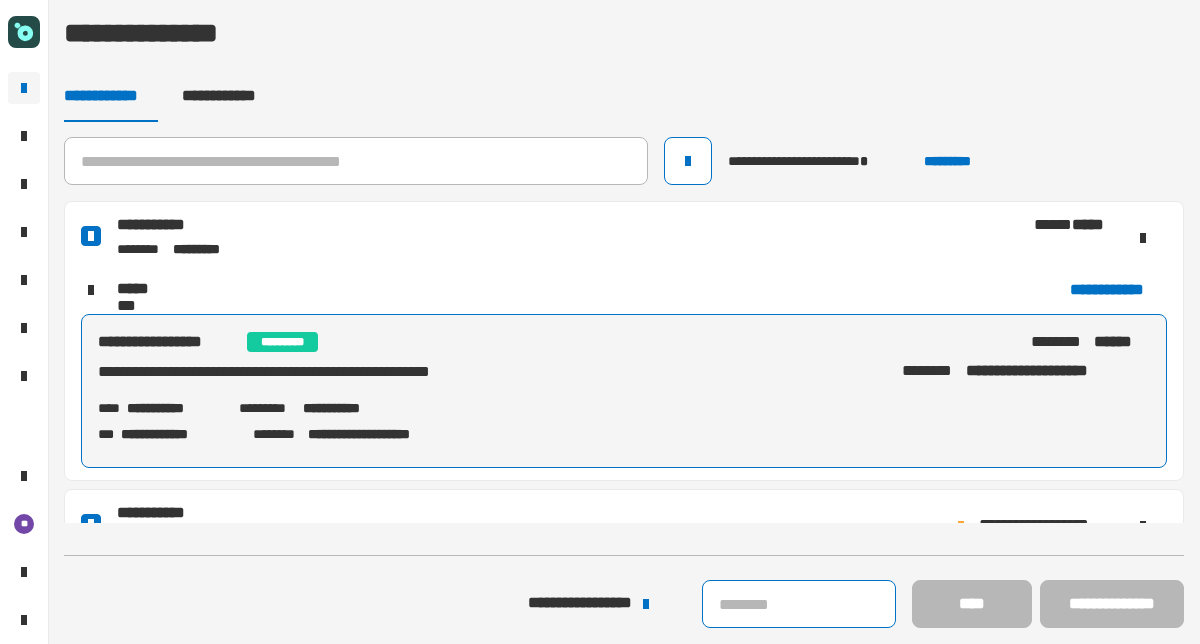 click 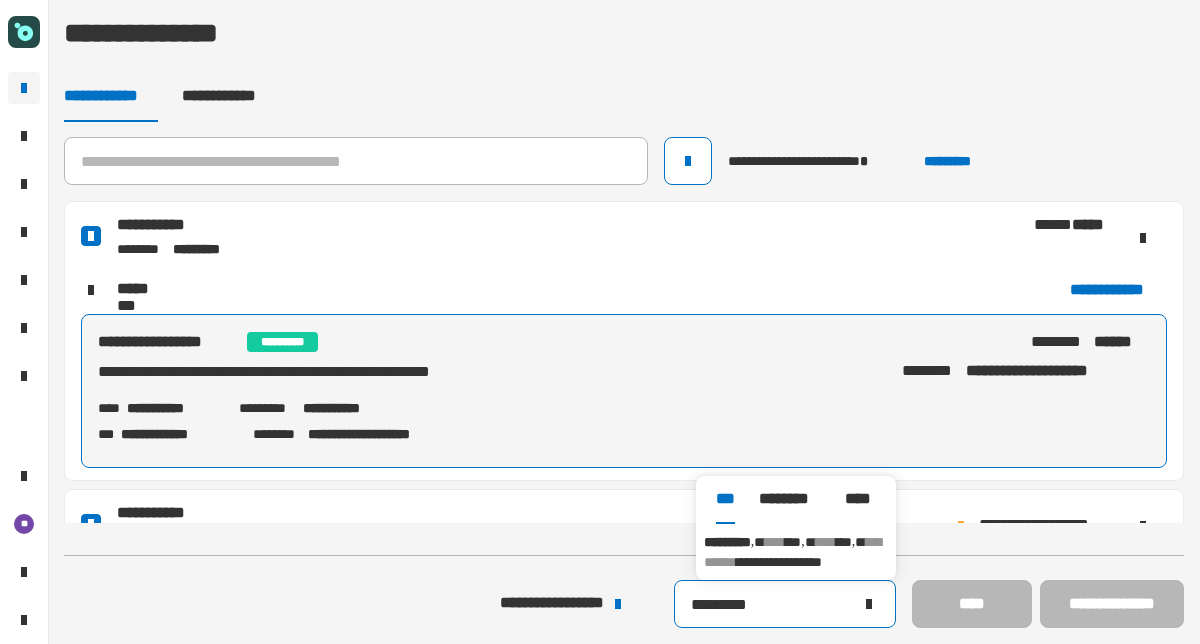 type on "*********" 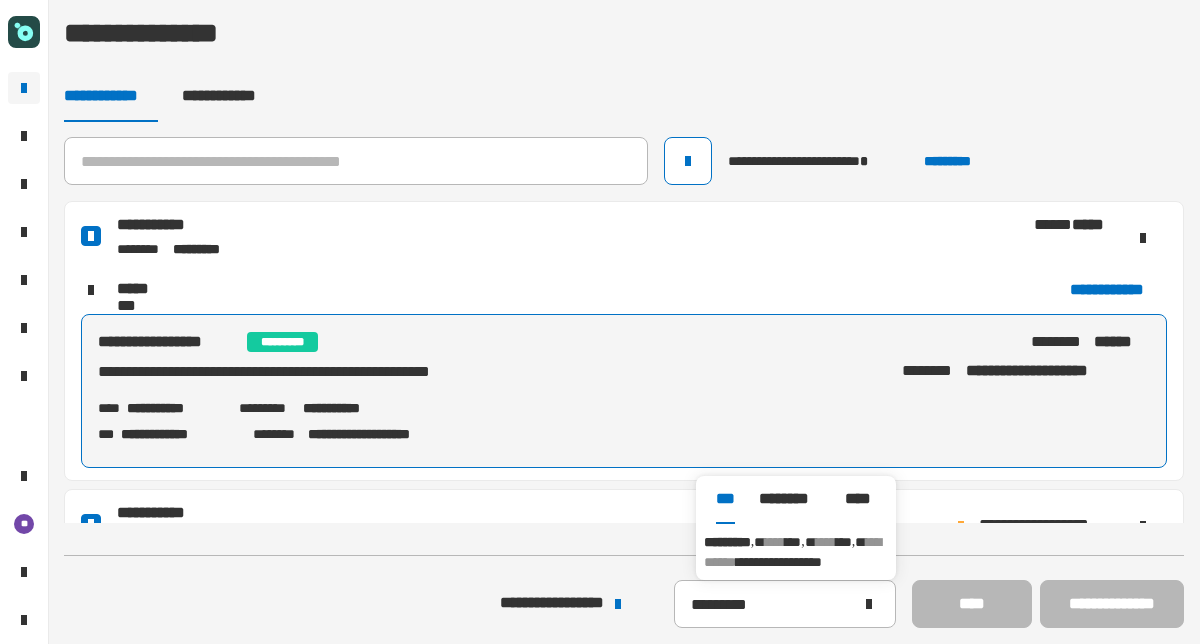 click on "*********" at bounding box center [727, 542] 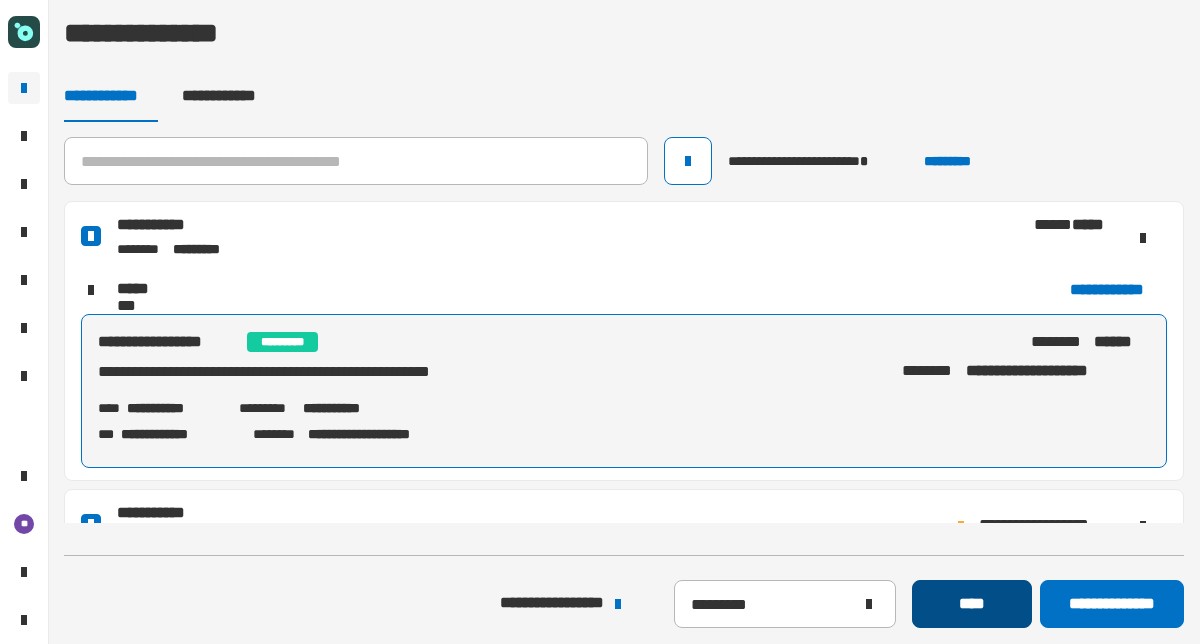click on "****" 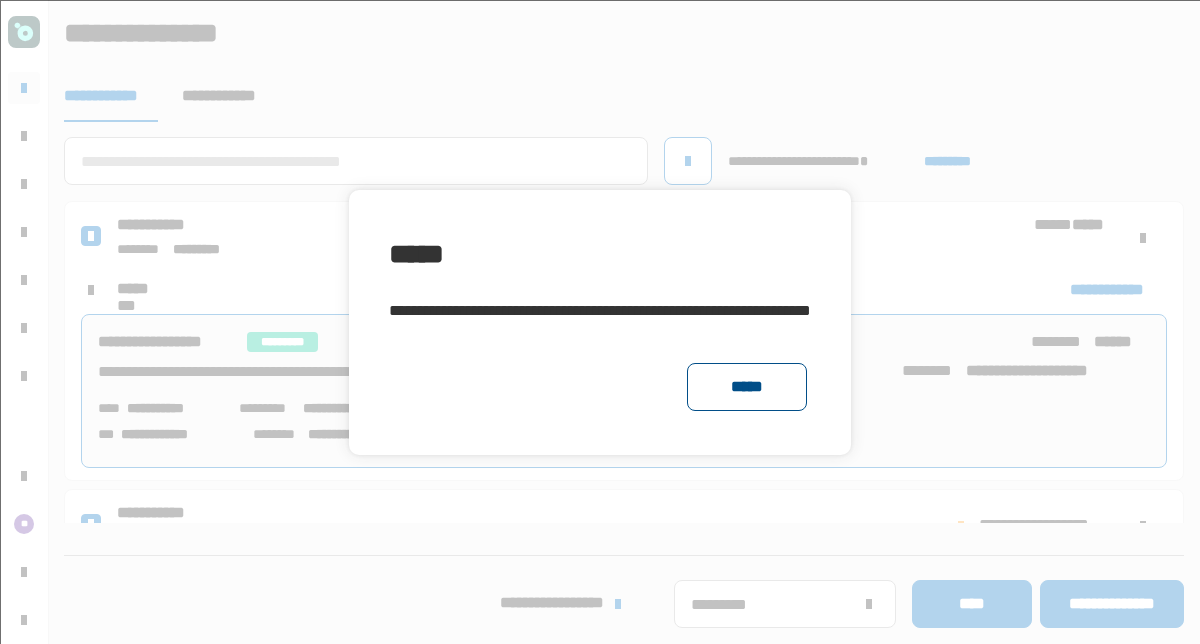 click on "*****" 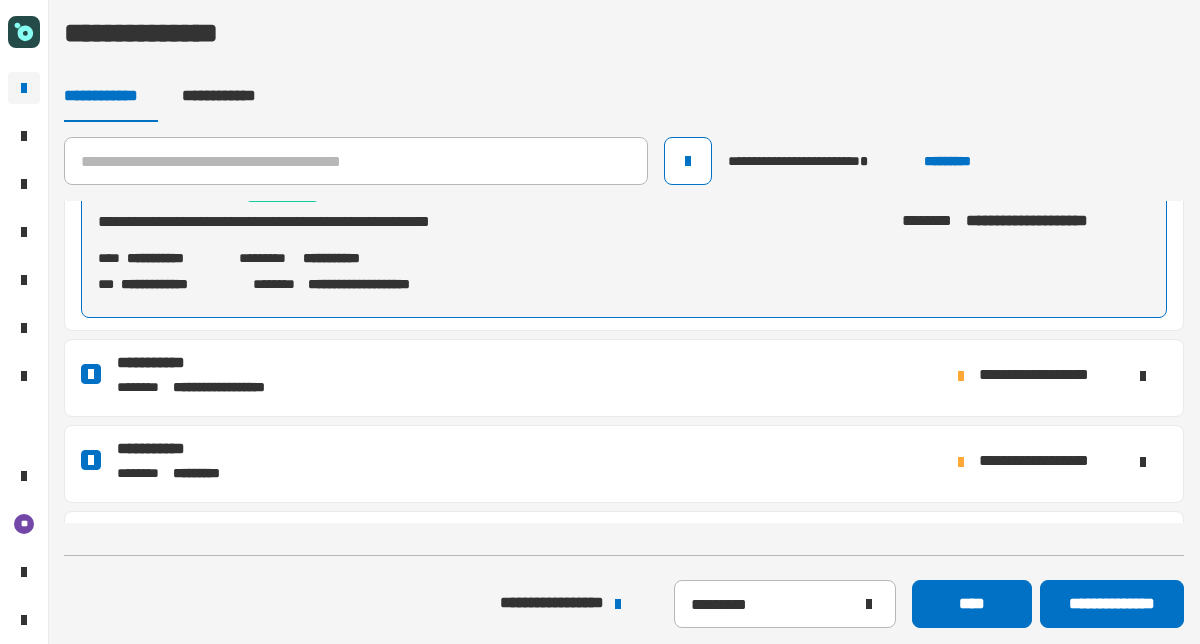scroll, scrollTop: 158, scrollLeft: 0, axis: vertical 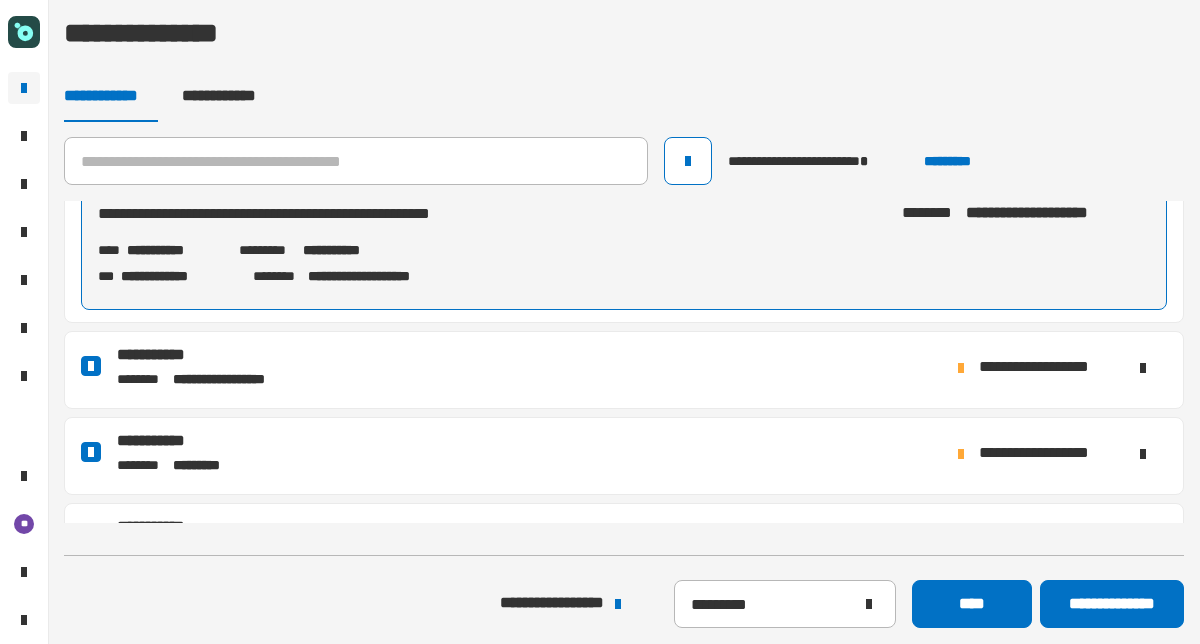 click 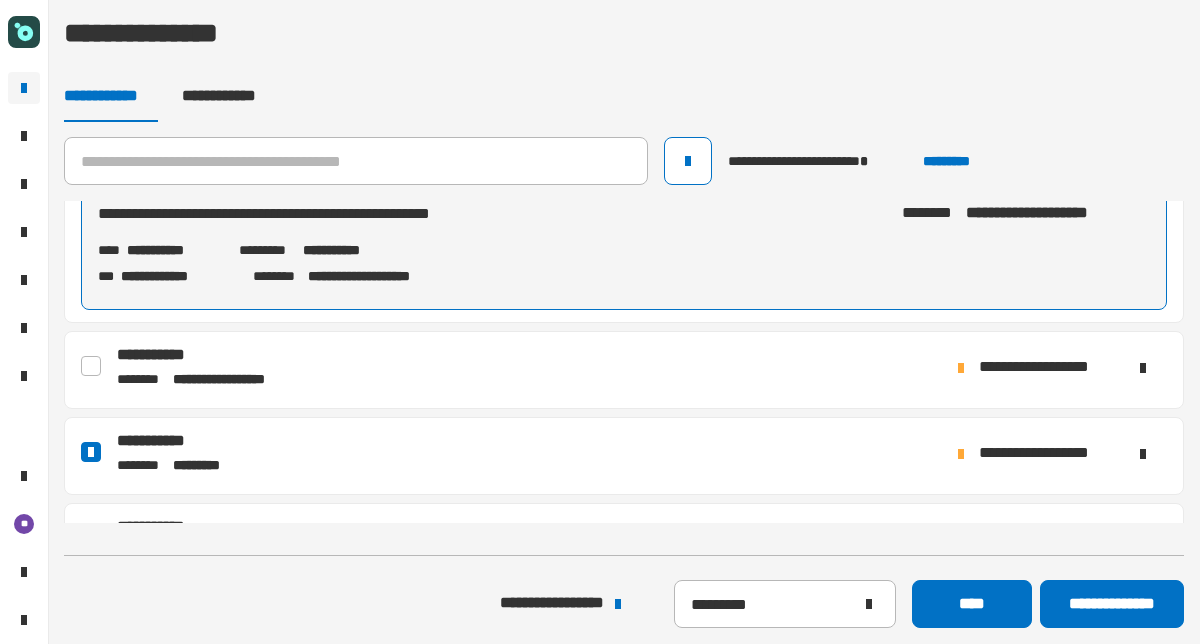 click 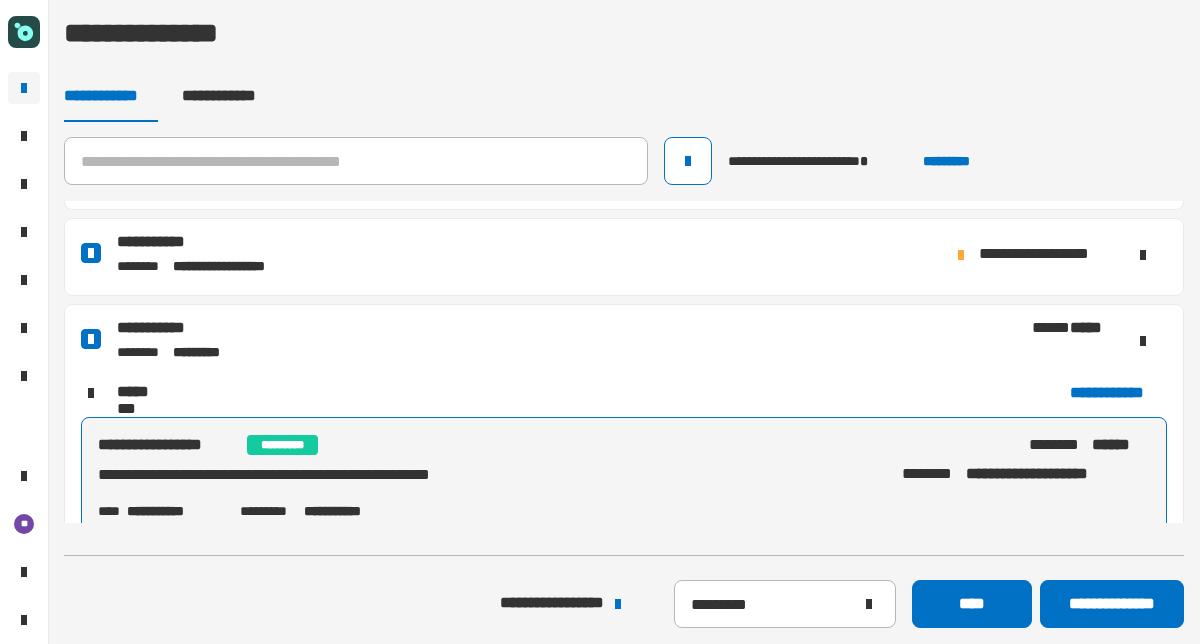 scroll, scrollTop: 432, scrollLeft: 0, axis: vertical 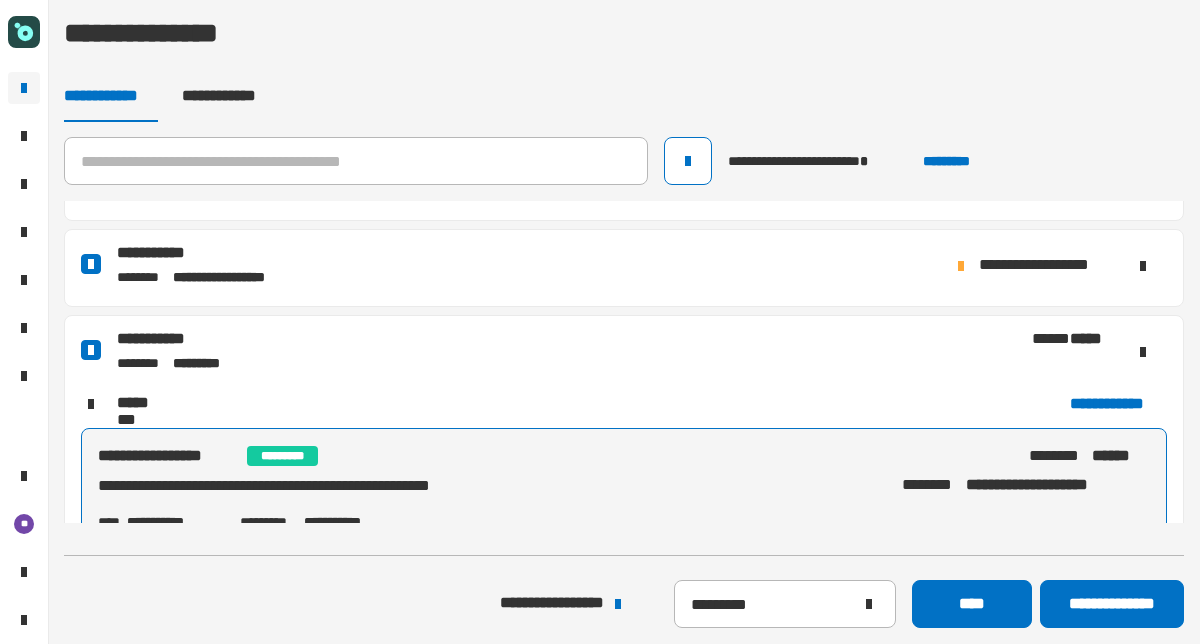 click 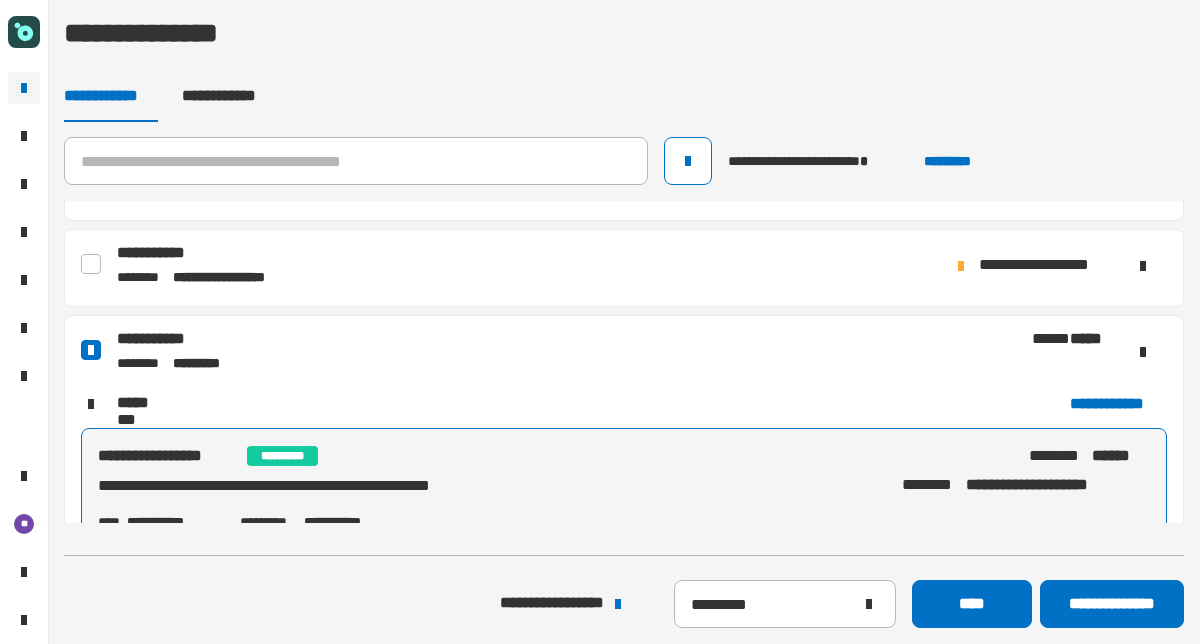 click 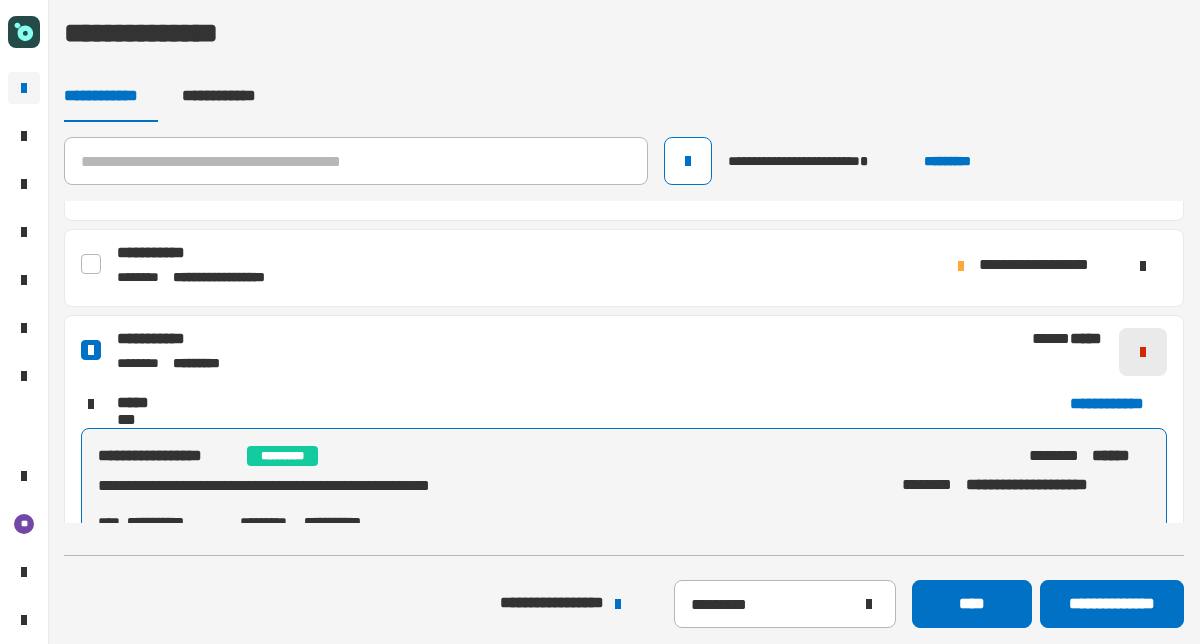 click 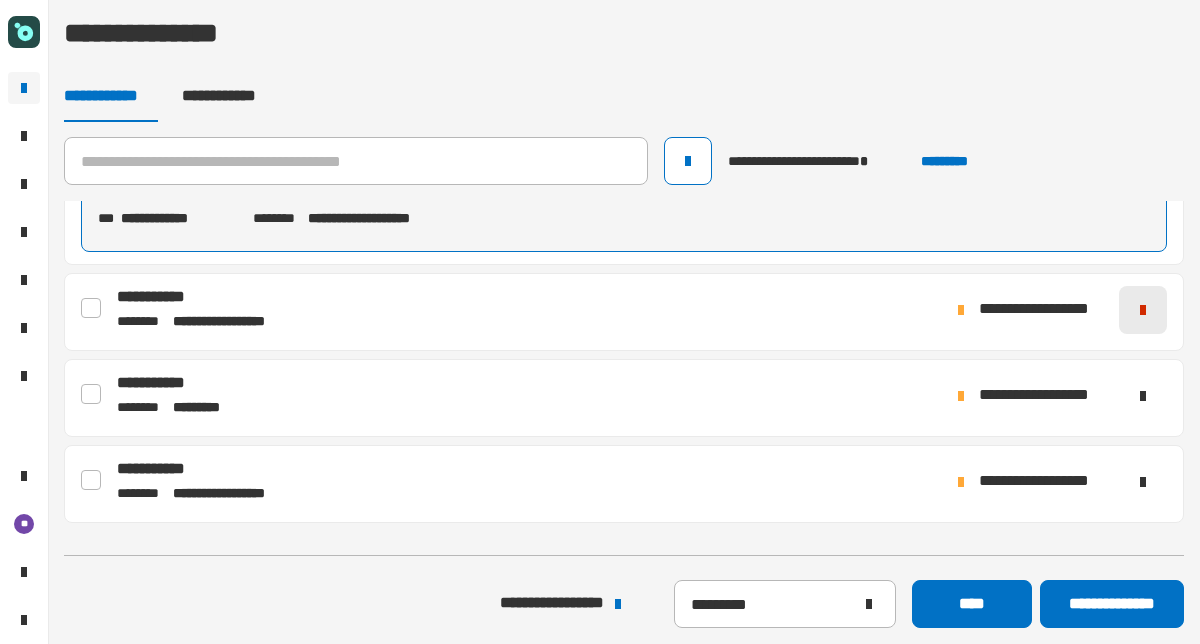 click 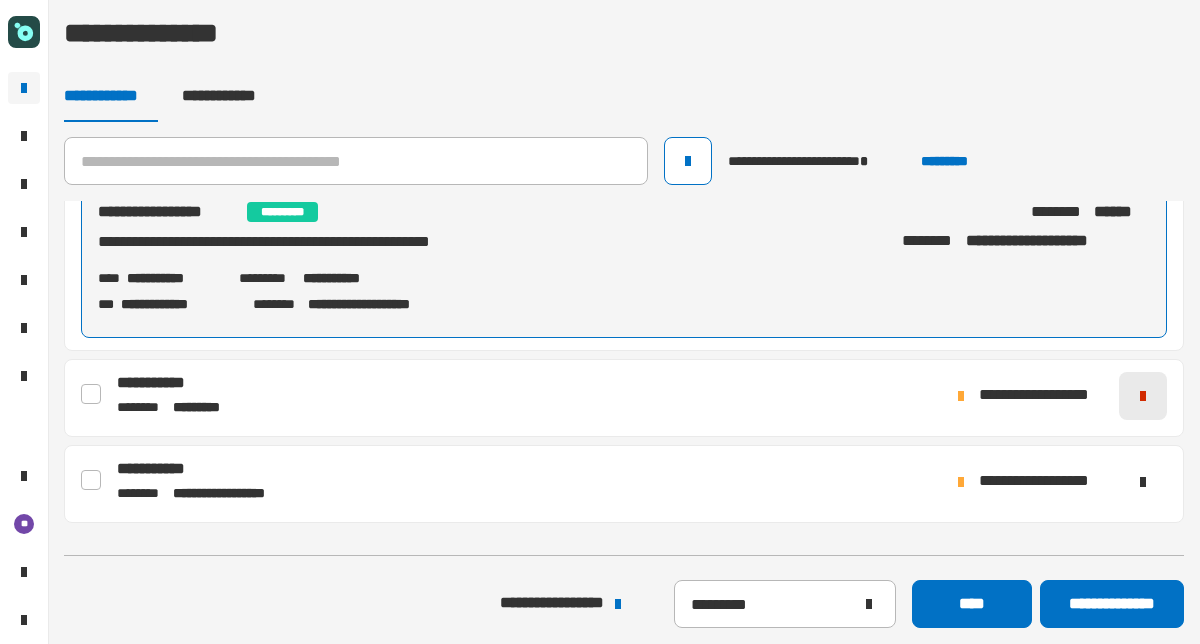 click 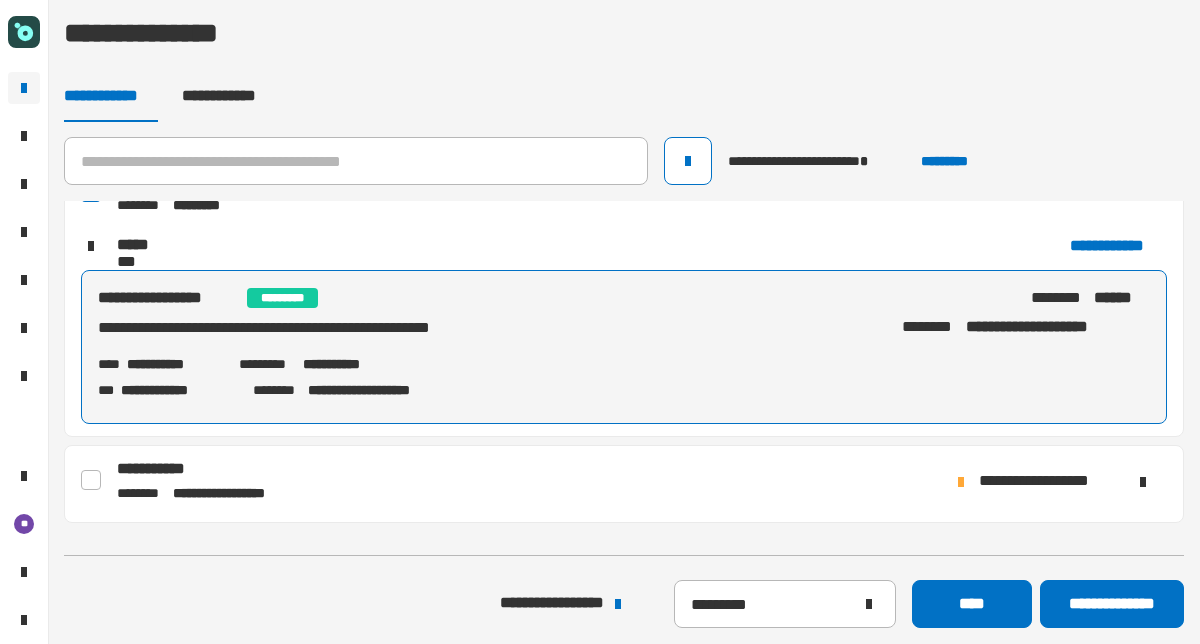 scroll, scrollTop: 44, scrollLeft: 0, axis: vertical 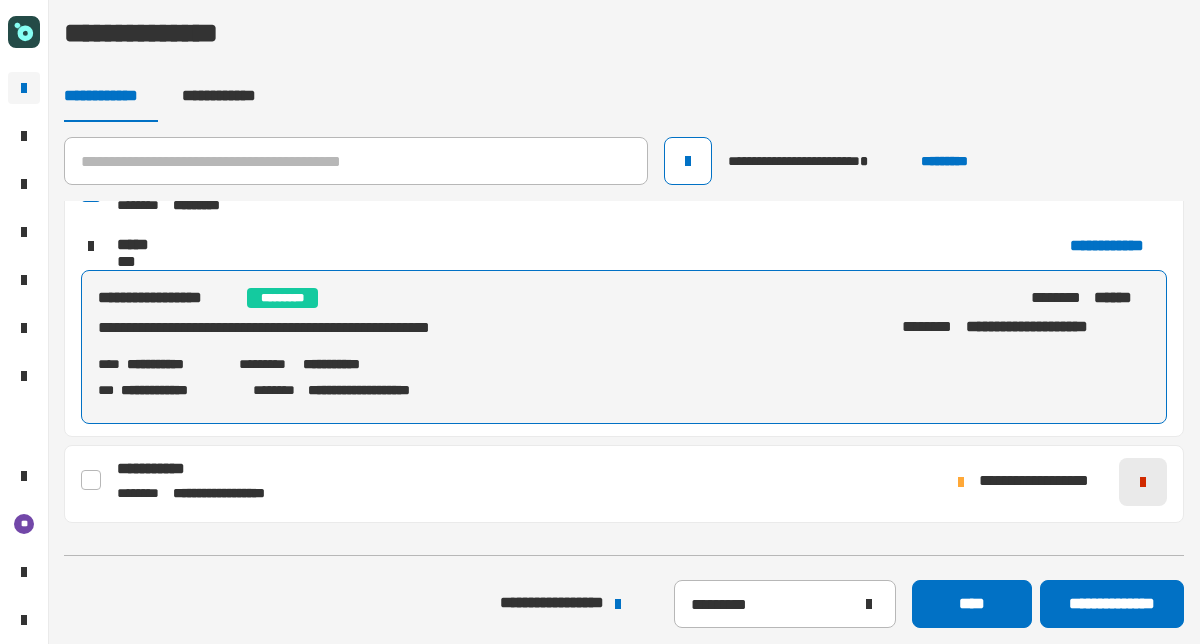 click 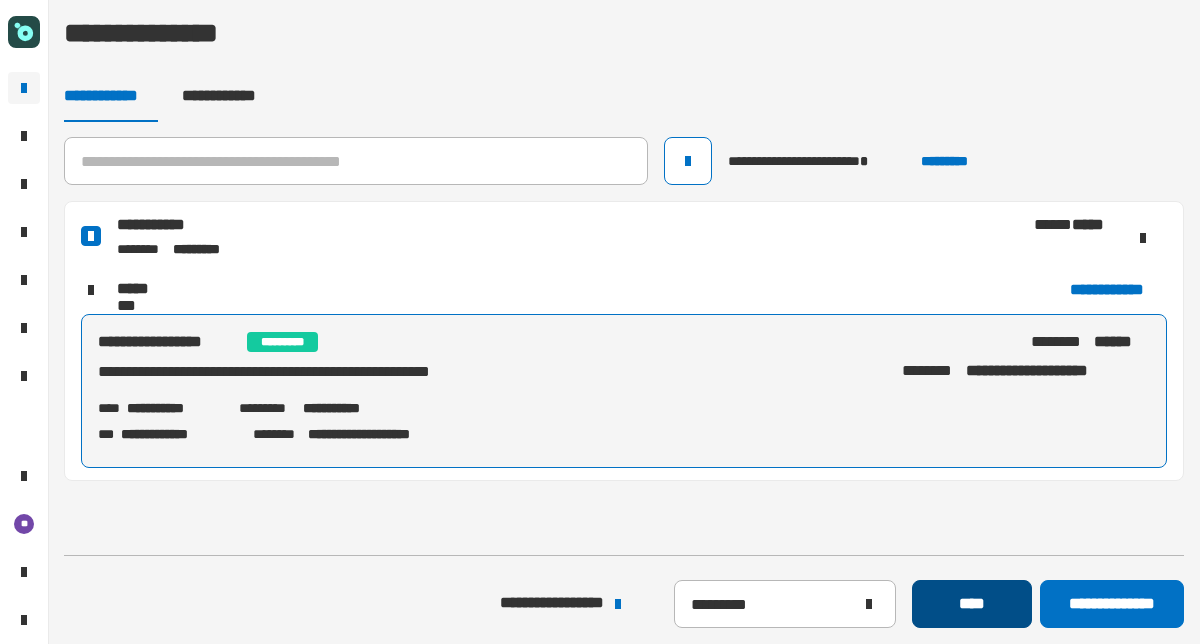 click on "****" 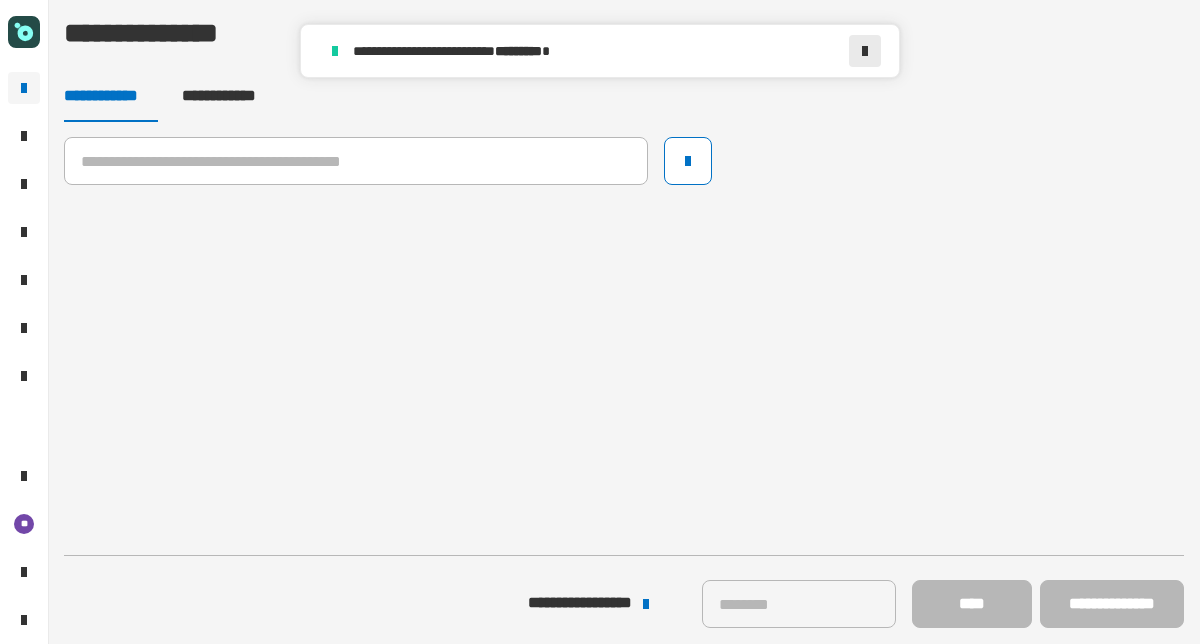 click 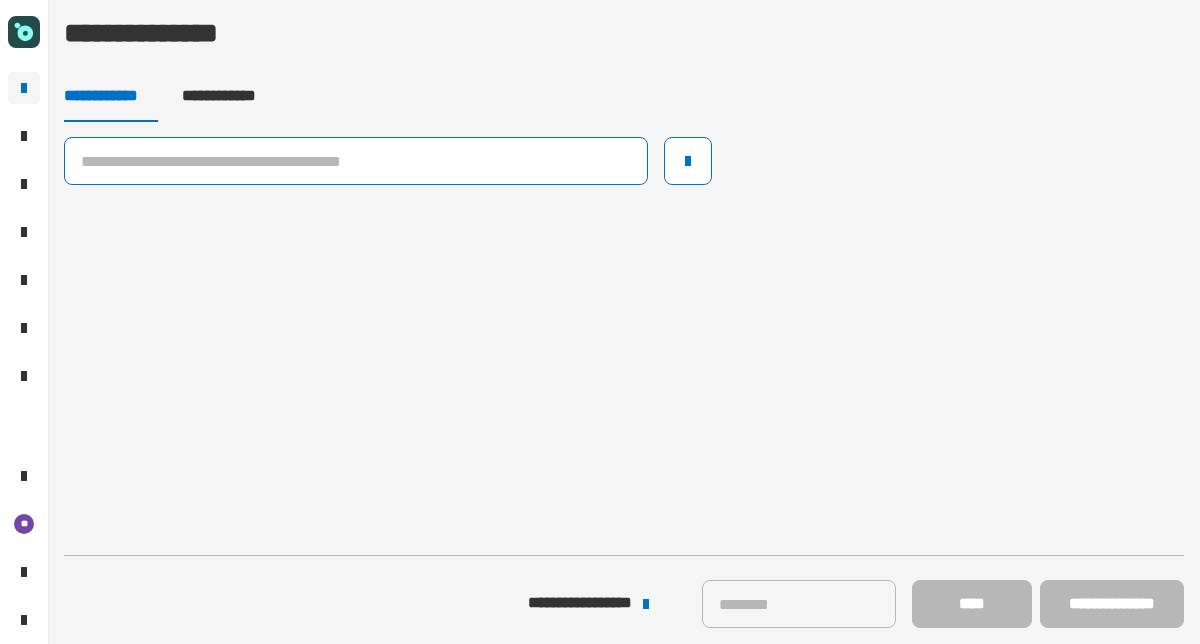 click 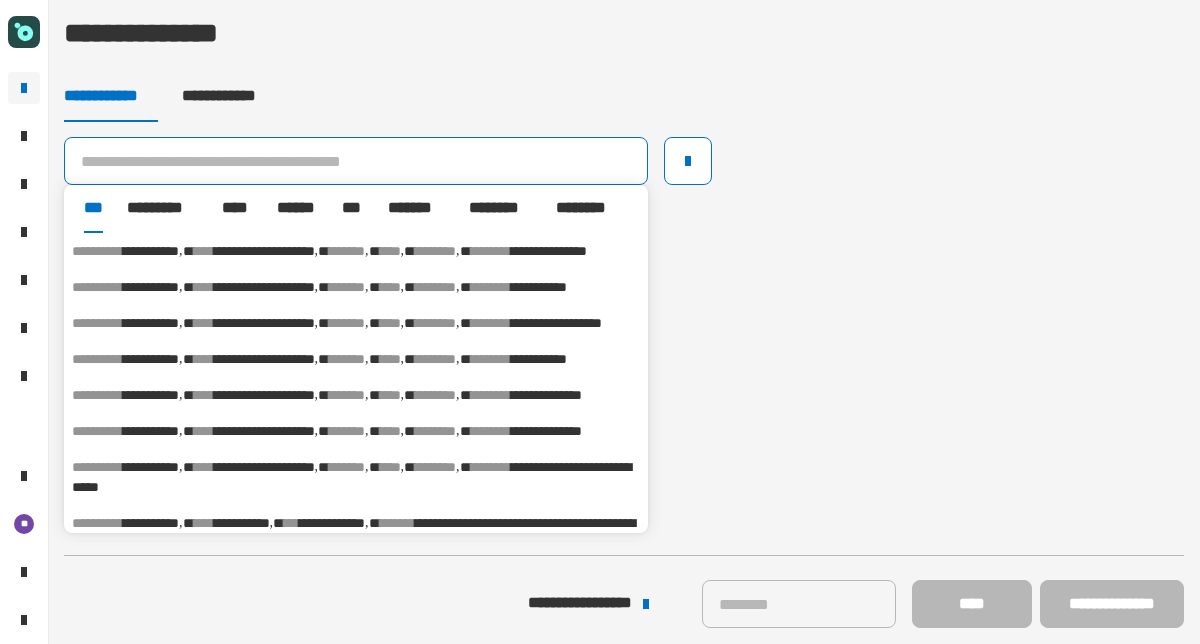paste on "**********" 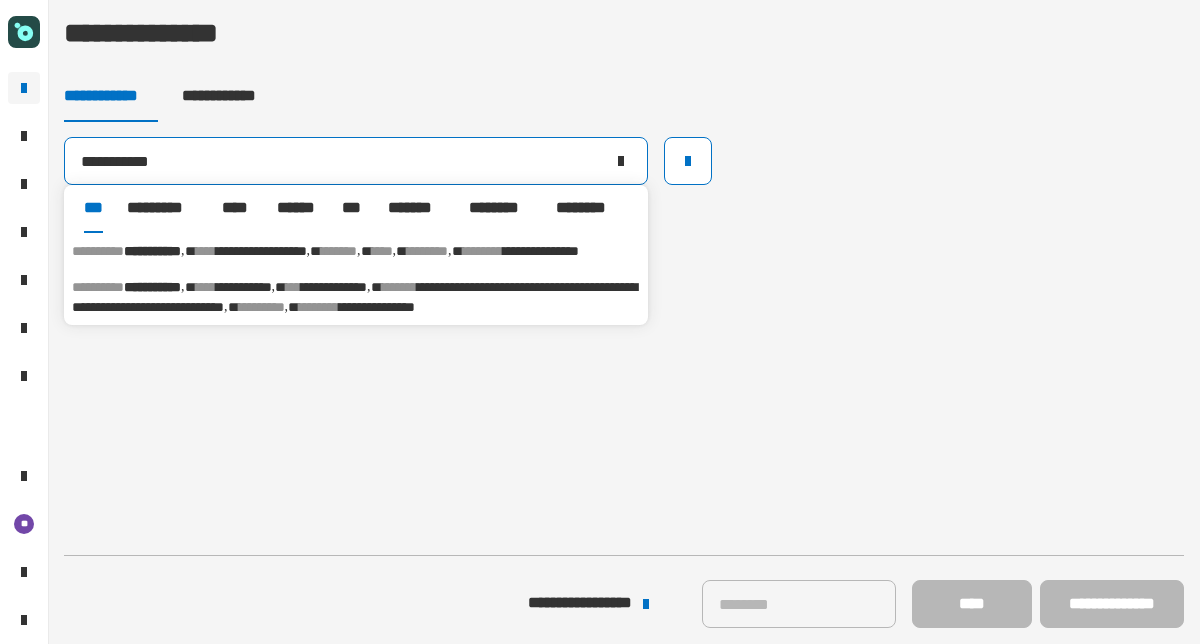 type on "**********" 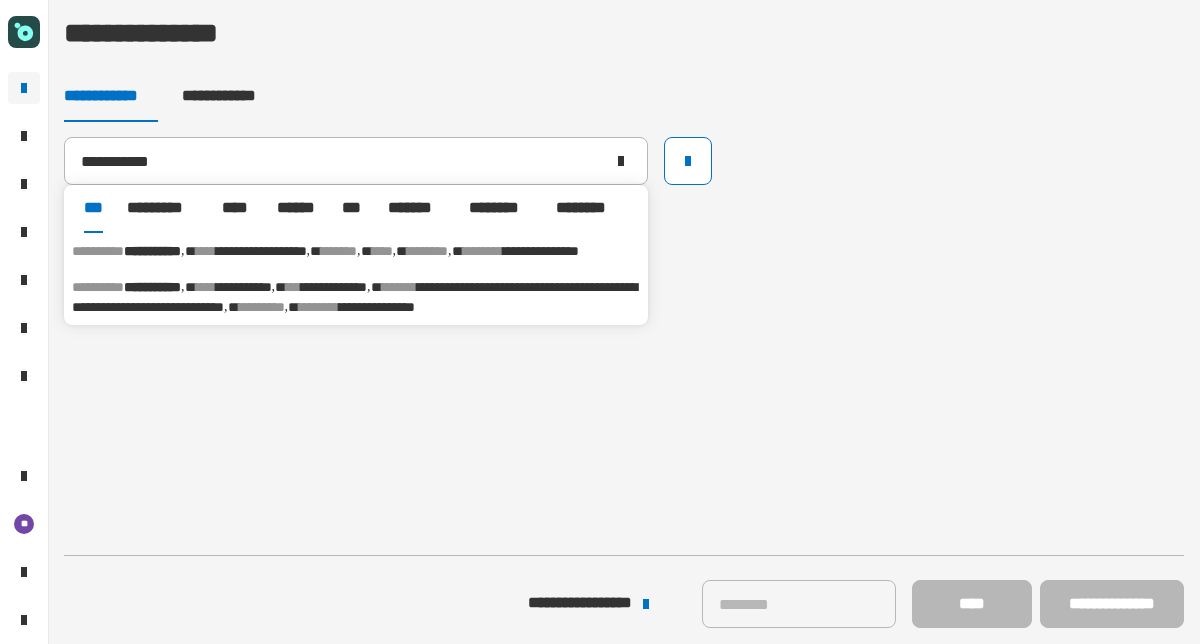 click on "**********" at bounding box center [152, 251] 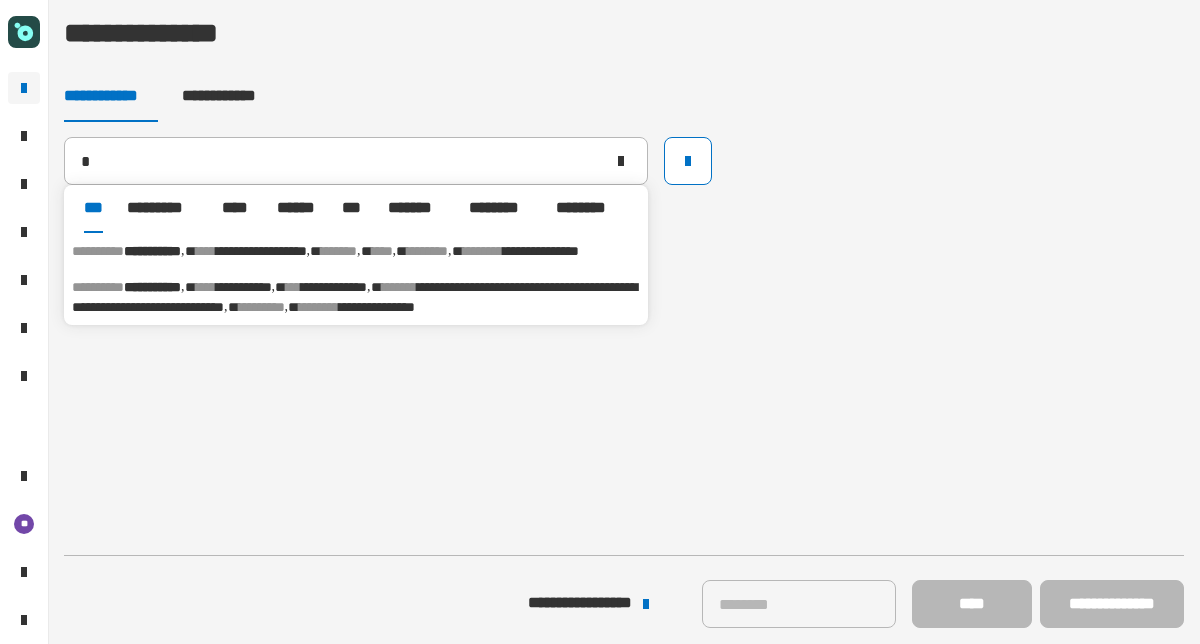 type 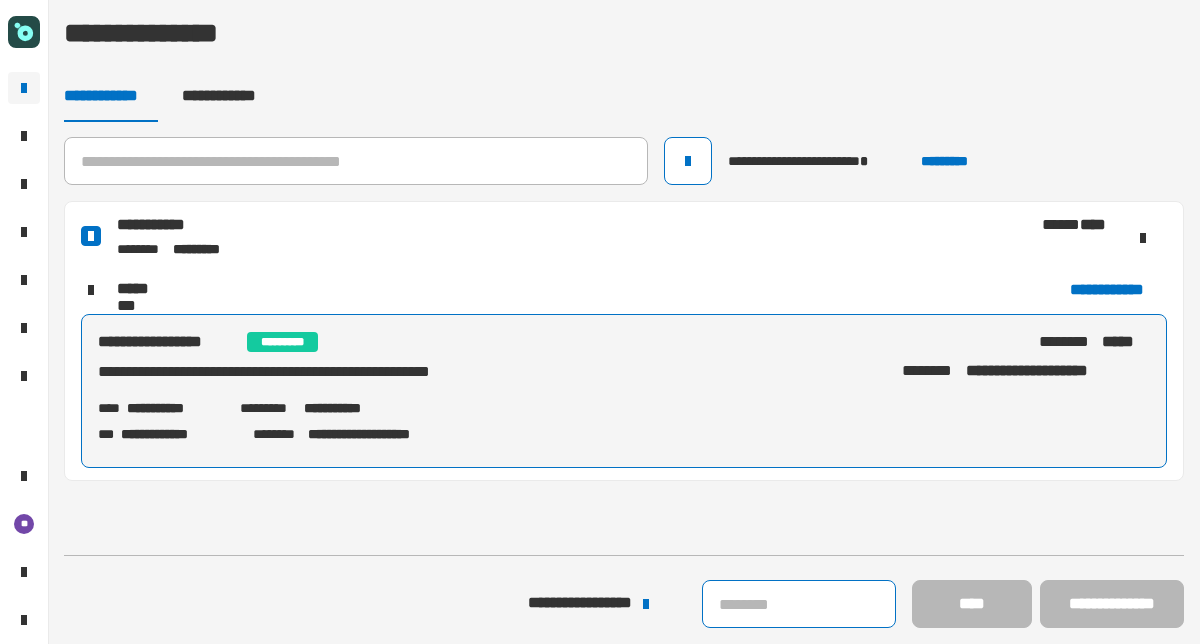 click 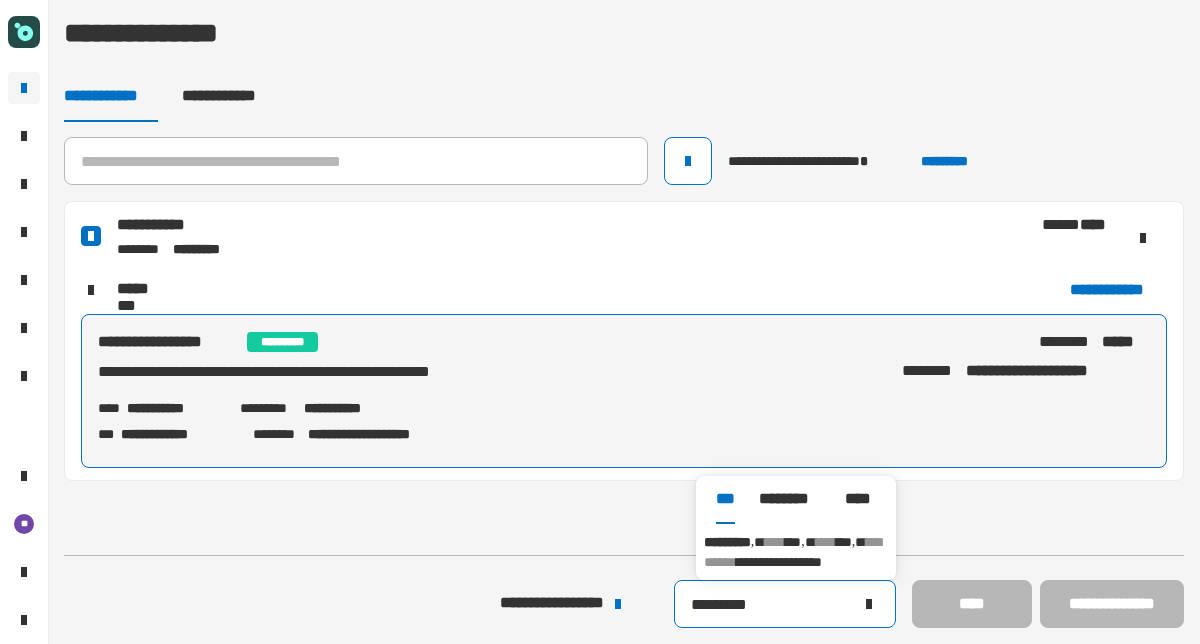 type on "*********" 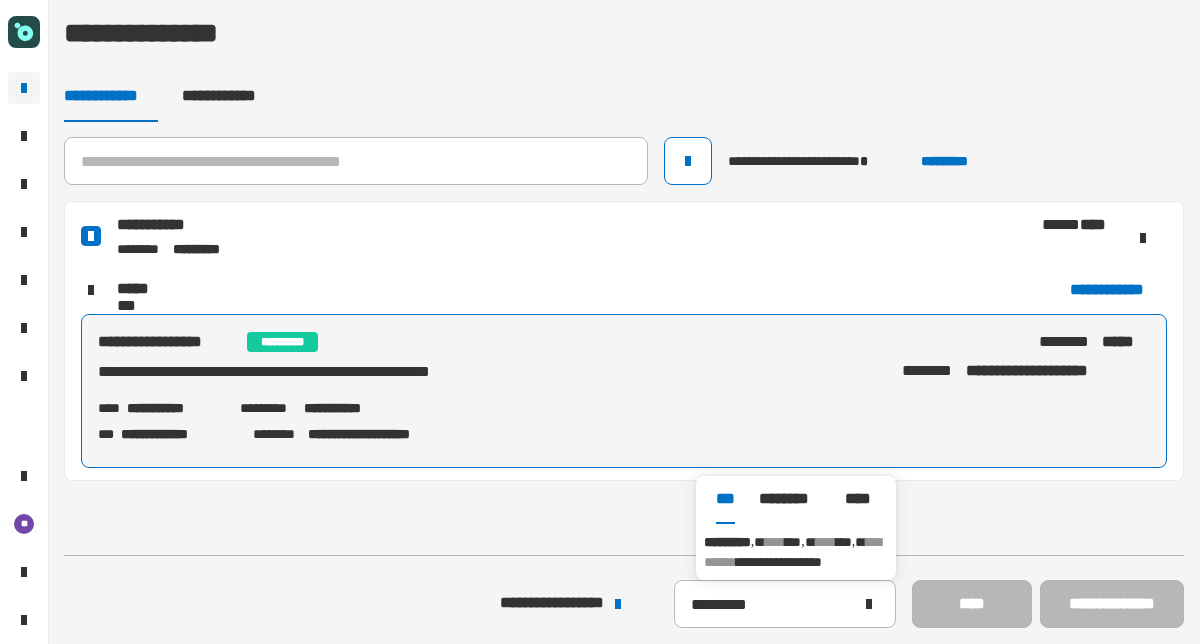 click on "*********" at bounding box center (727, 542) 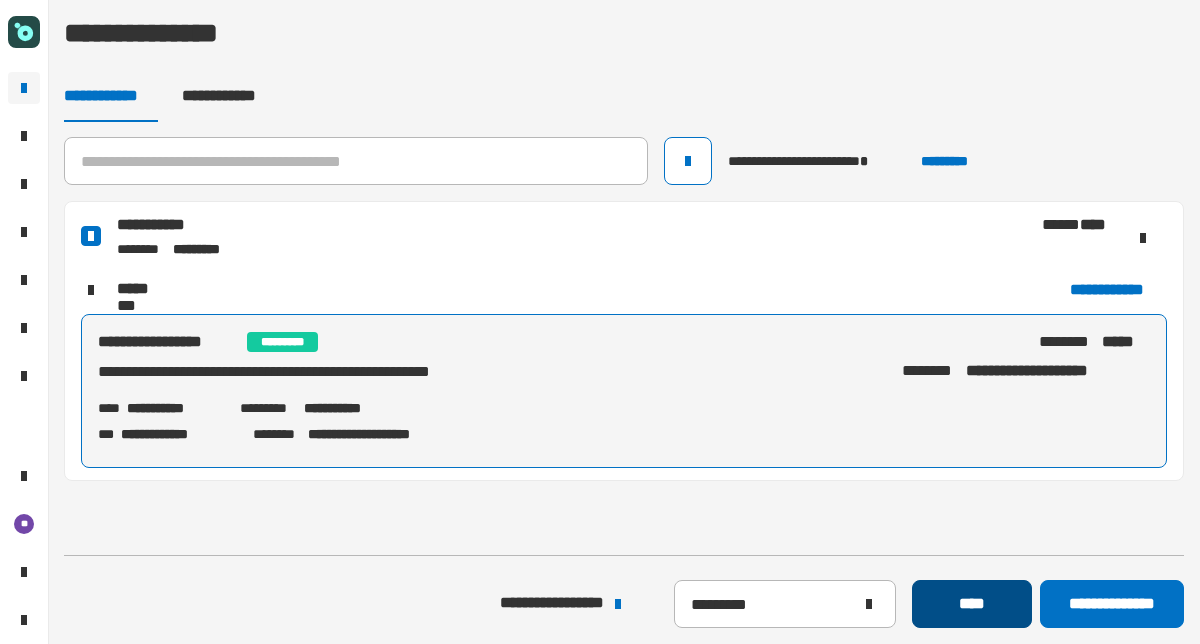 click on "****" 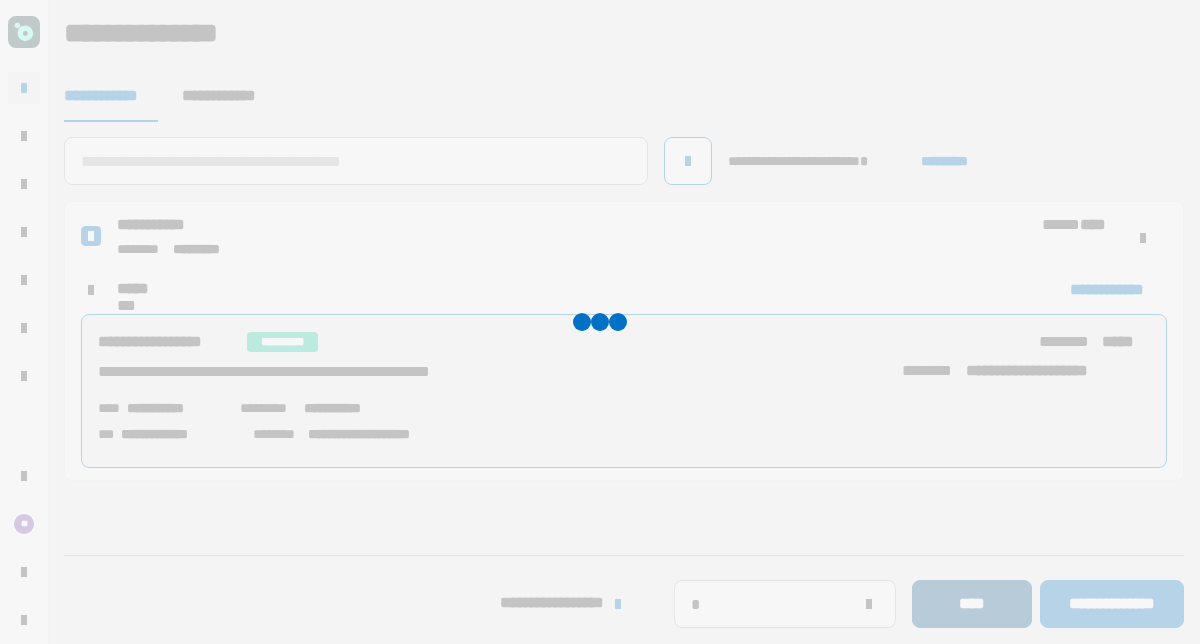 type 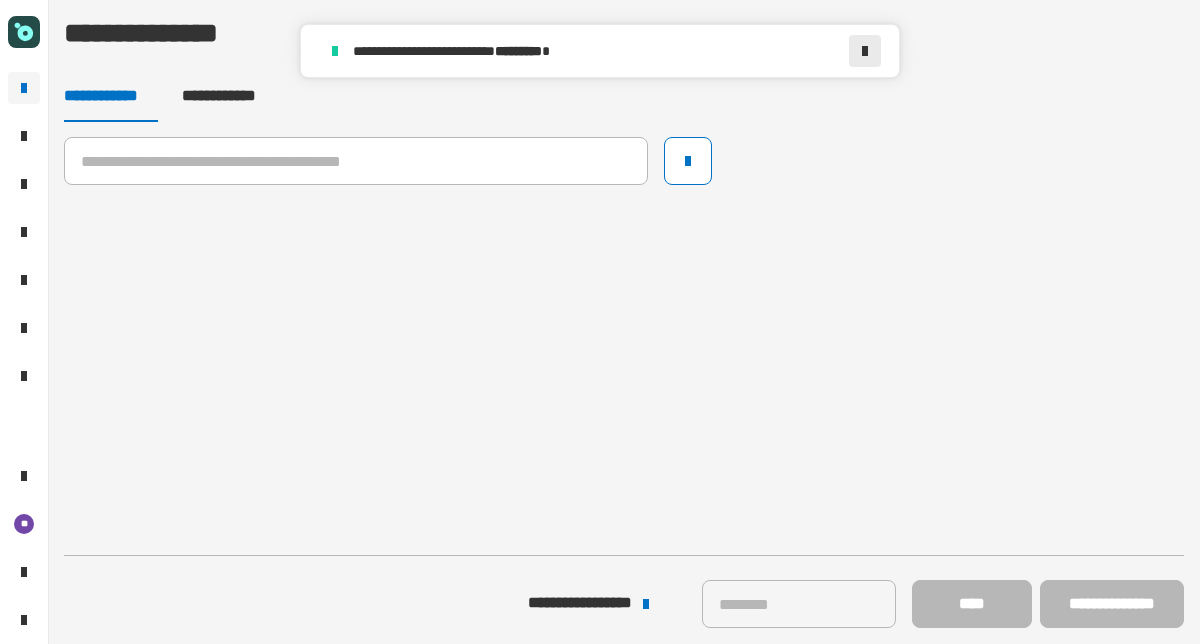 click 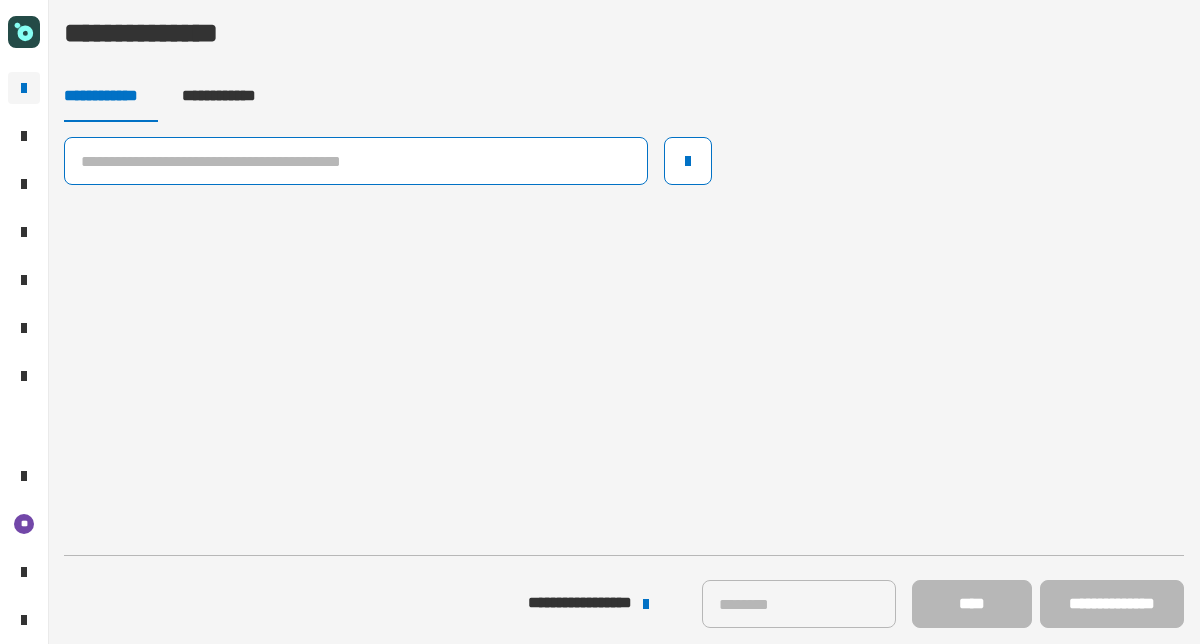 click 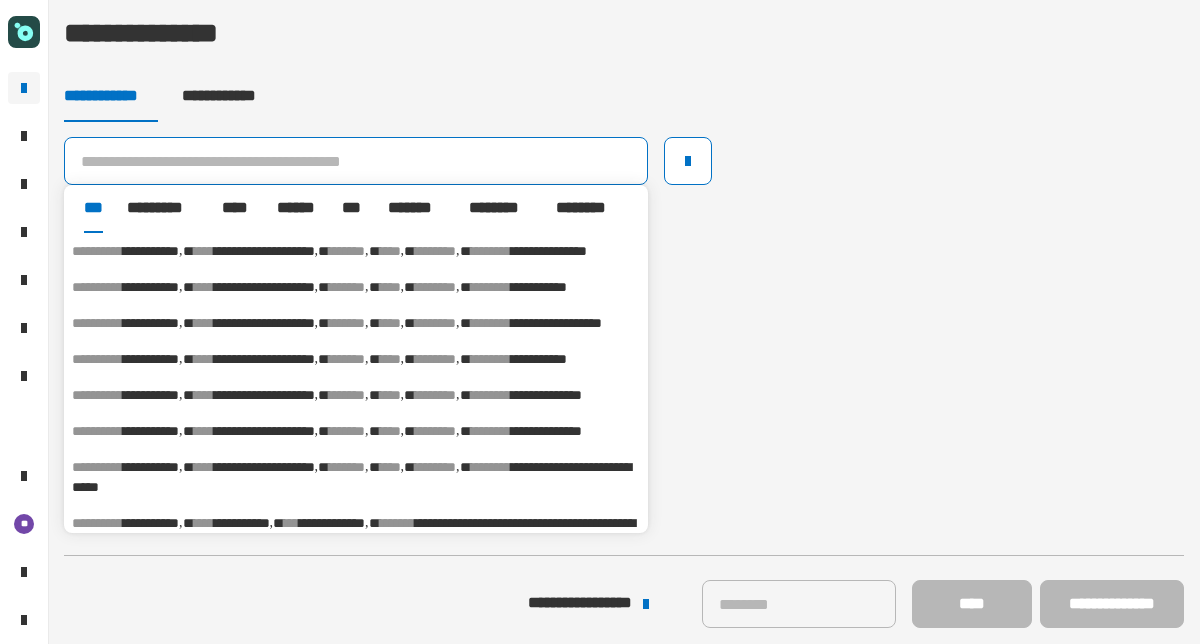 paste on "**********" 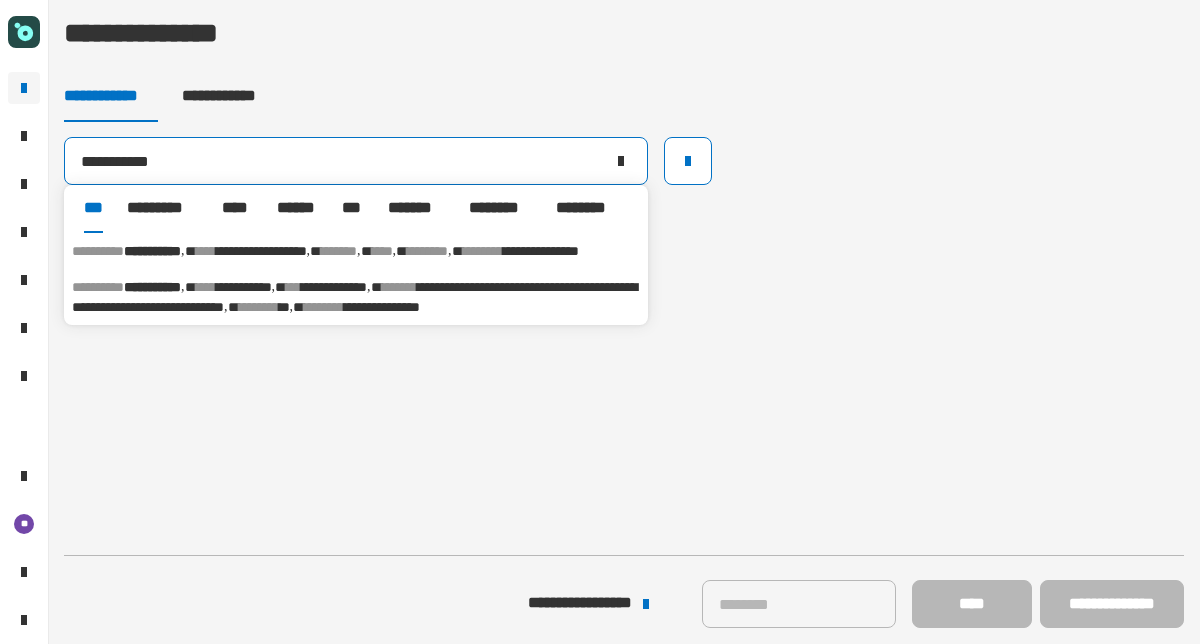 type on "**********" 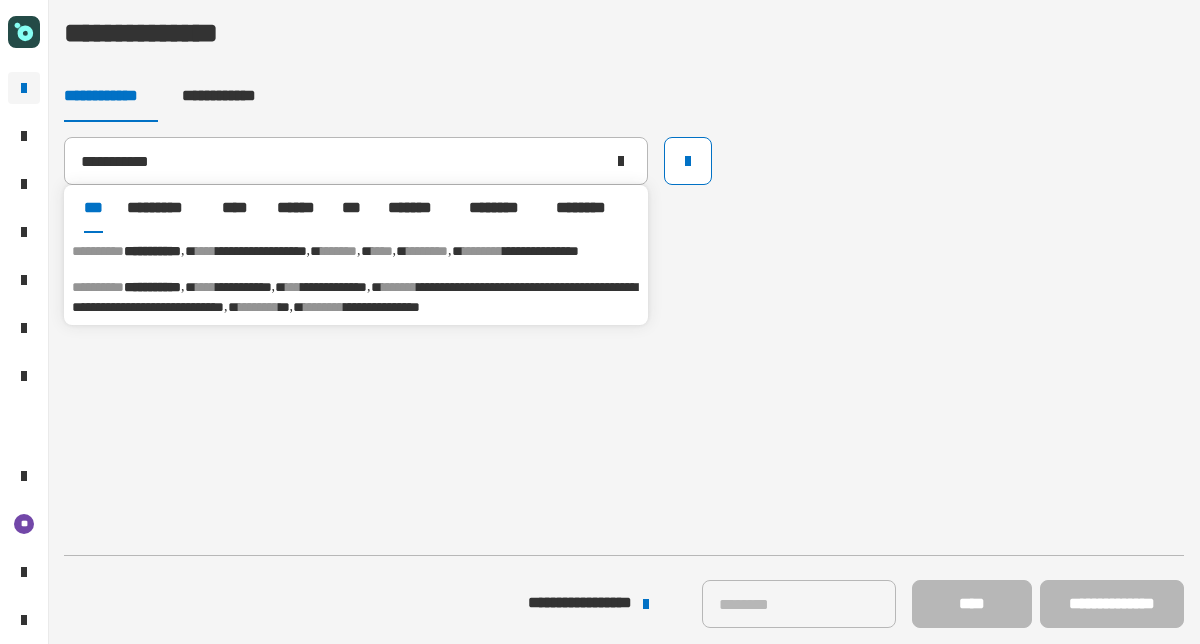 click on "**********" at bounding box center (152, 251) 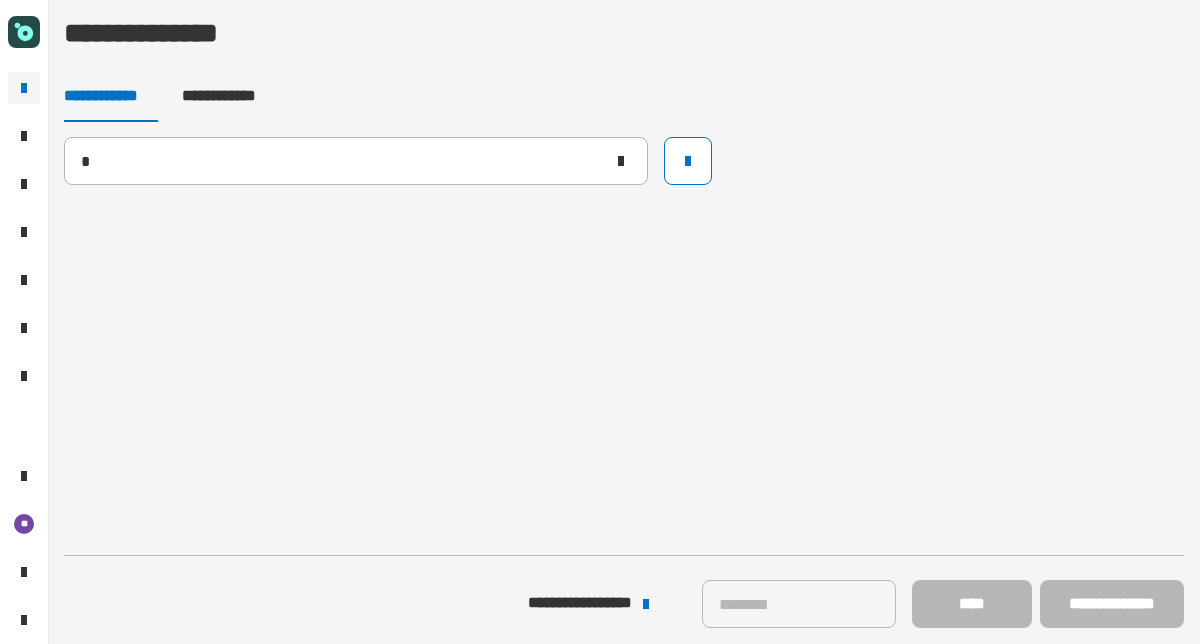 type 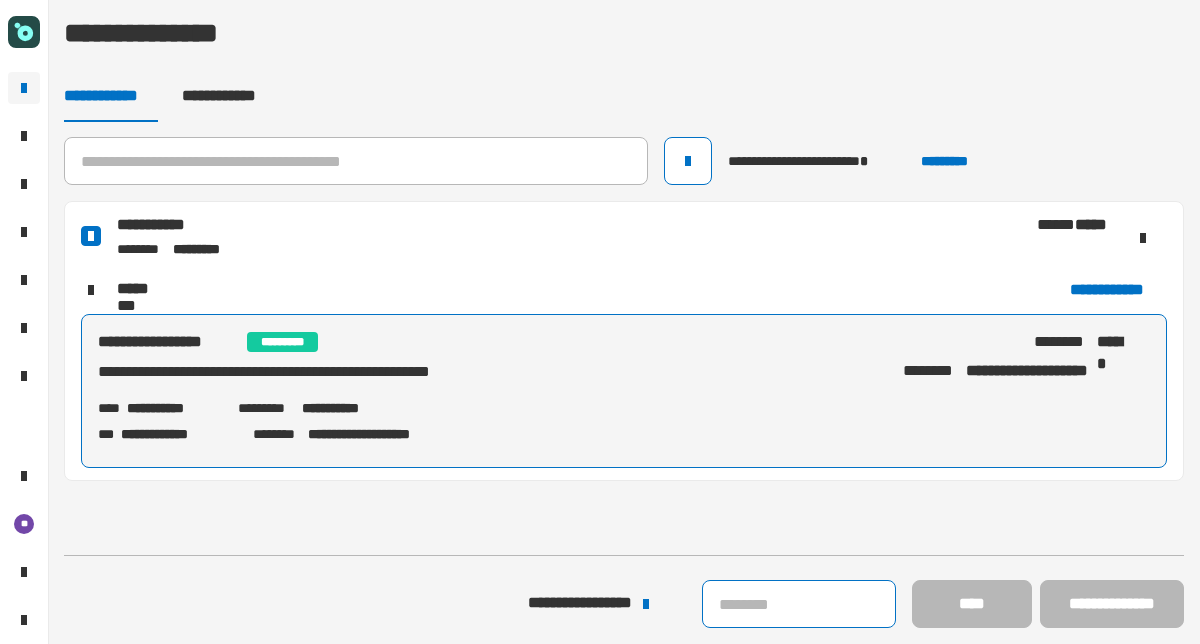 click 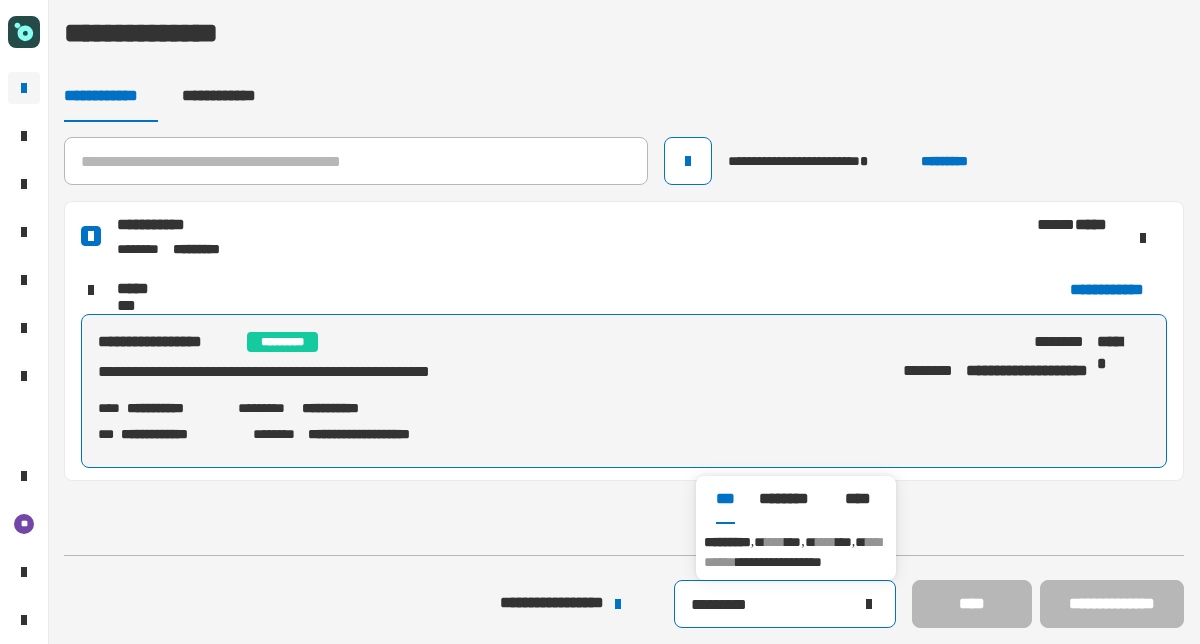 type on "*********" 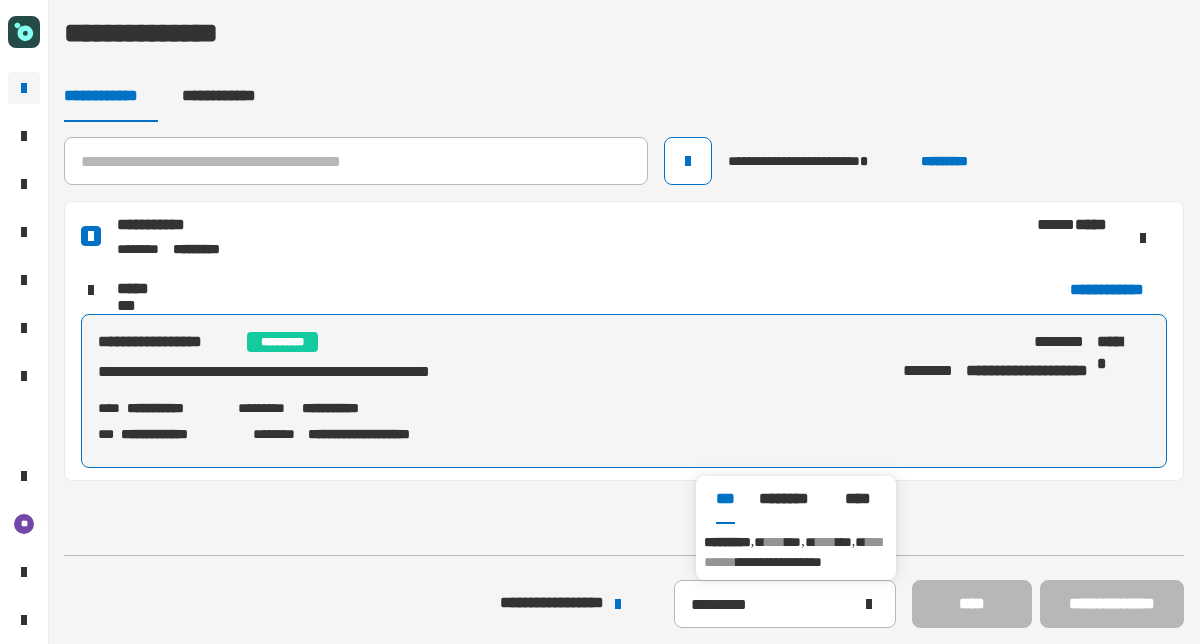 click on "*********" at bounding box center [727, 542] 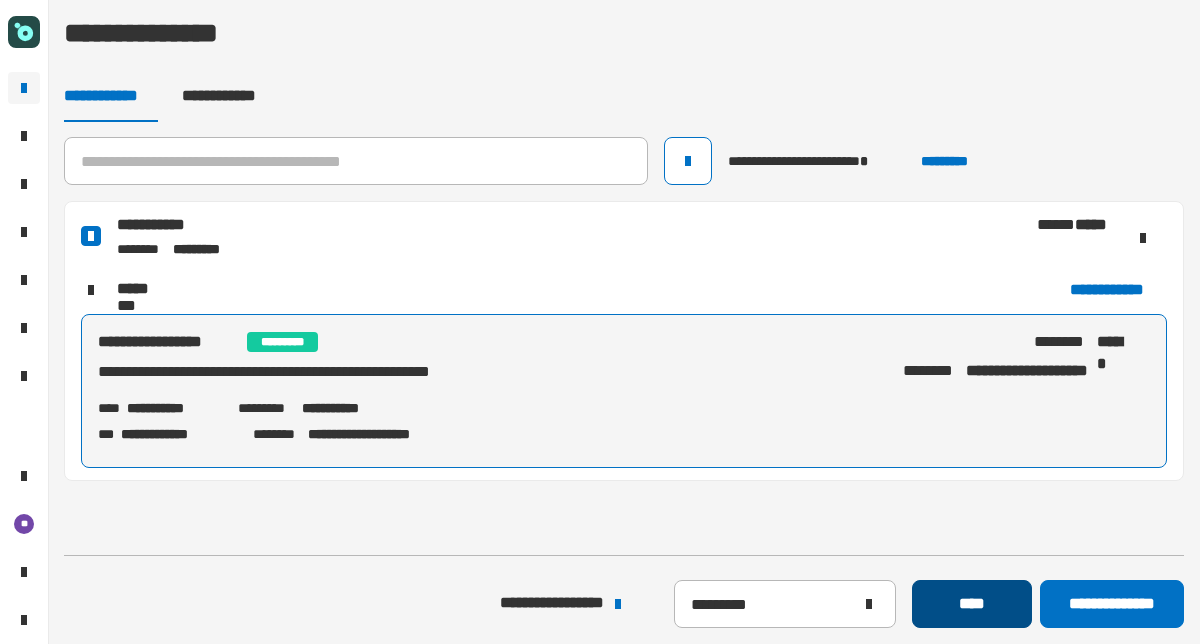 click on "****" 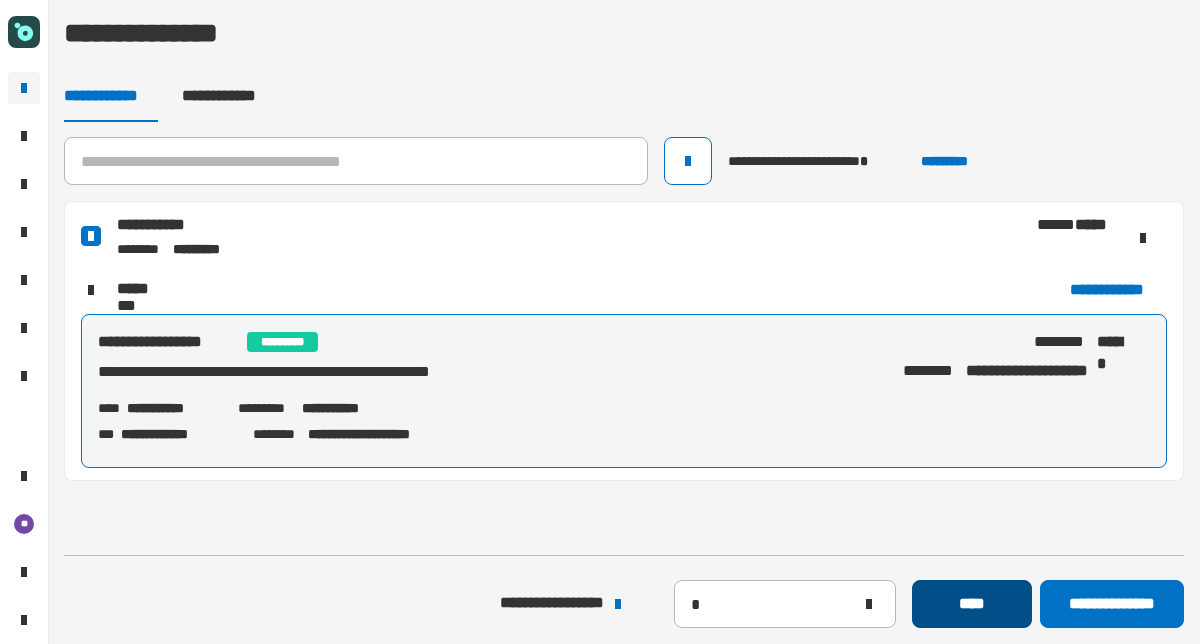 type 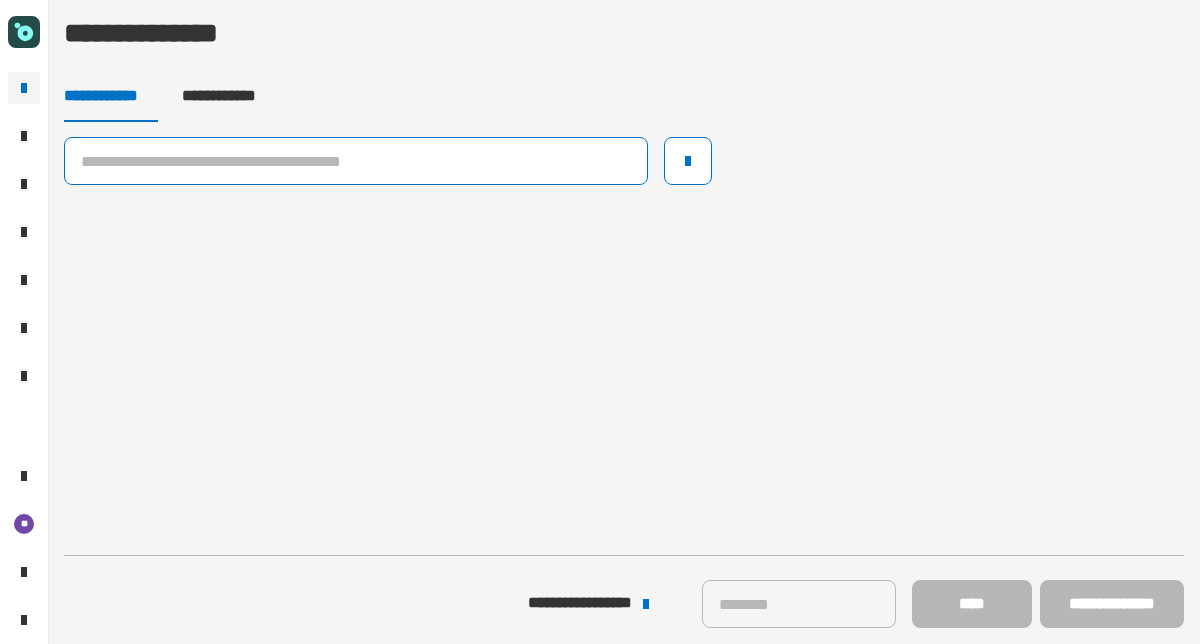 click 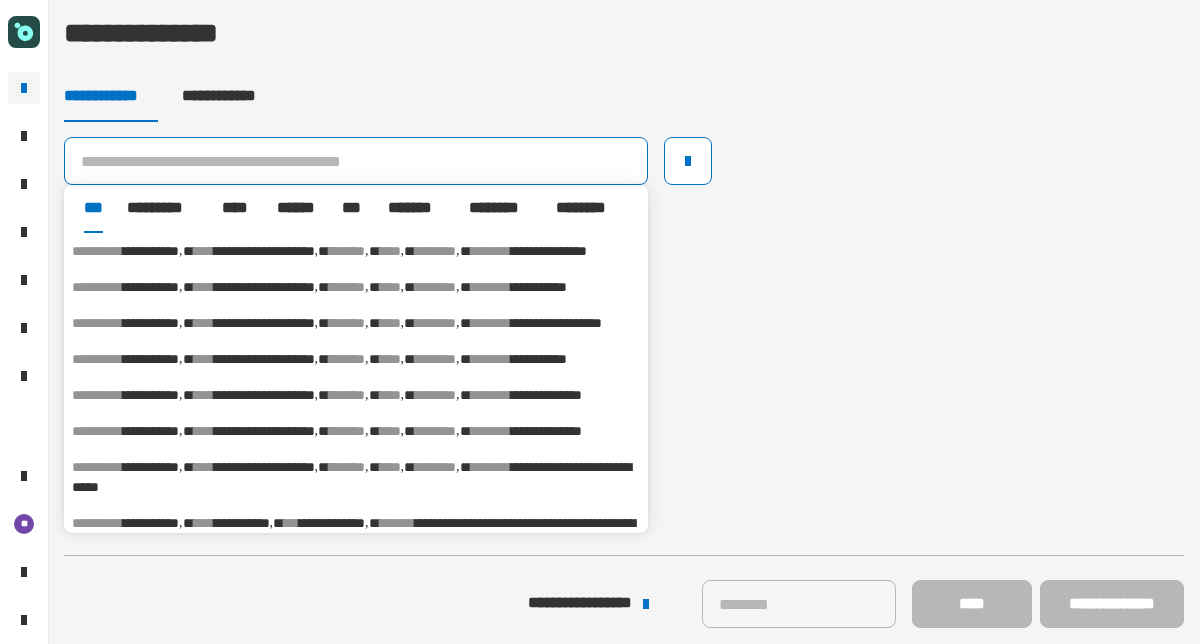 paste on "**********" 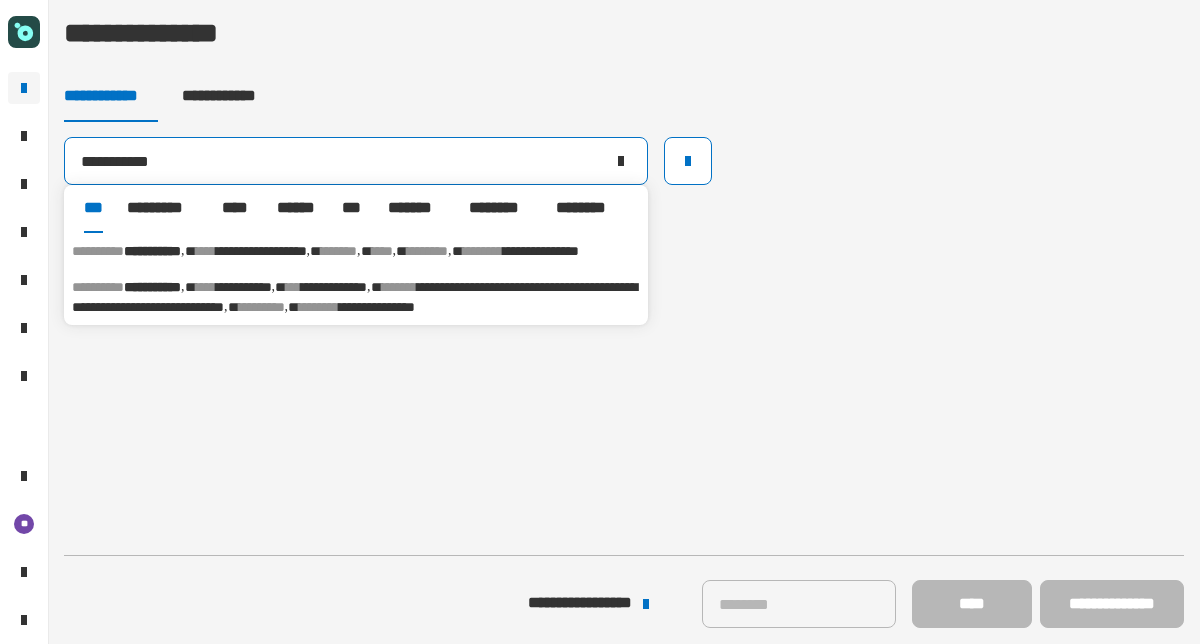 type on "**********" 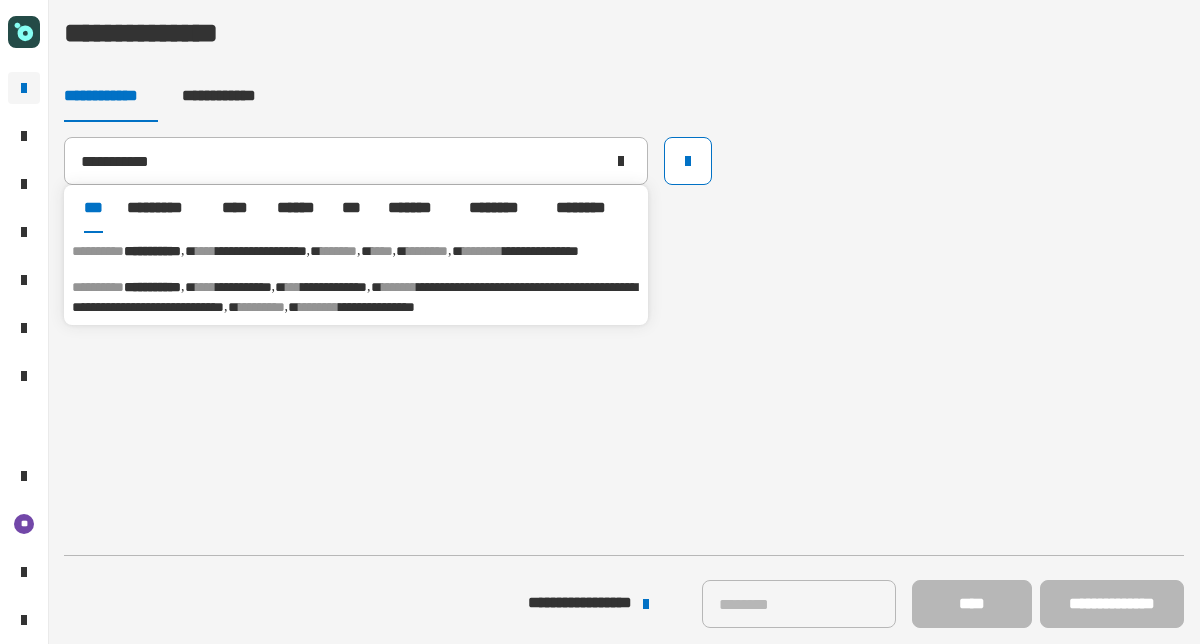 click on "**********" at bounding box center (152, 251) 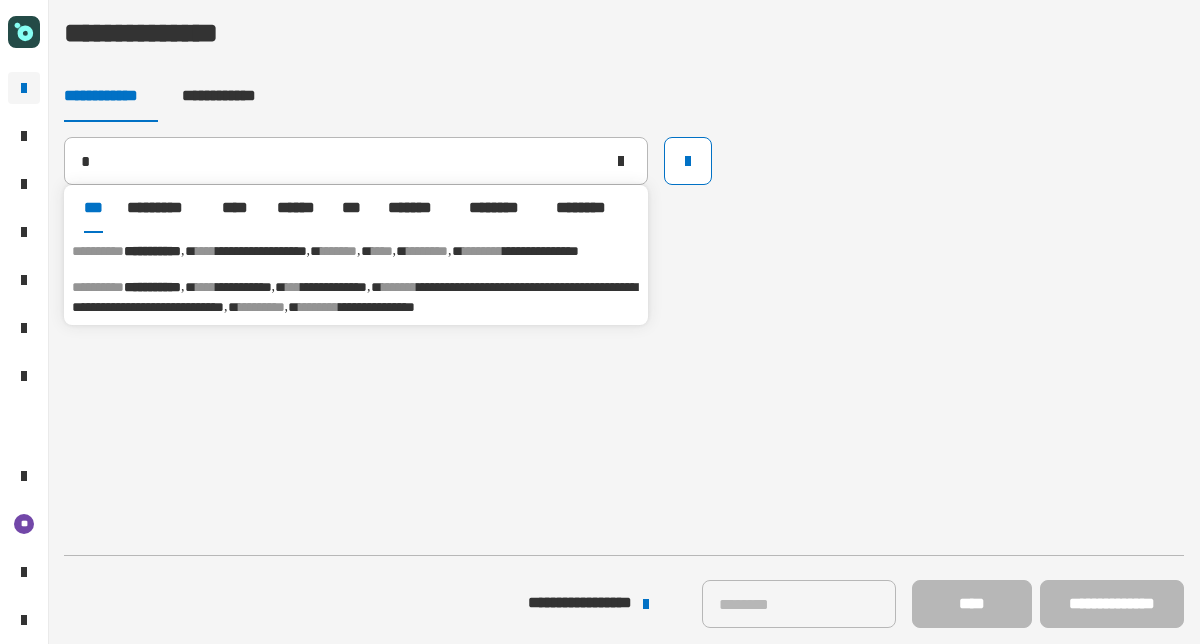 type 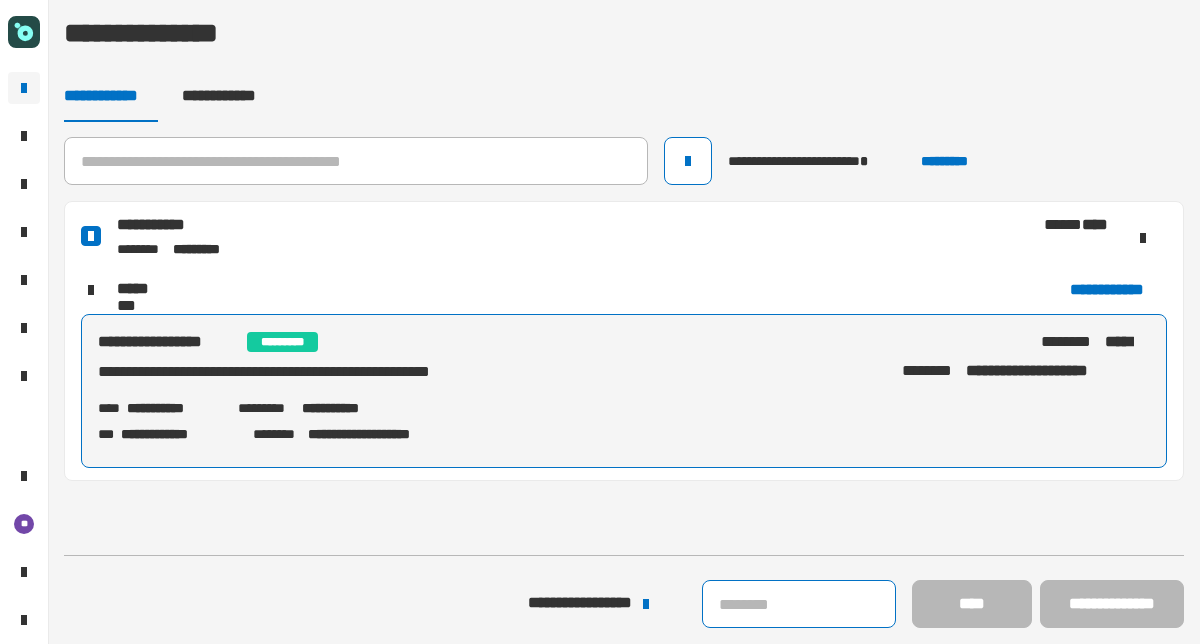 click 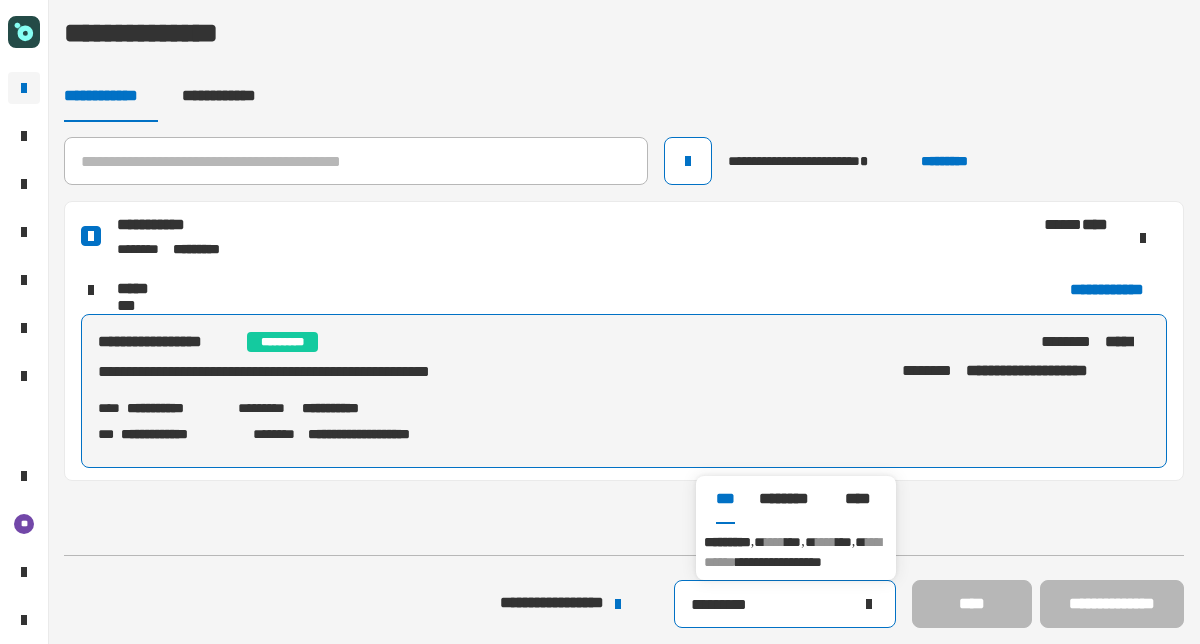 type on "*********" 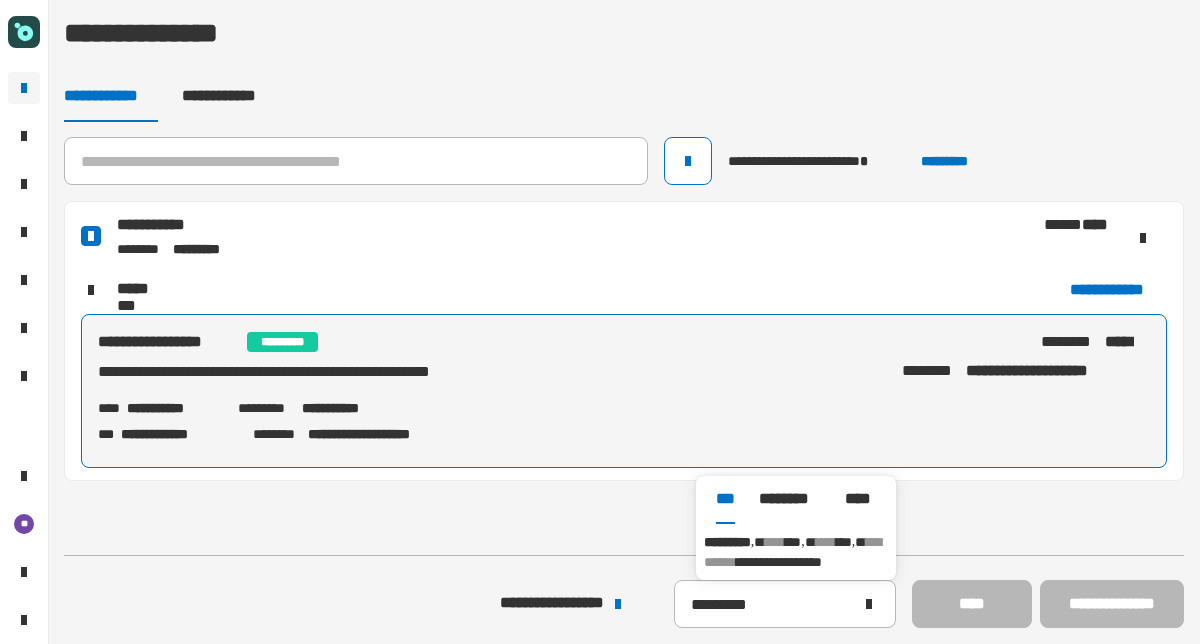 click on "*********" at bounding box center [727, 542] 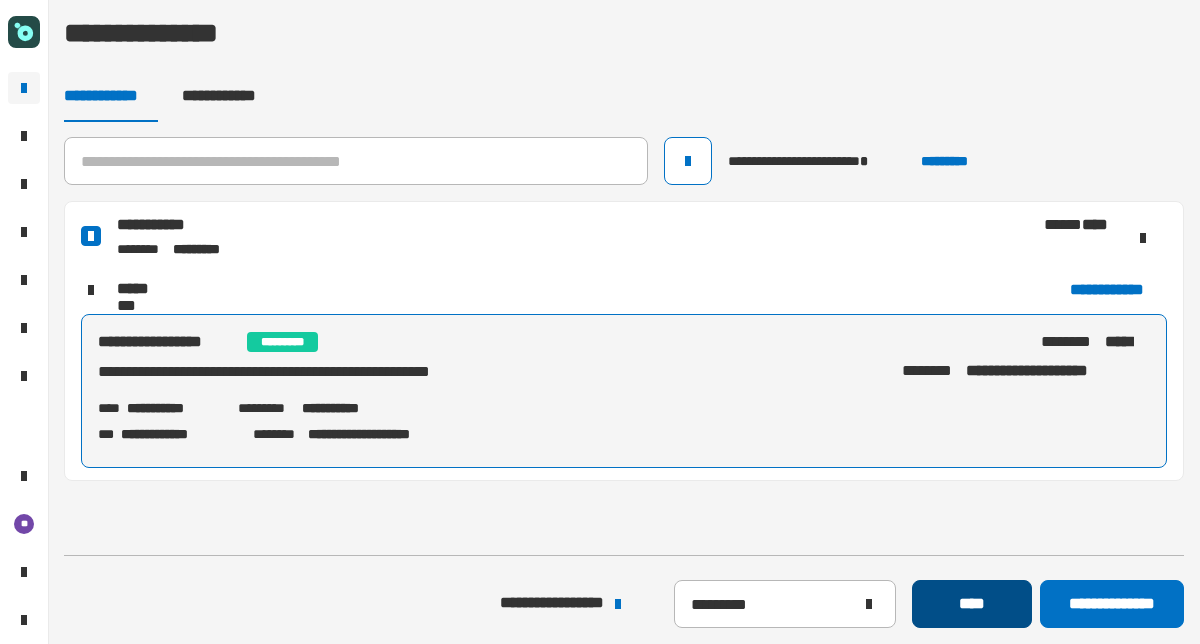 click on "****" 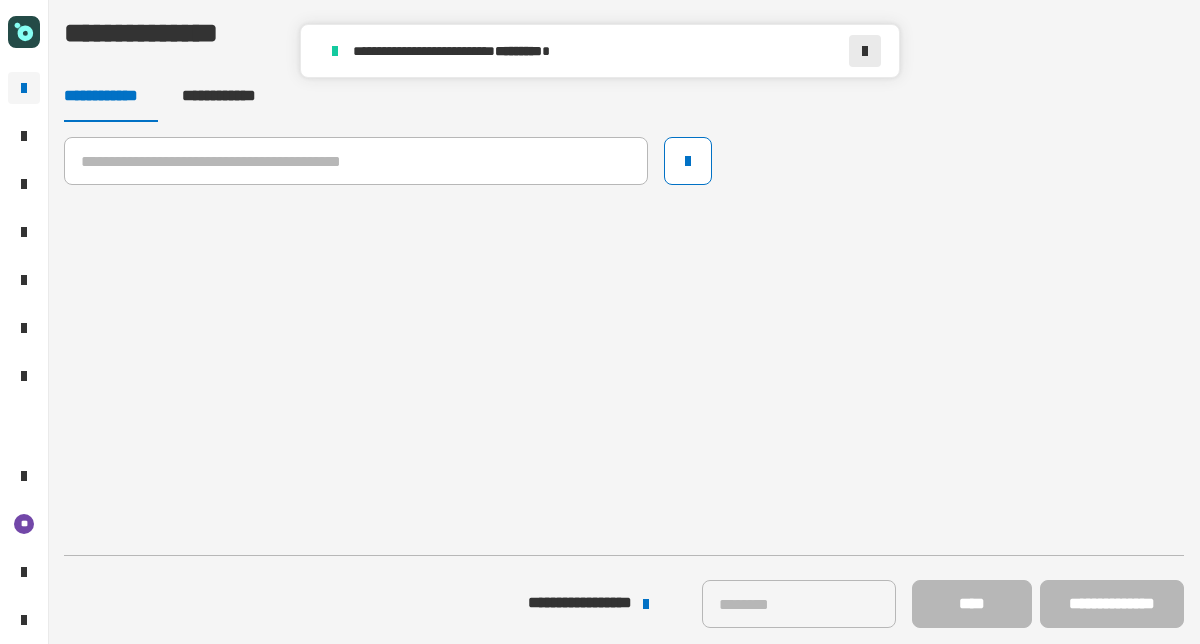 click 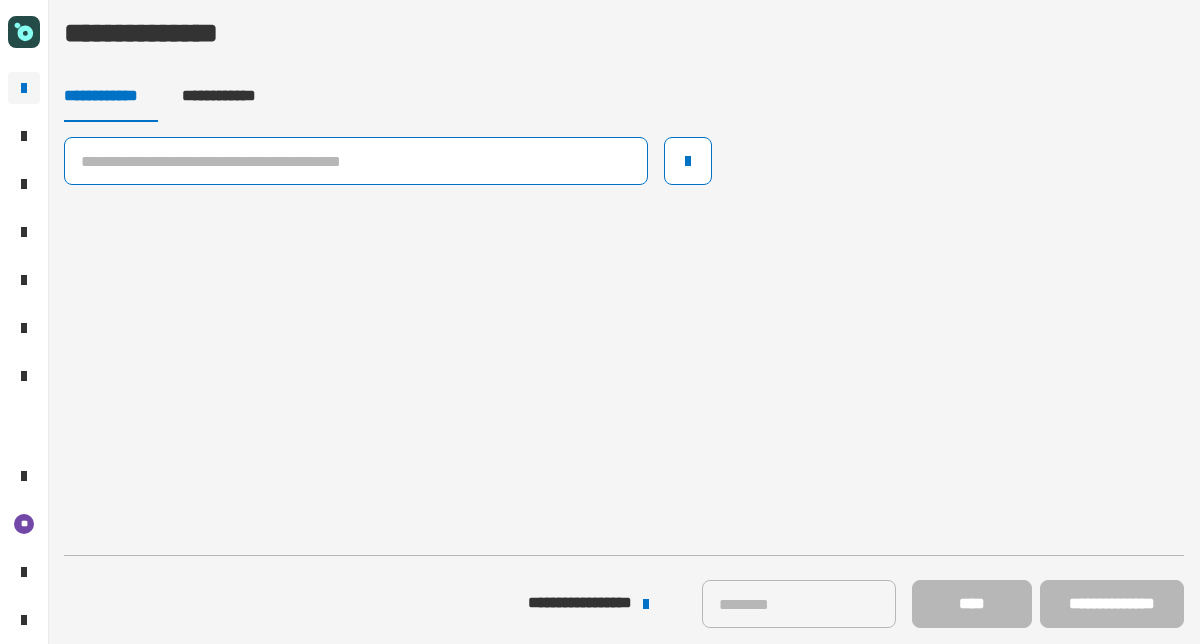 click 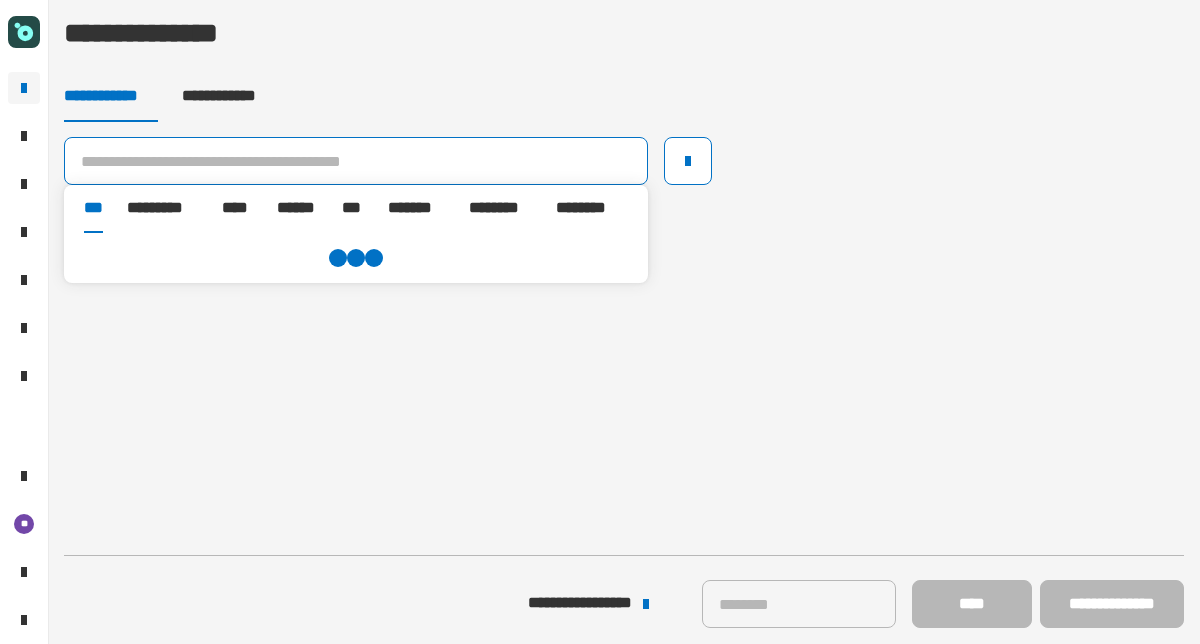 paste on "**********" 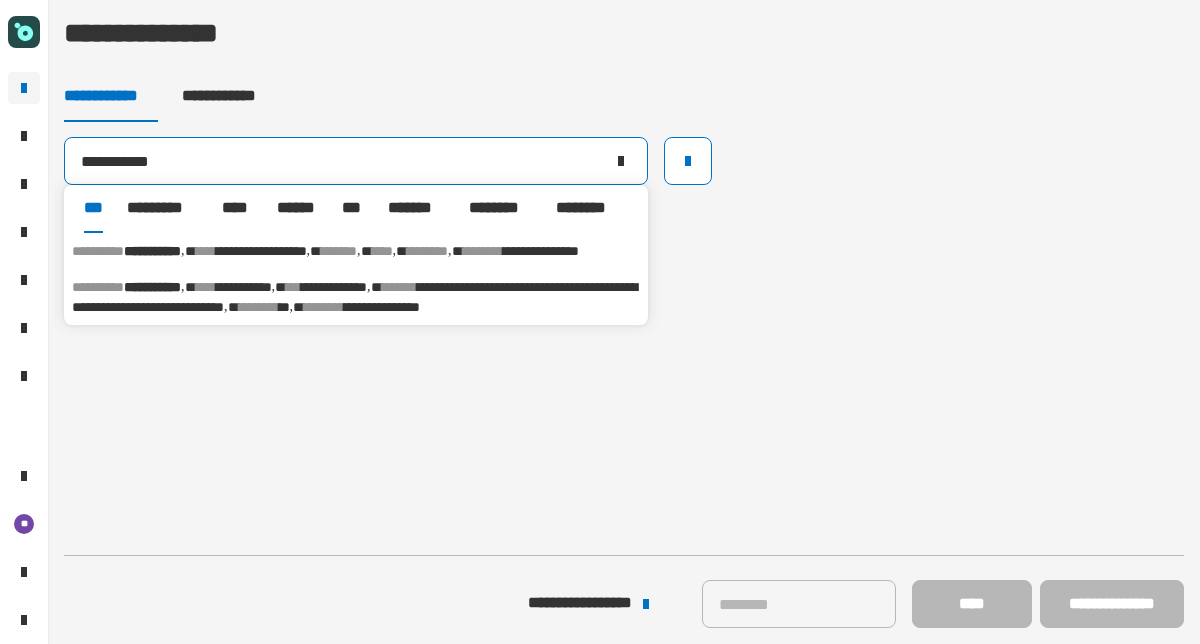 type on "**********" 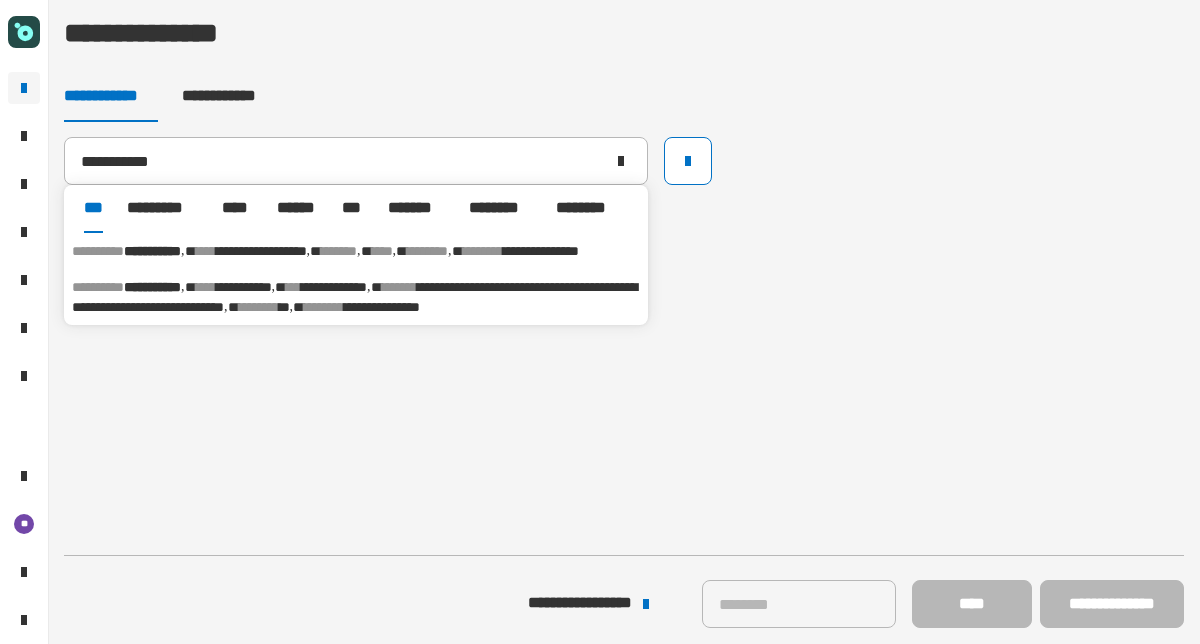 click on "**********" at bounding box center [152, 251] 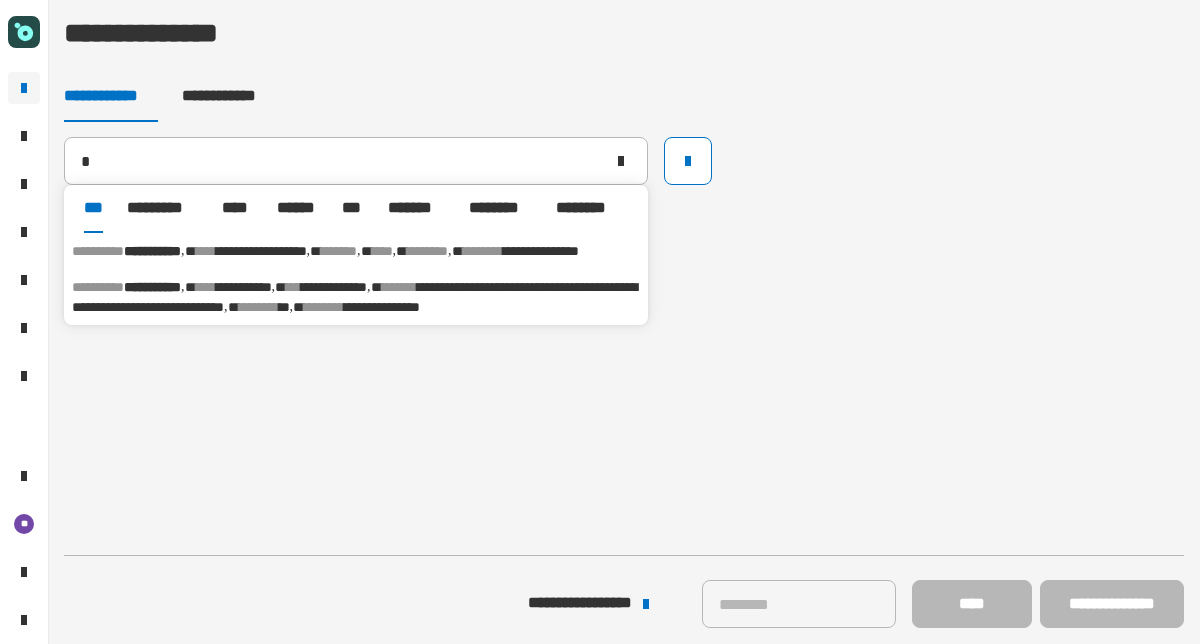 type 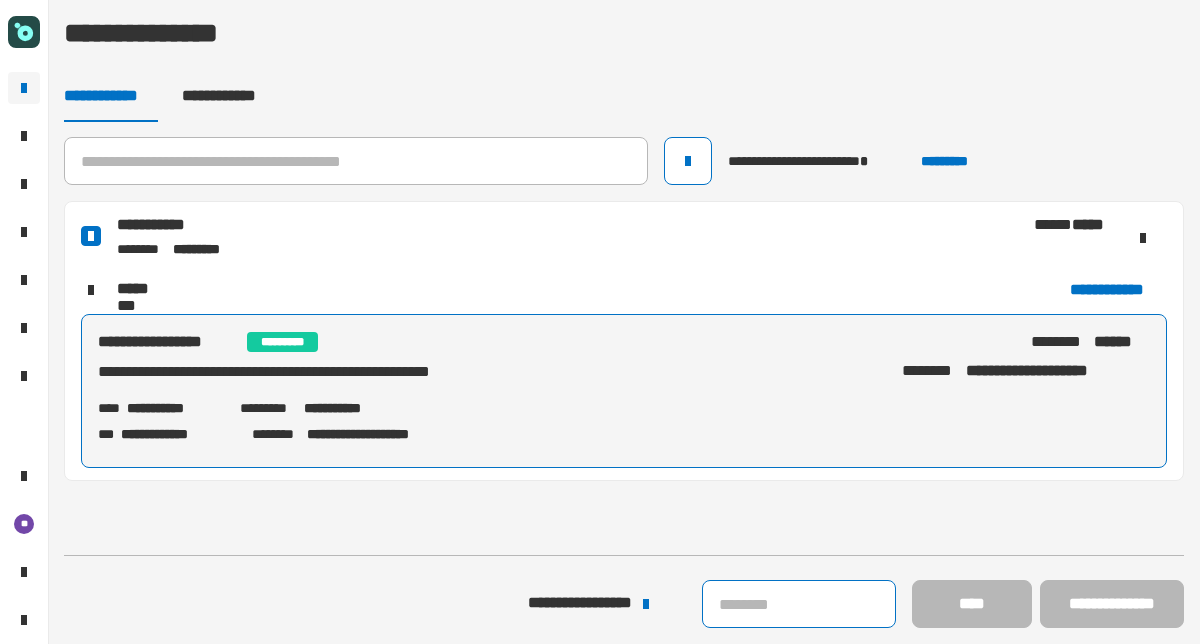 click 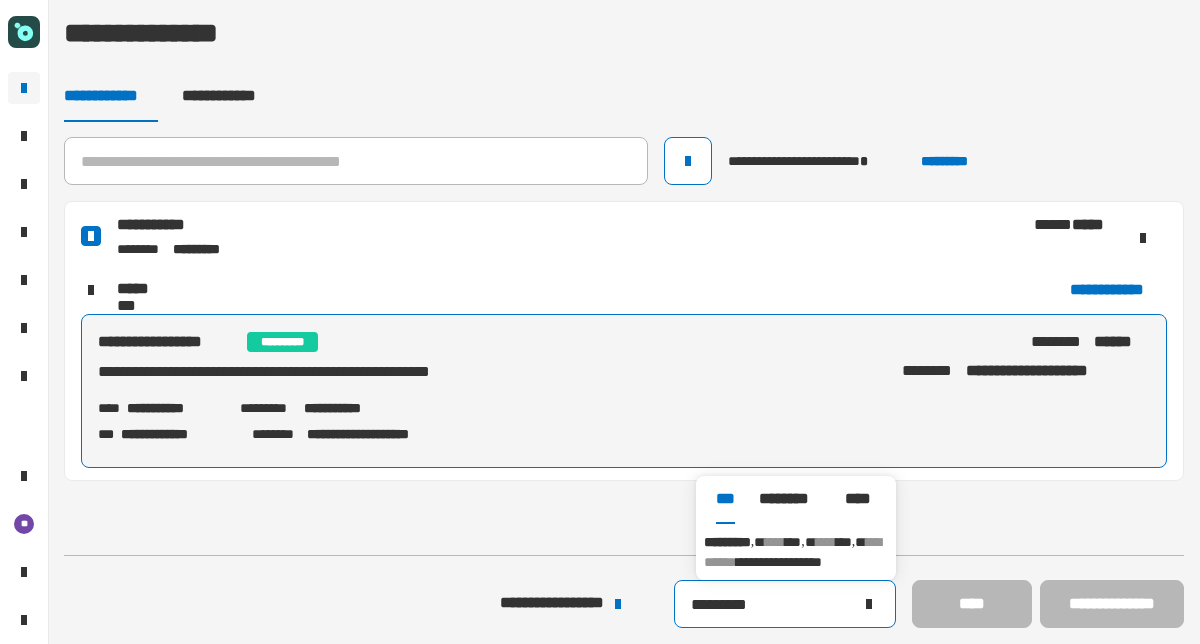 type on "*********" 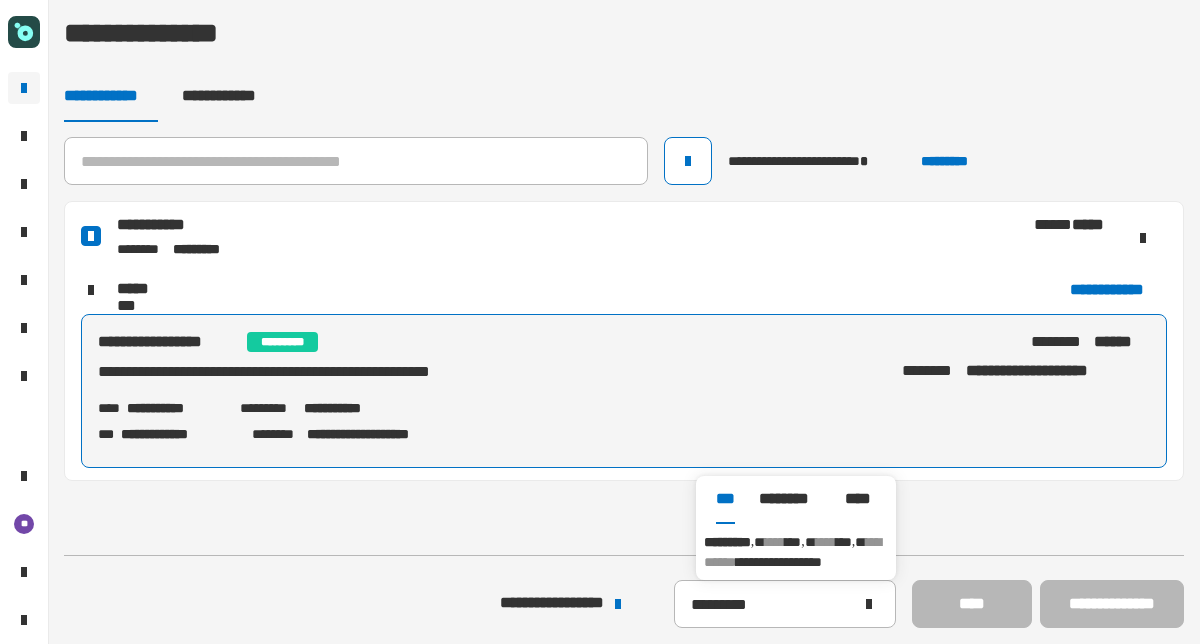 click on "*********" at bounding box center [727, 542] 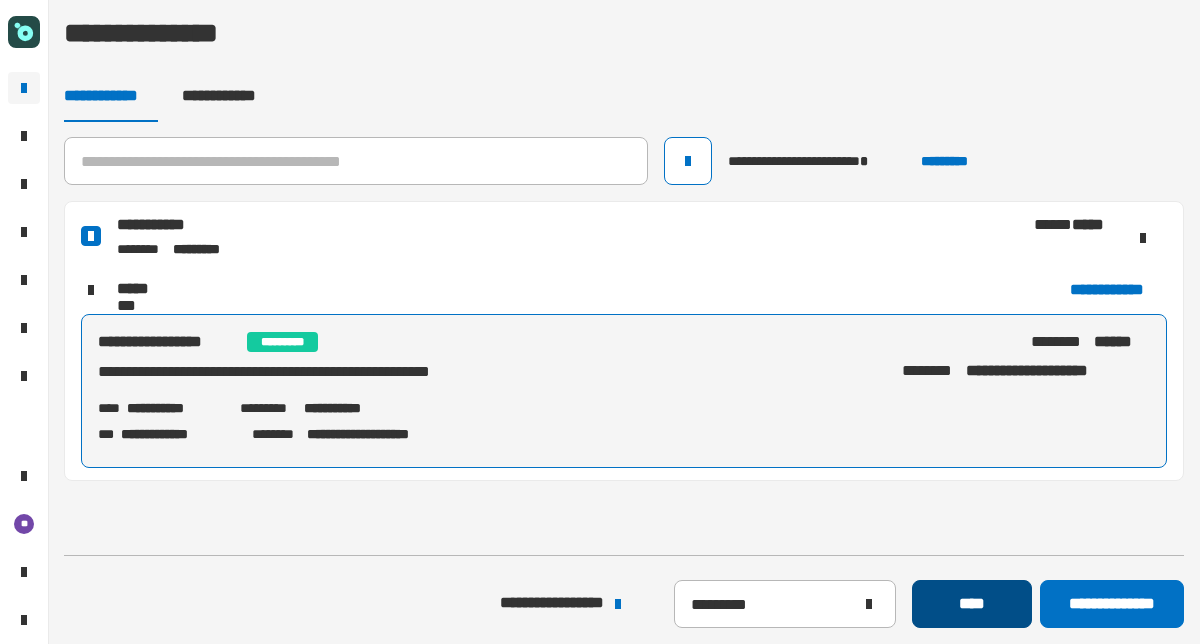 click on "****" 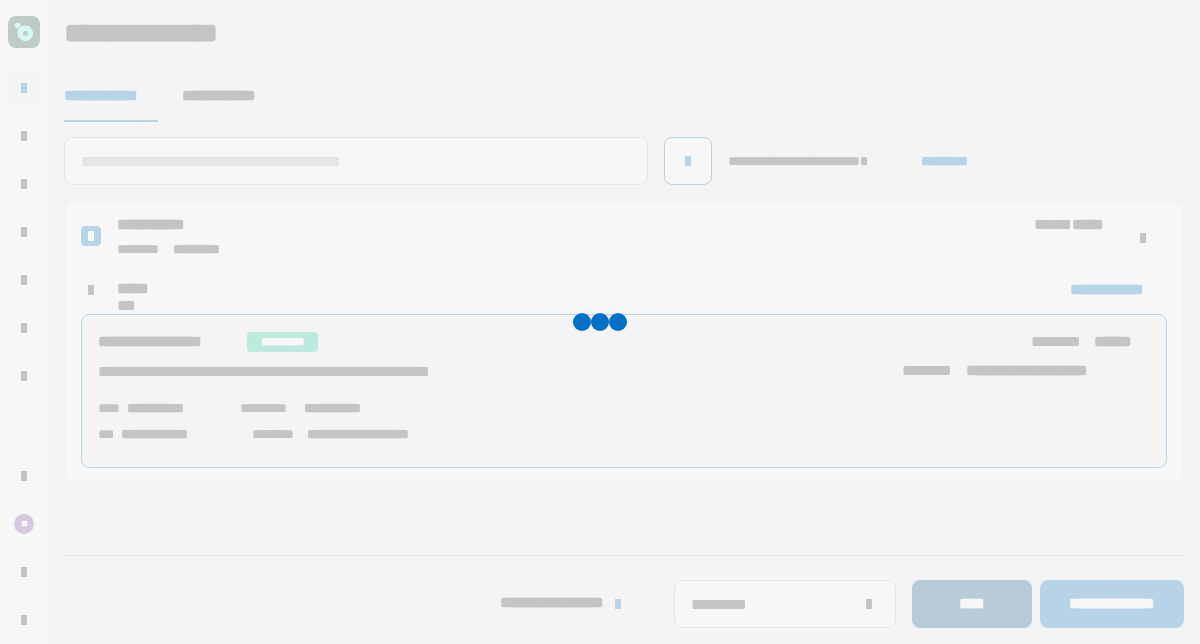 type 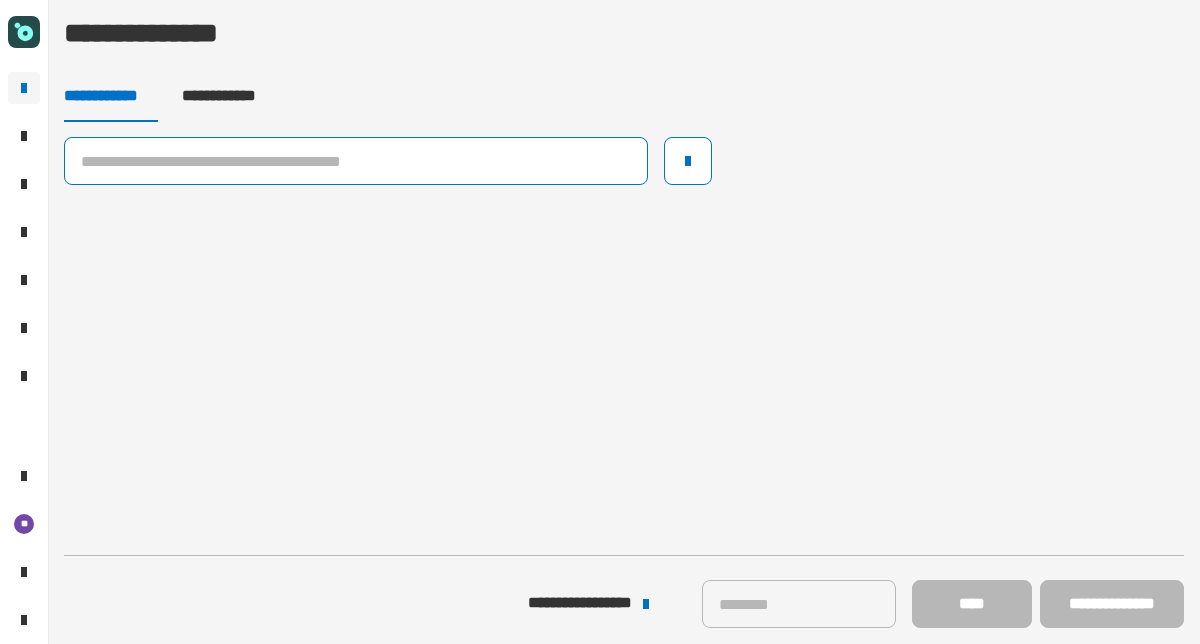 click 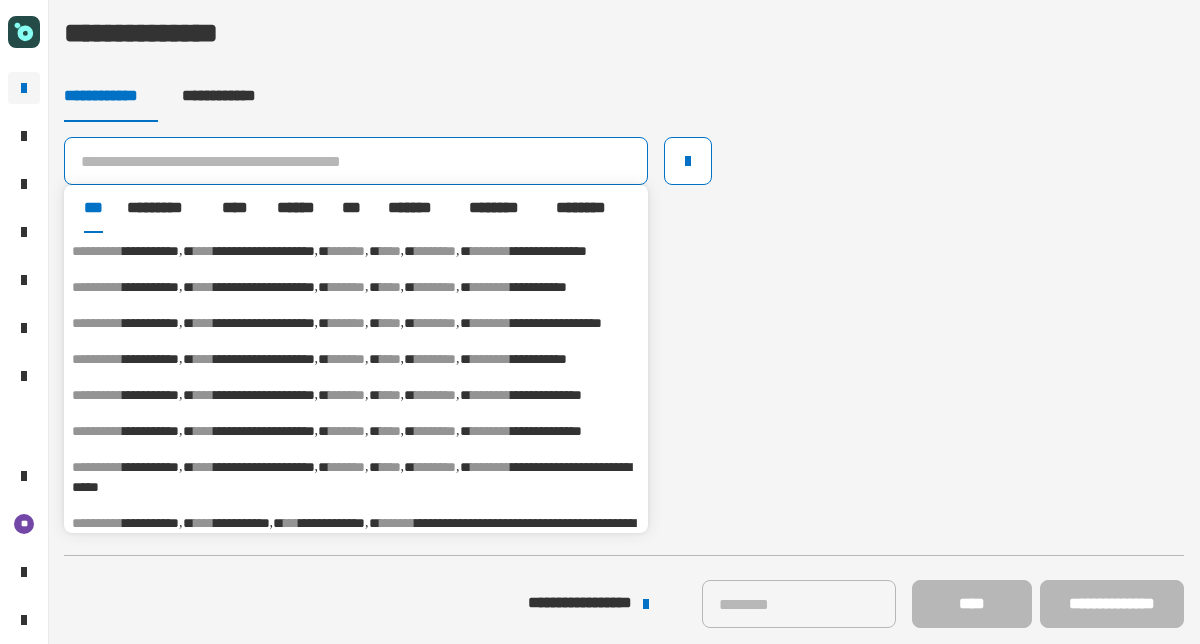 paste on "**********" 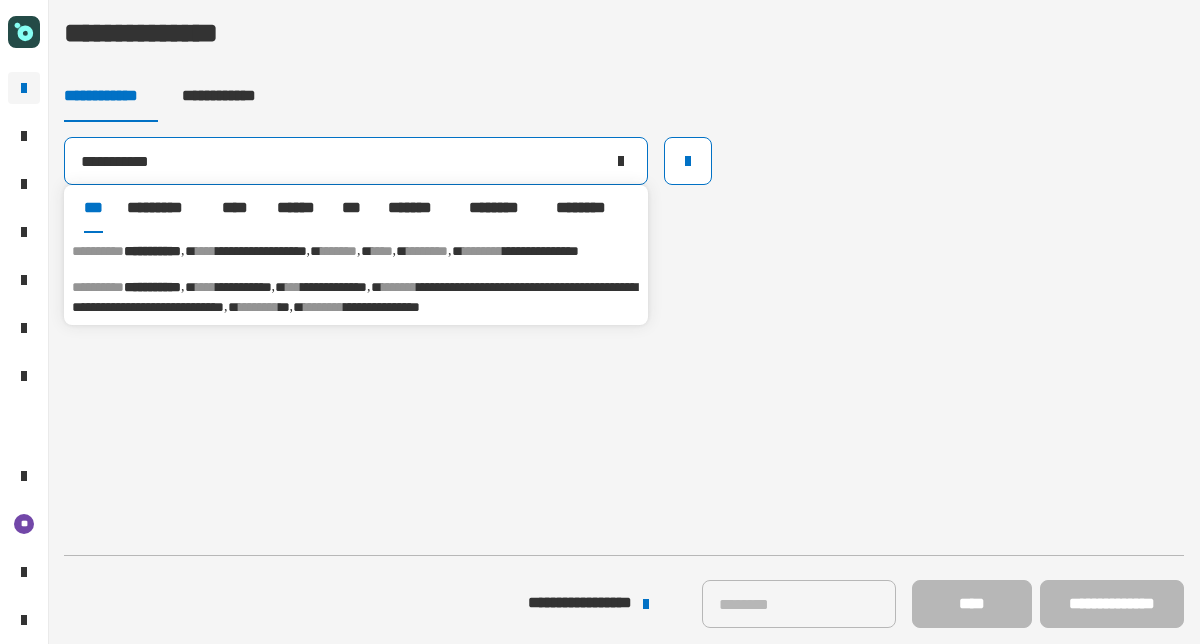 type on "**********" 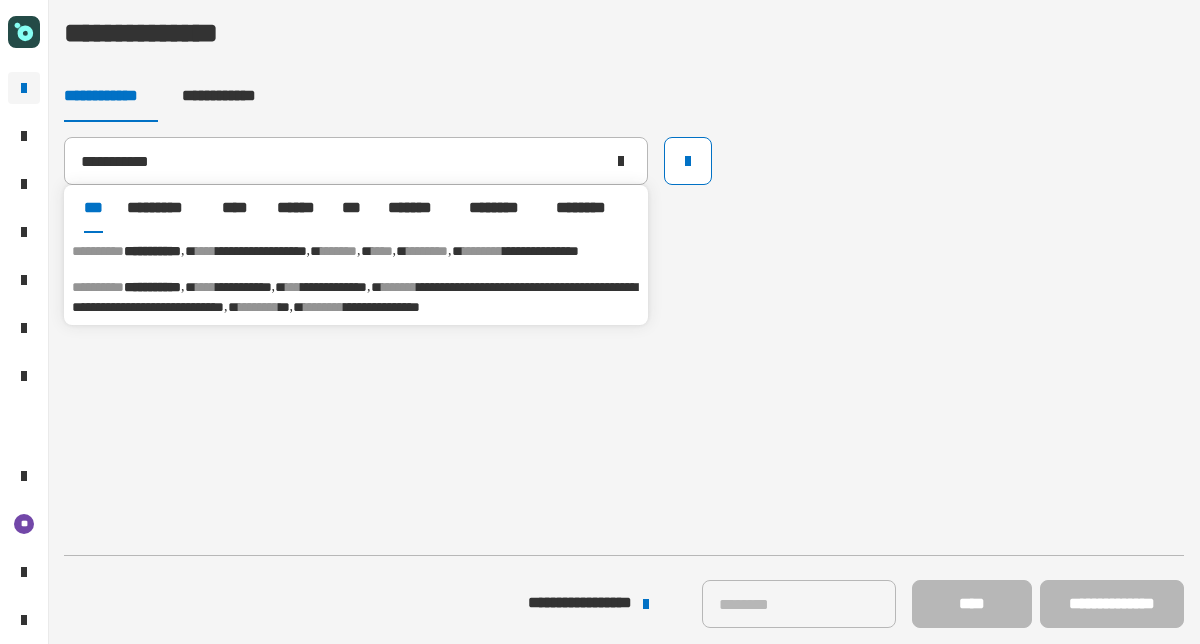 click on "**********" at bounding box center (261, 251) 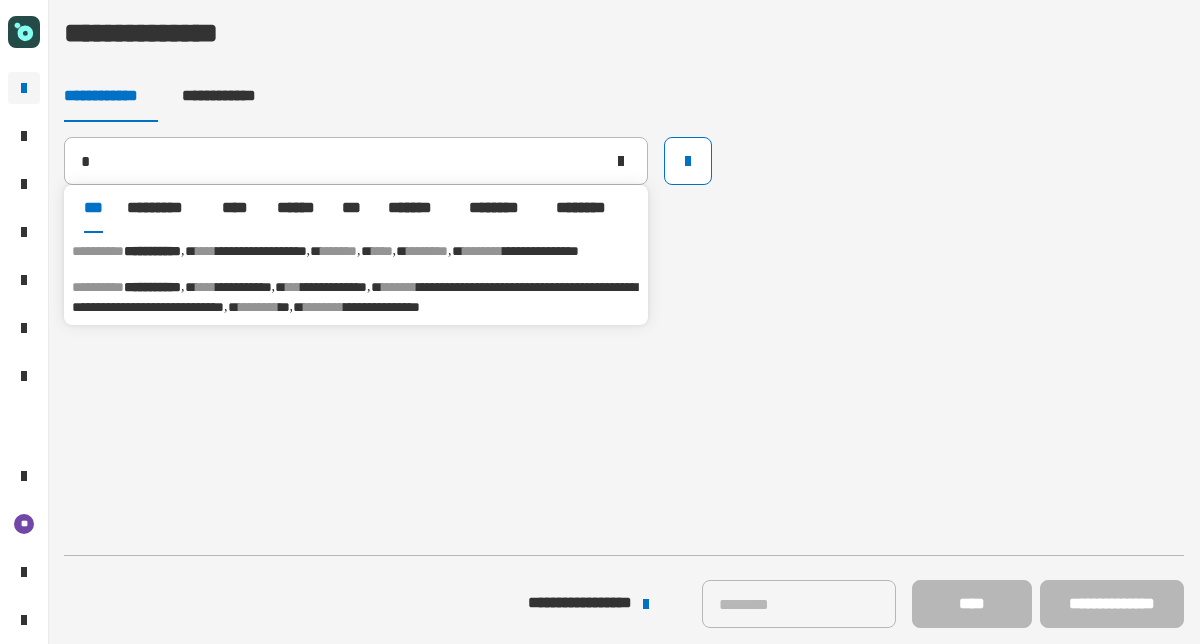 type 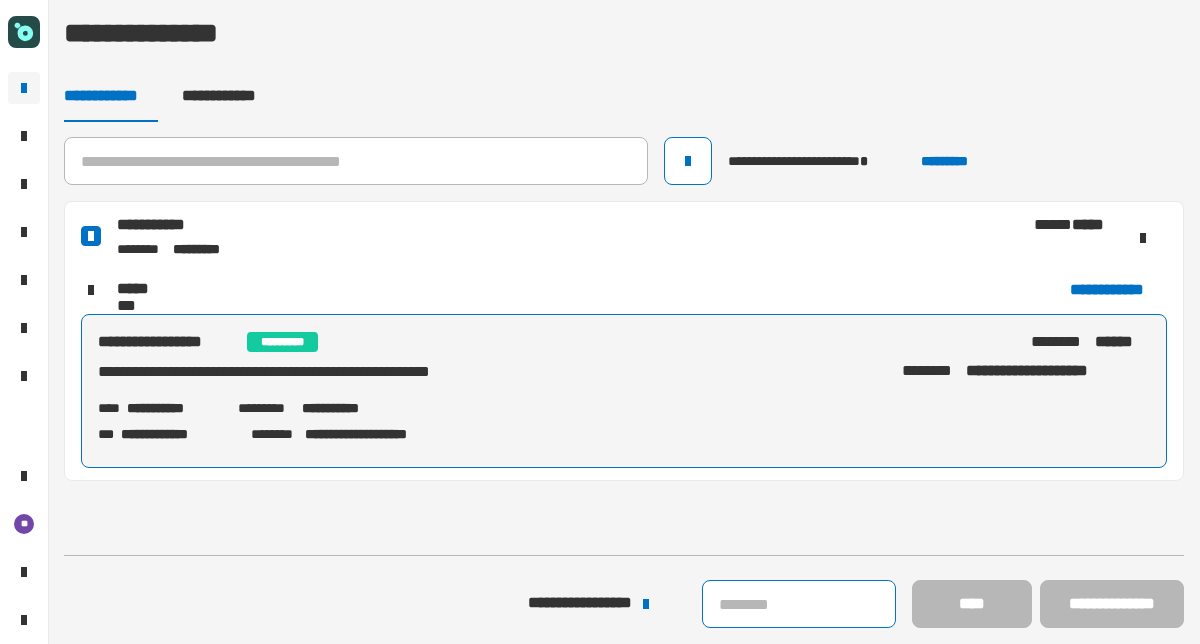 click 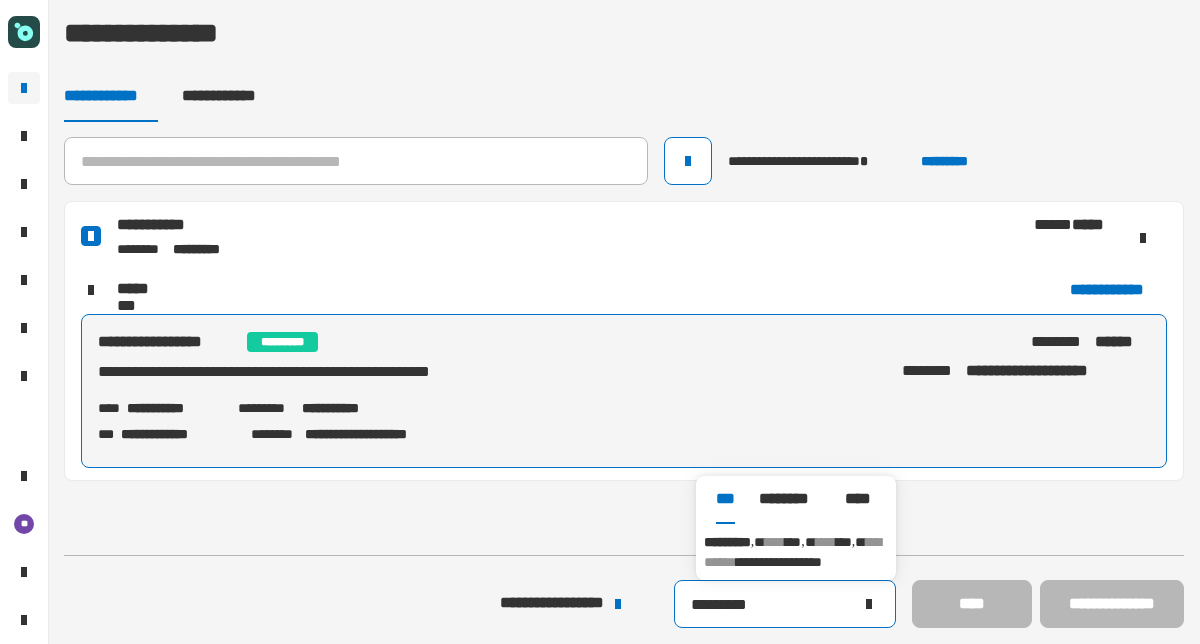 type on "*********" 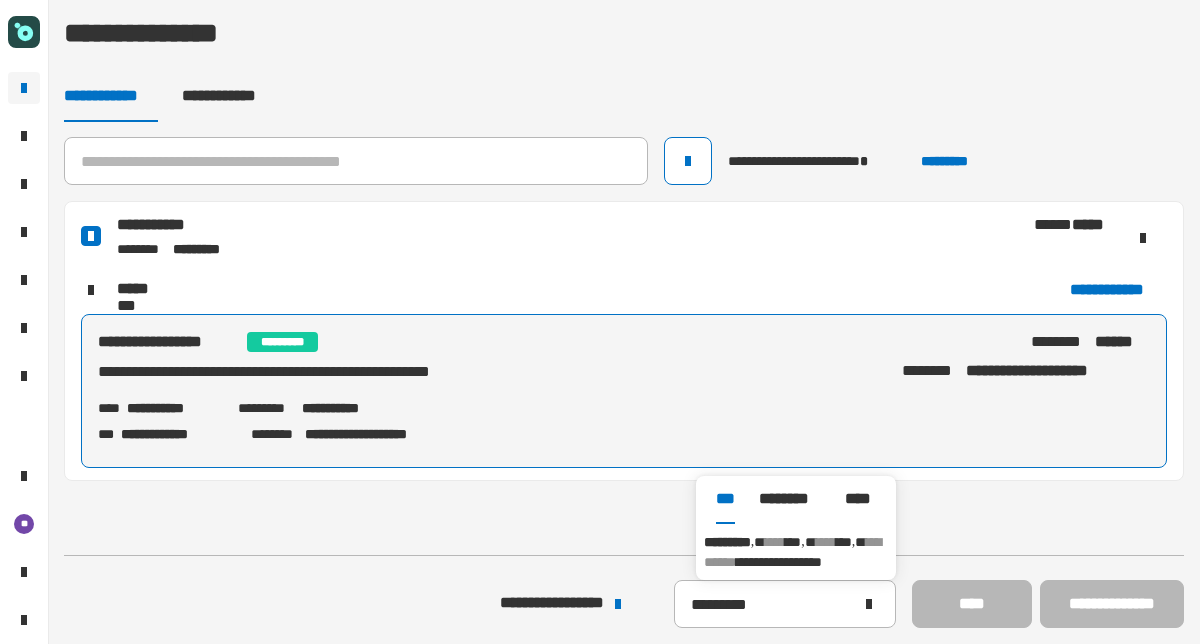 click on "*********" at bounding box center [727, 542] 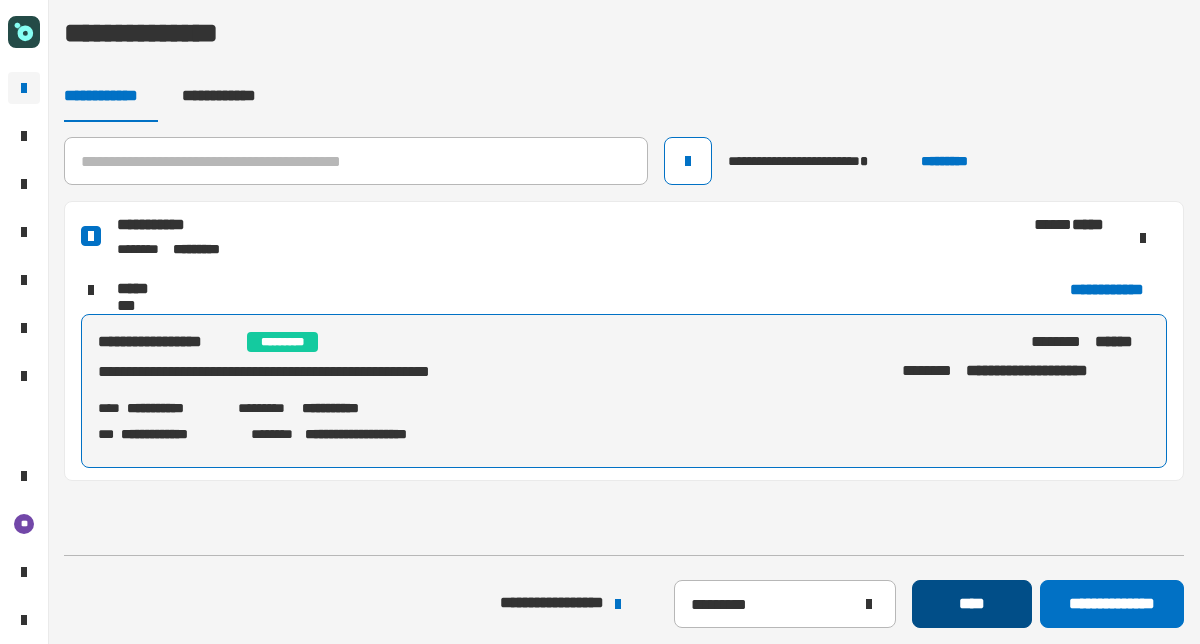click on "****" 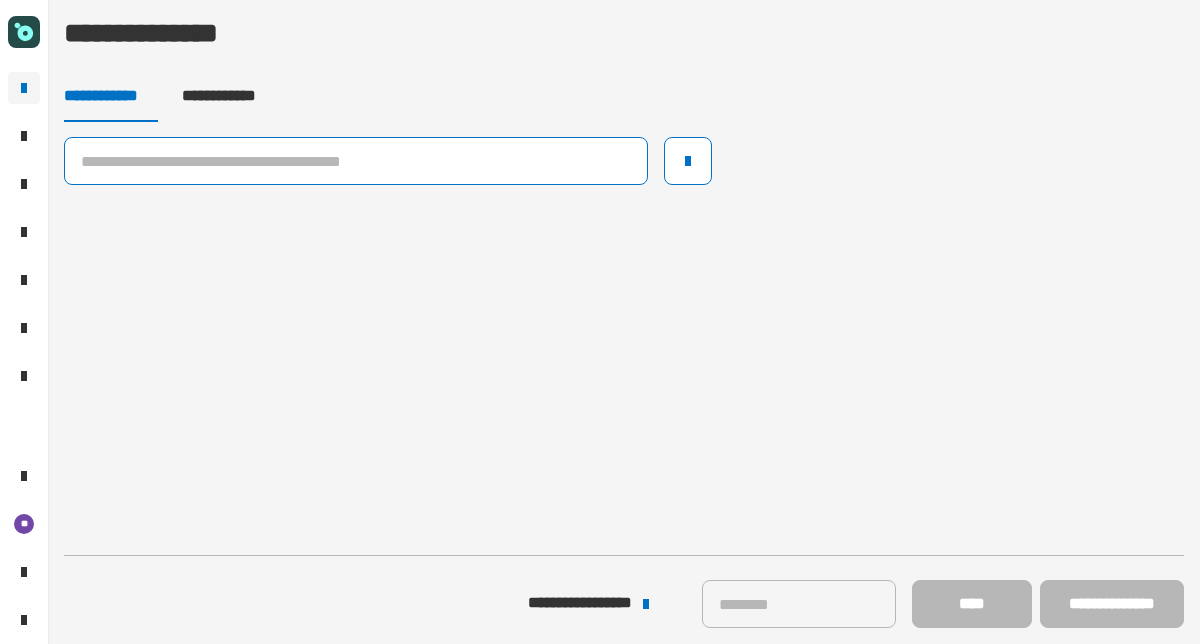 click 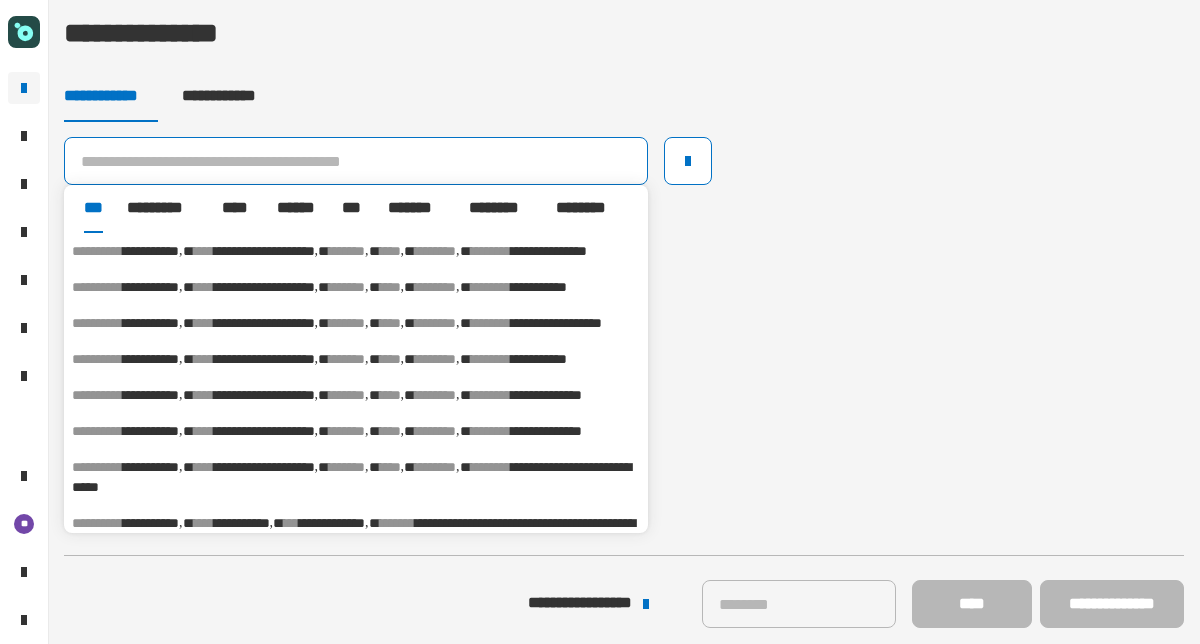 paste on "**********" 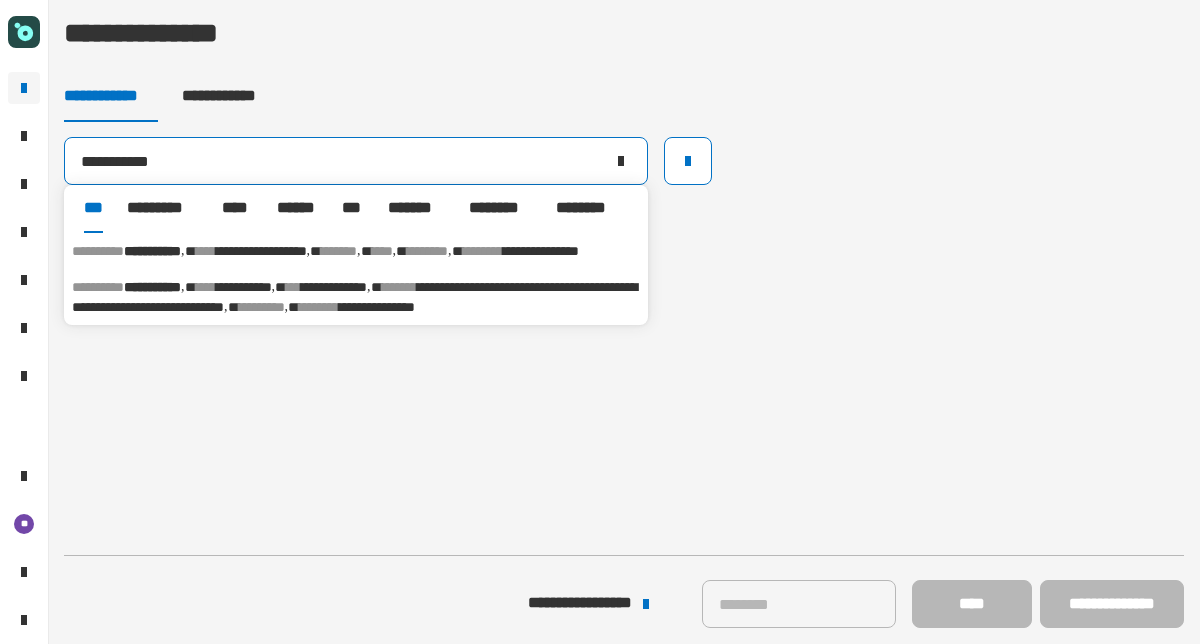 type on "**********" 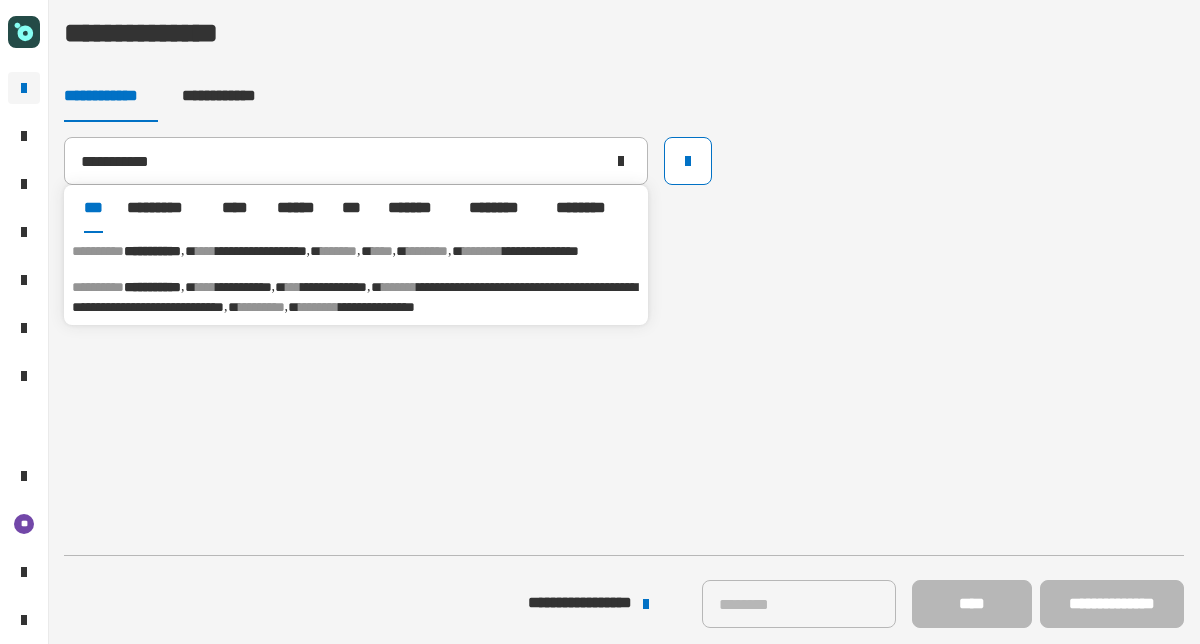 click on "**********" at bounding box center [152, 251] 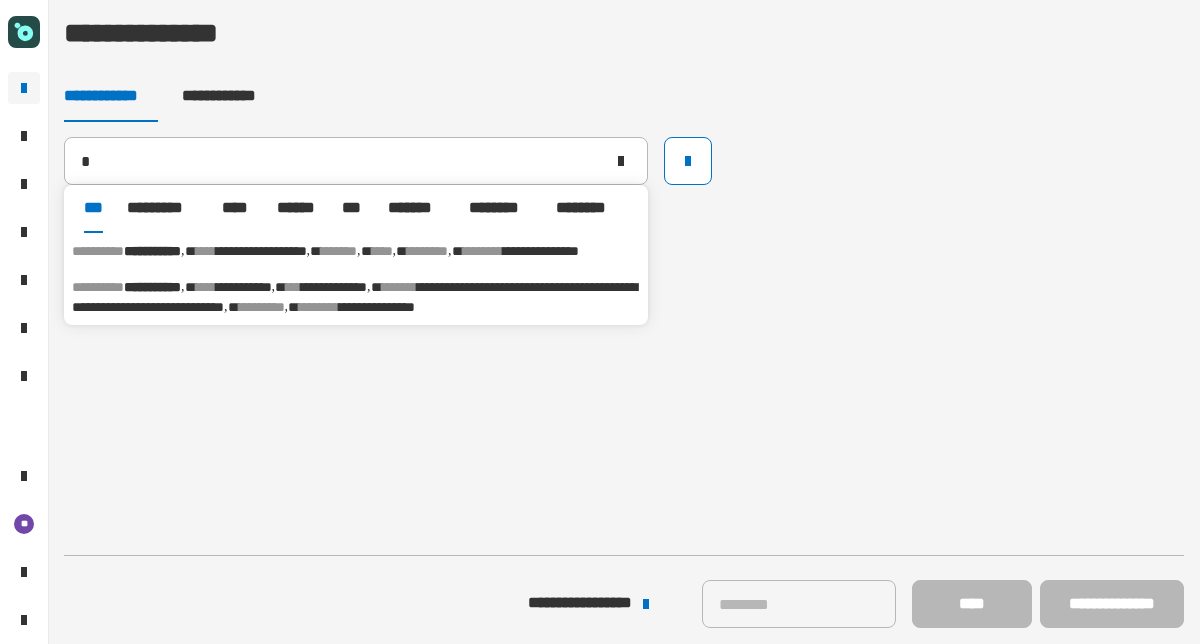 type 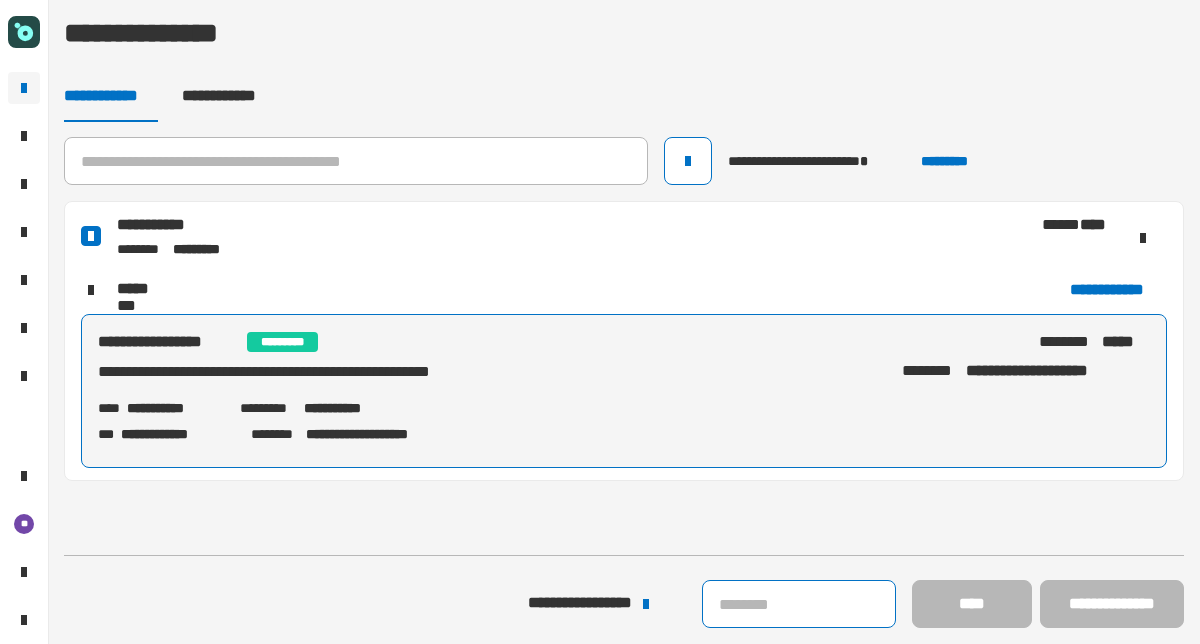 click 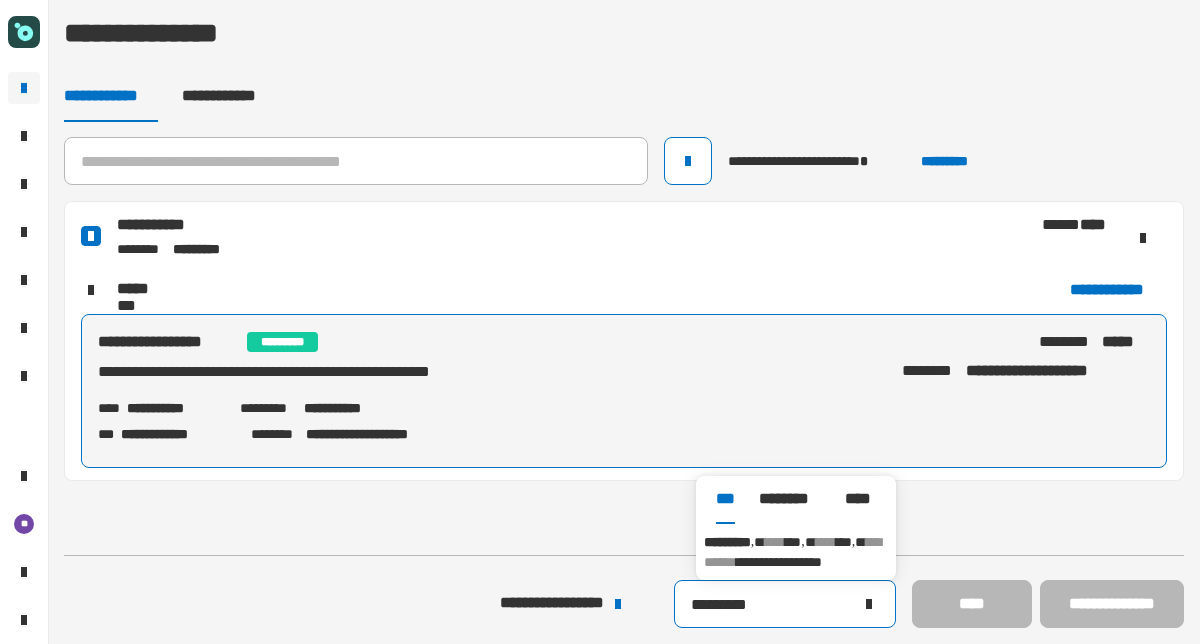 type on "*********" 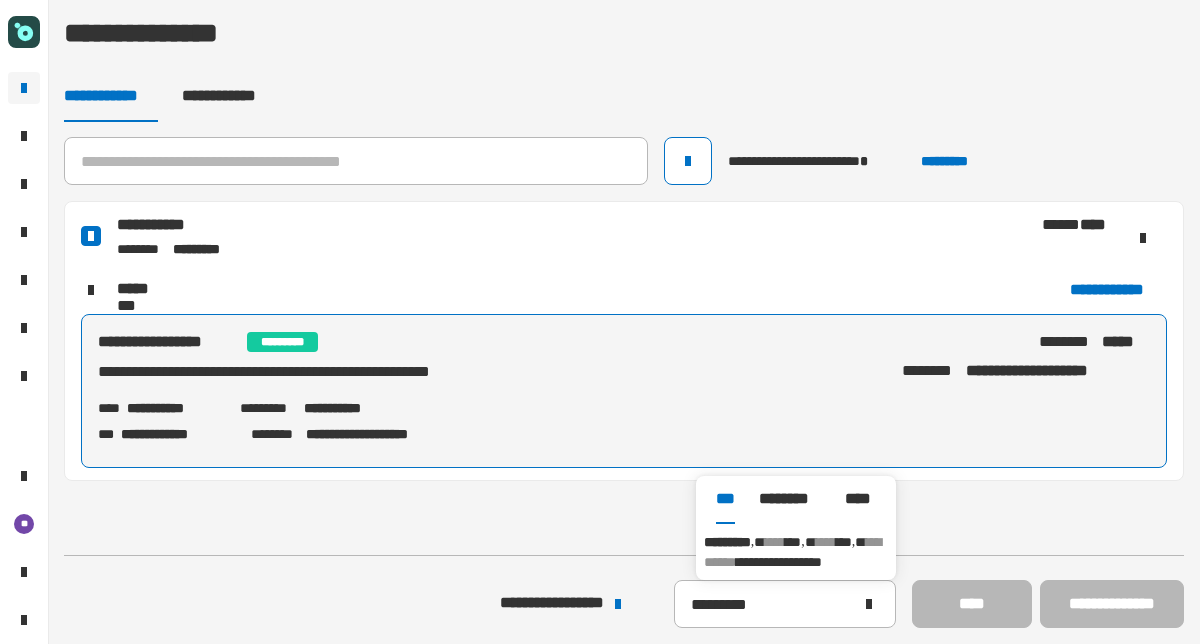 click on "*********" at bounding box center (727, 542) 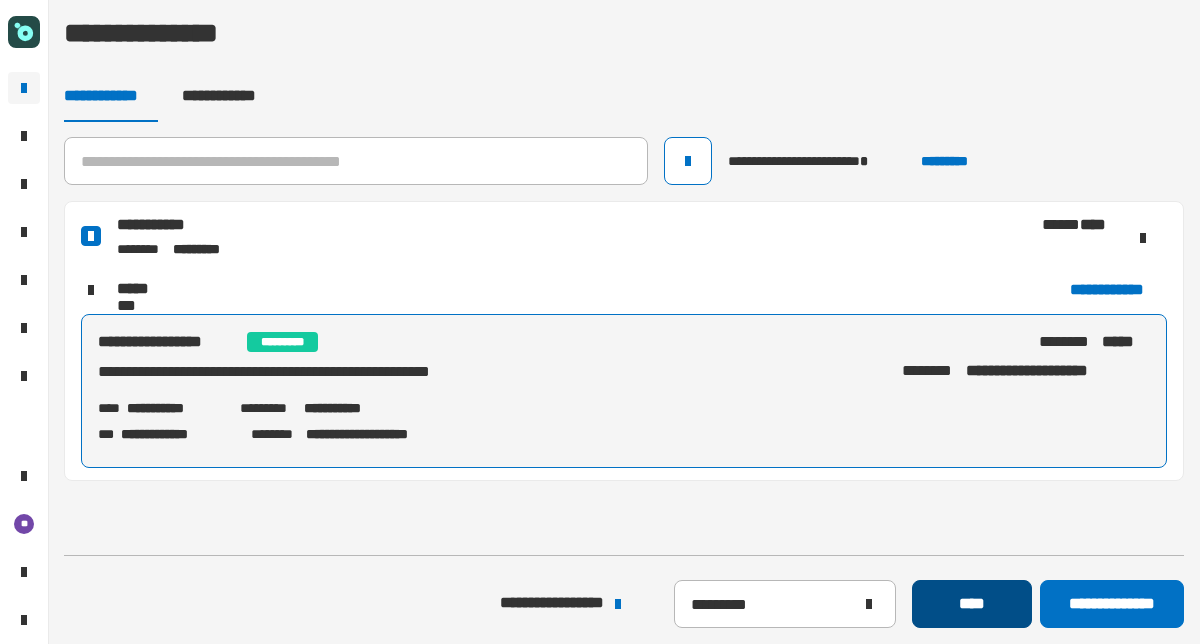 click on "****" 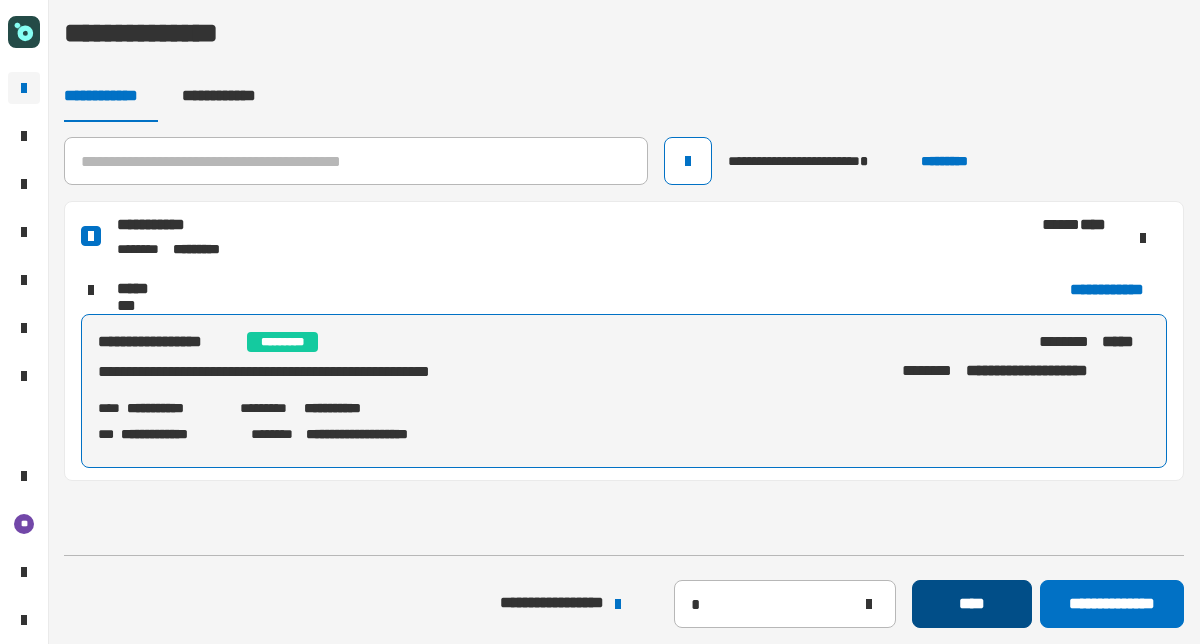 type 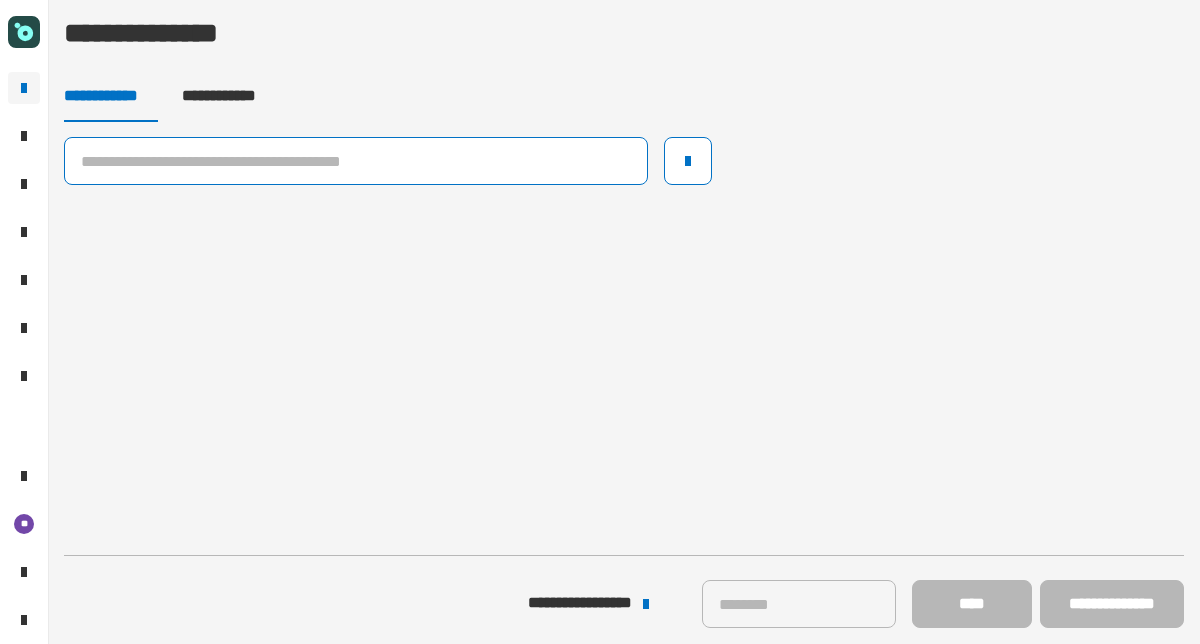 click 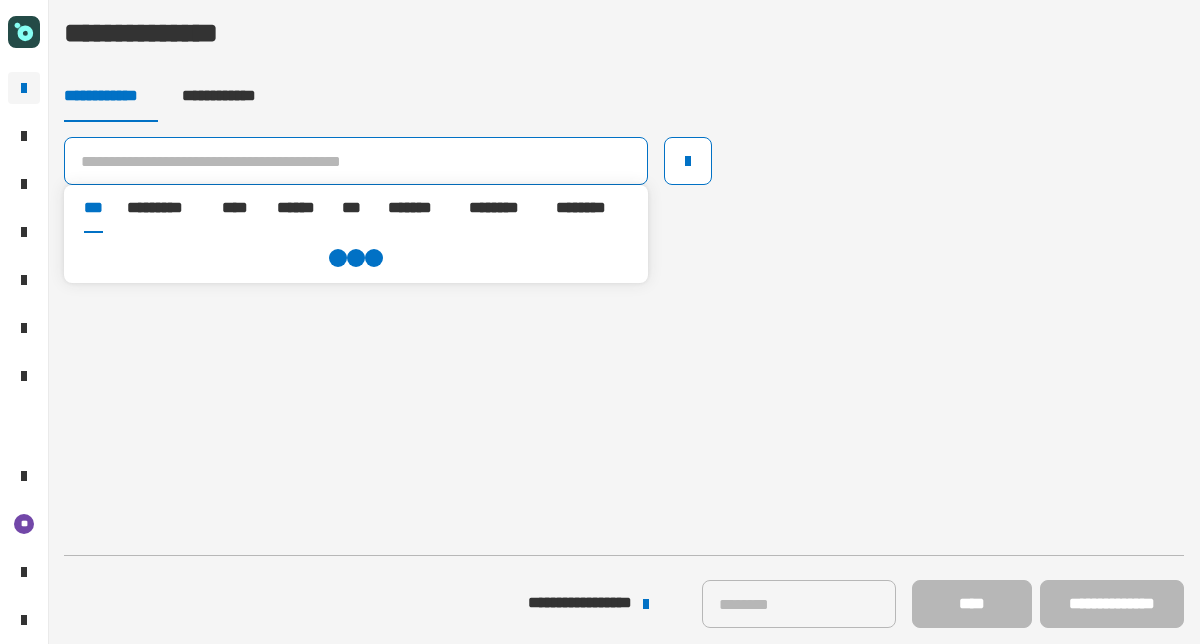 paste on "**********" 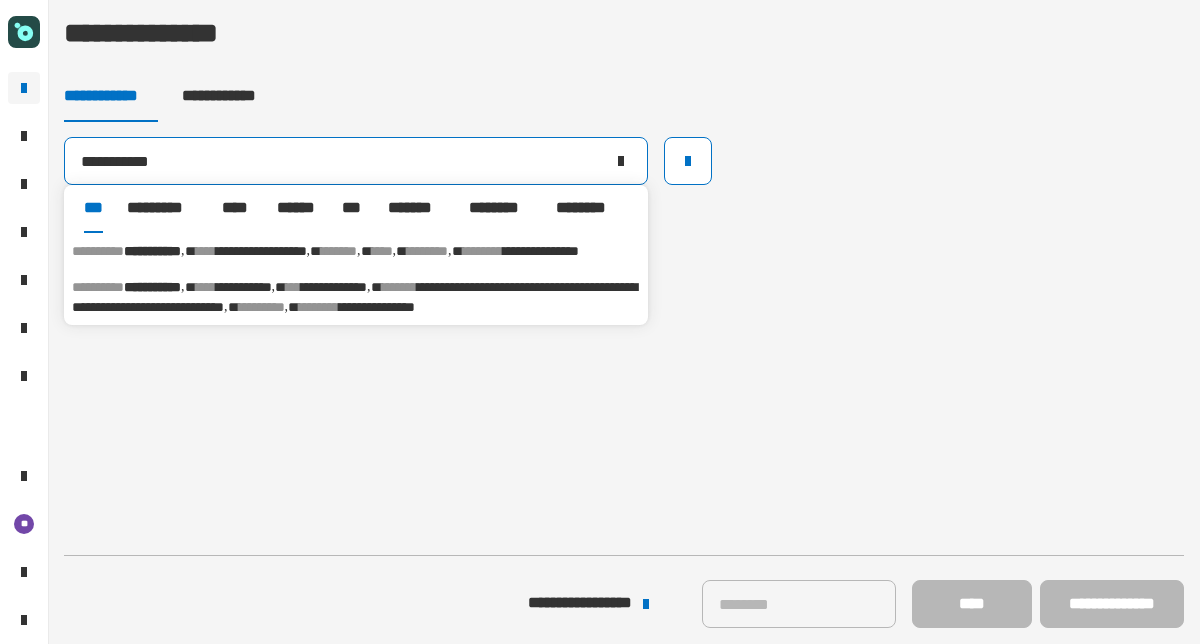 type on "**********" 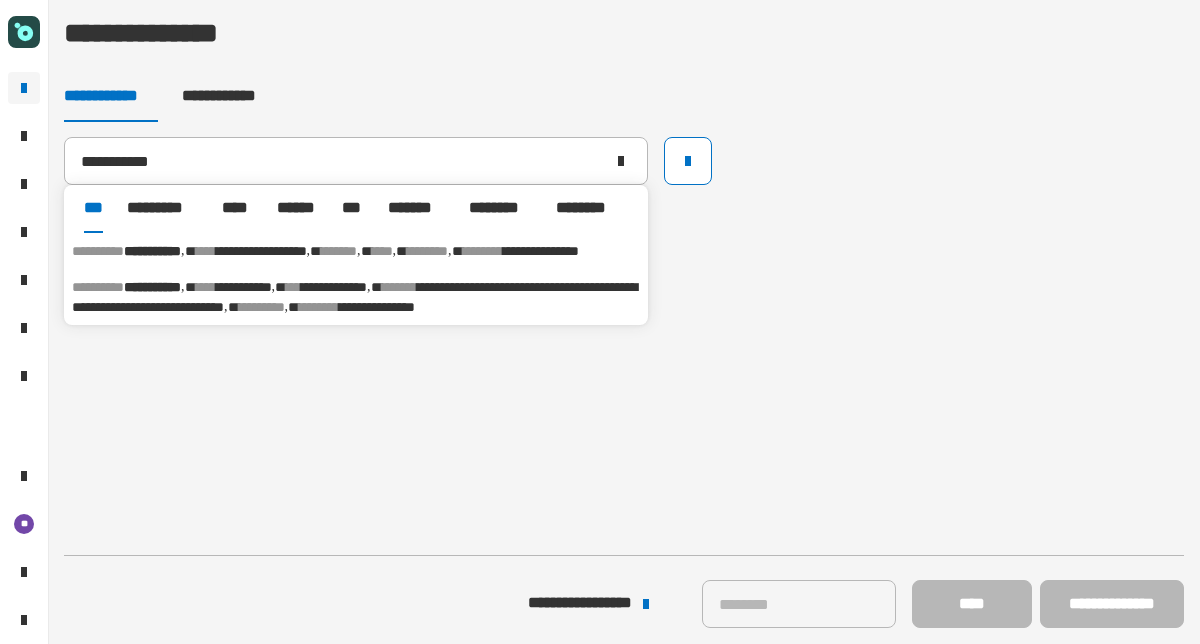 click on "**********" at bounding box center [261, 251] 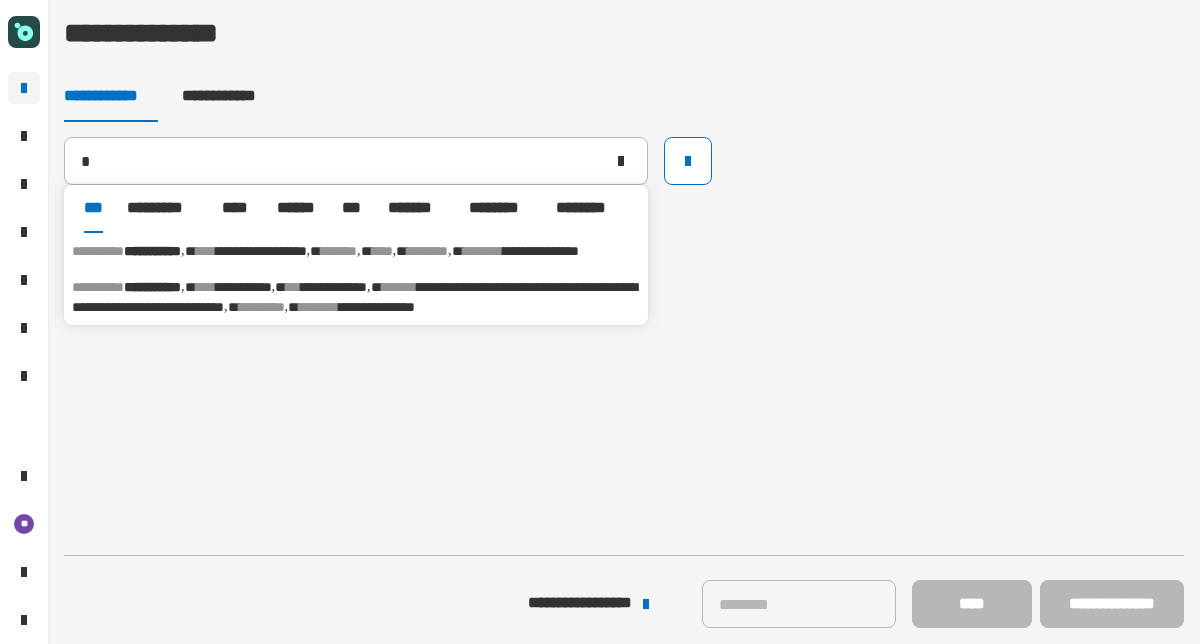 type 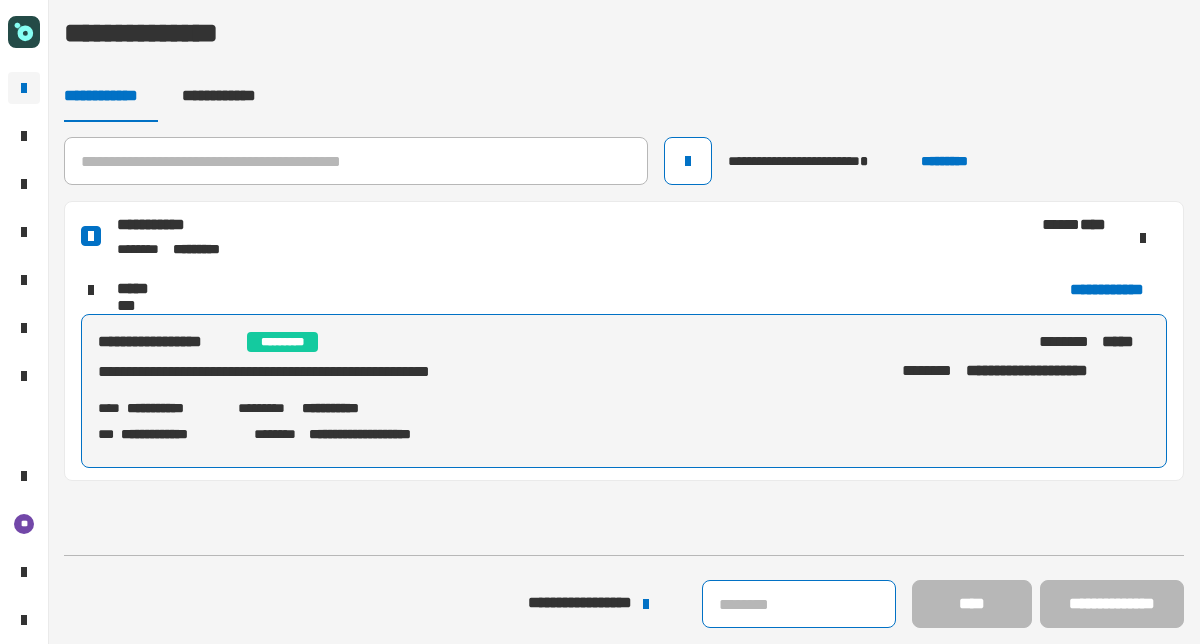 click 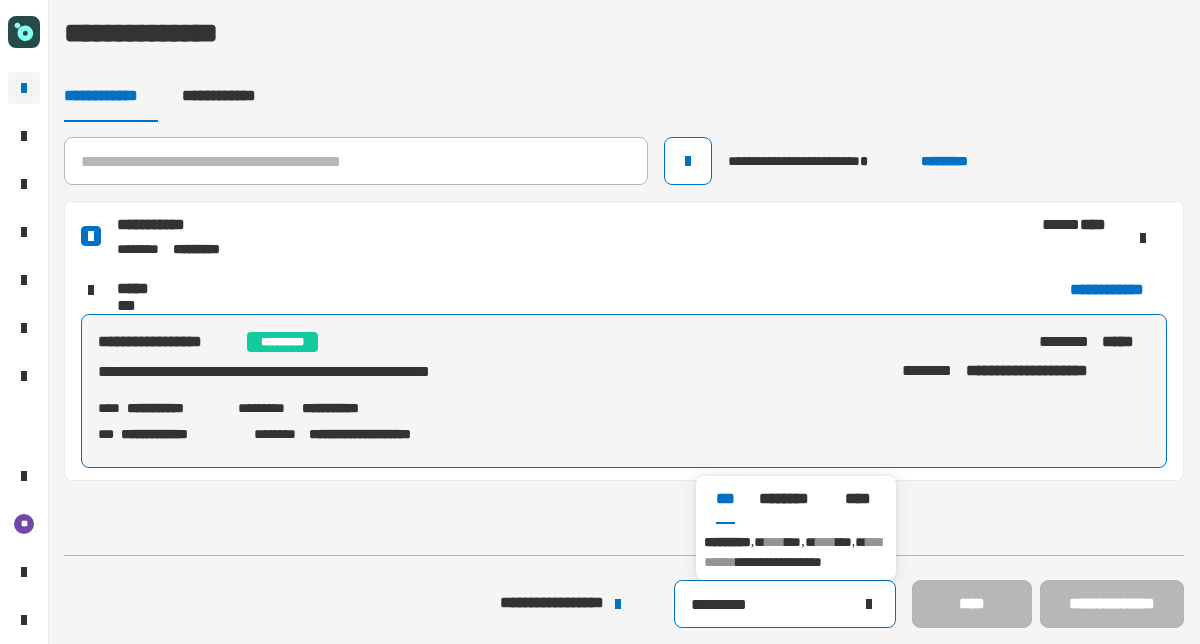 type on "*********" 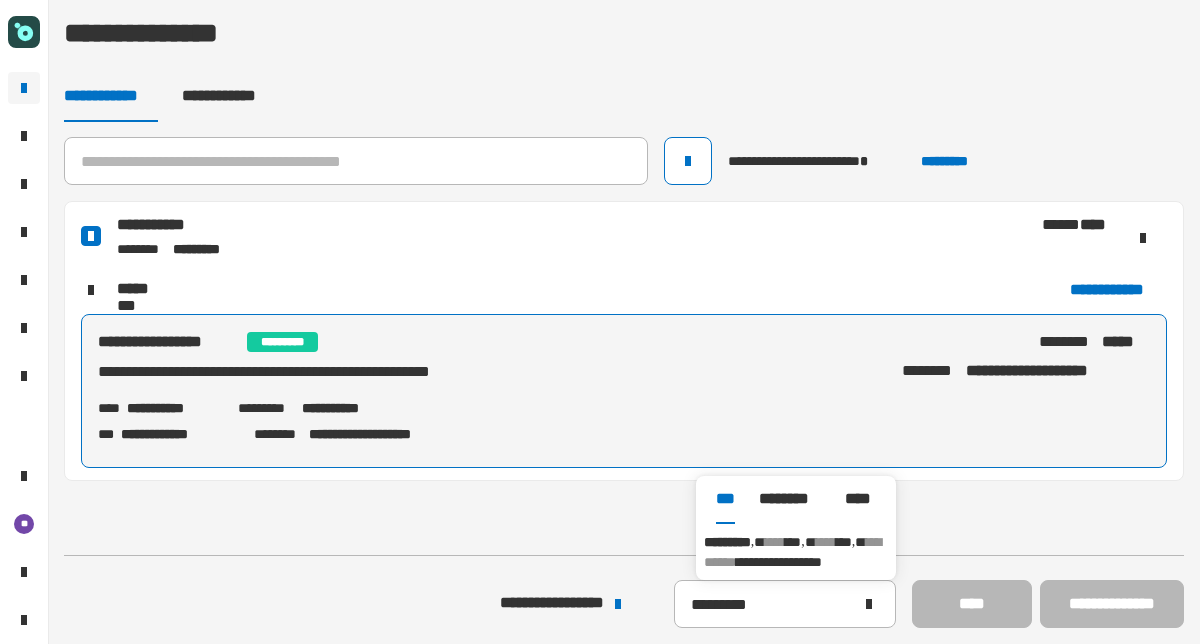 click on "*********" at bounding box center (727, 542) 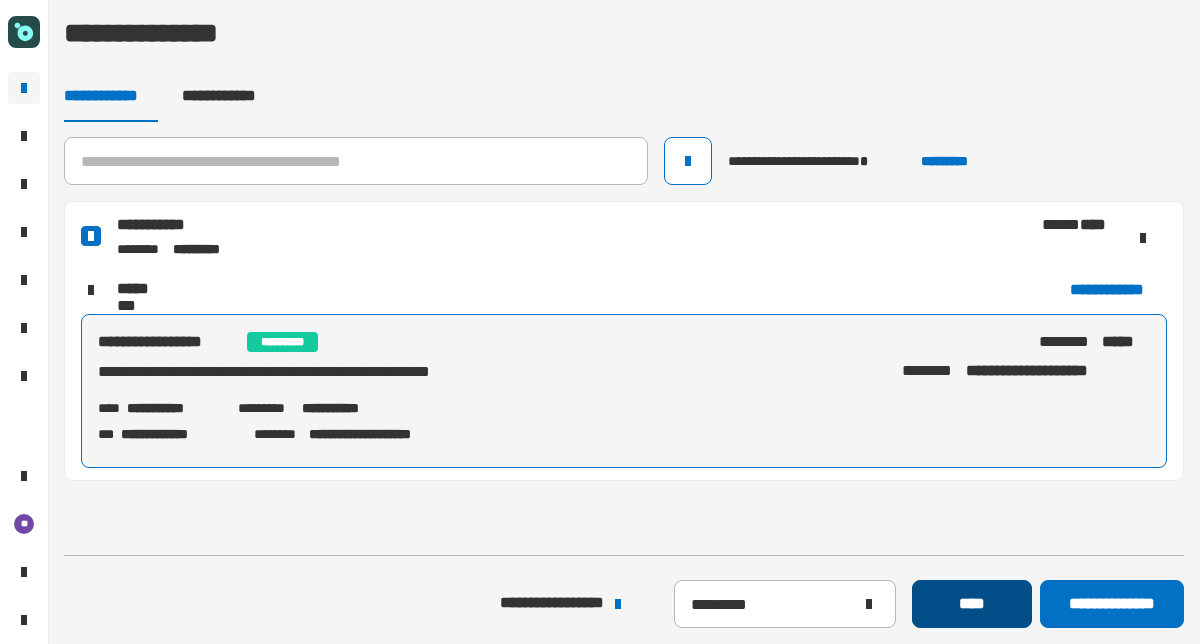 click on "****" 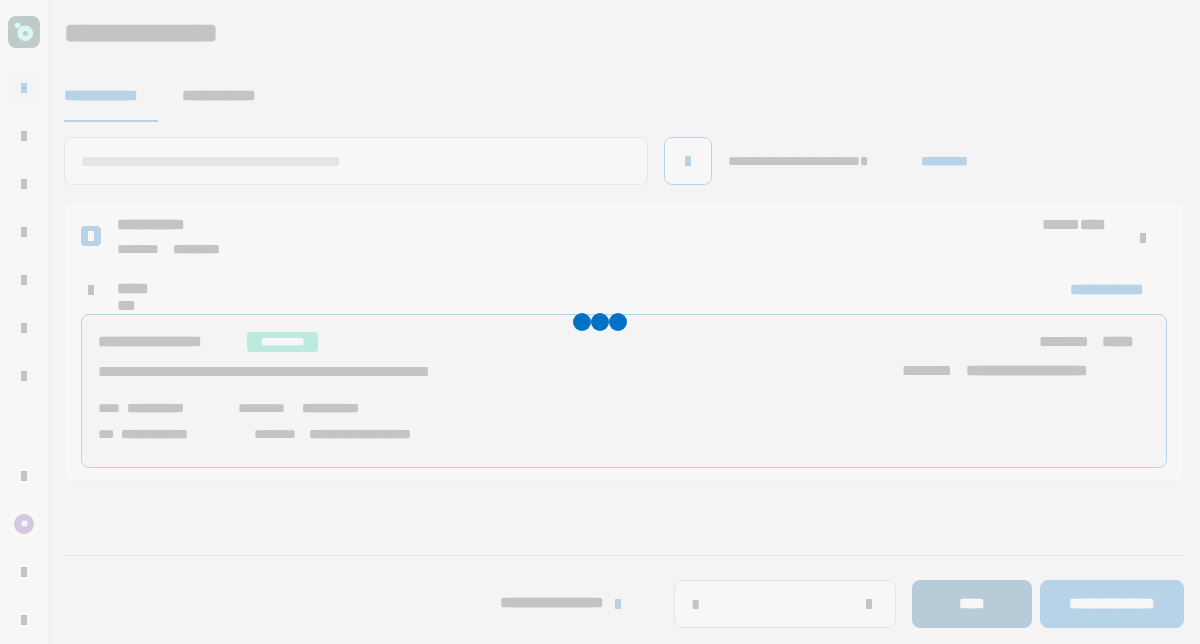 type 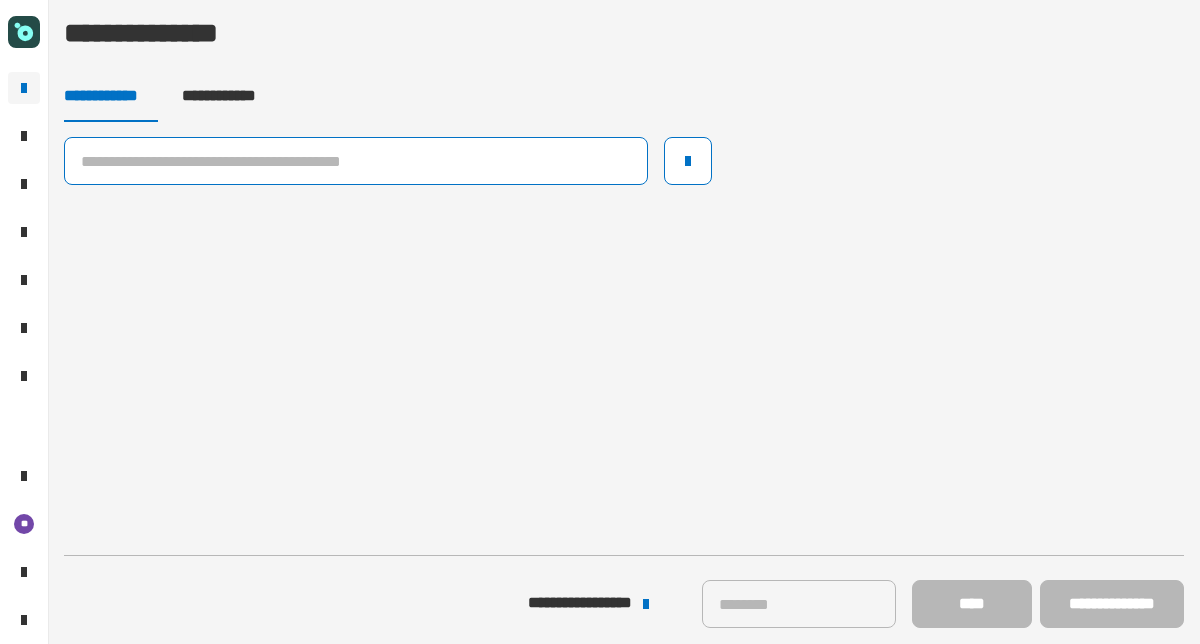 click 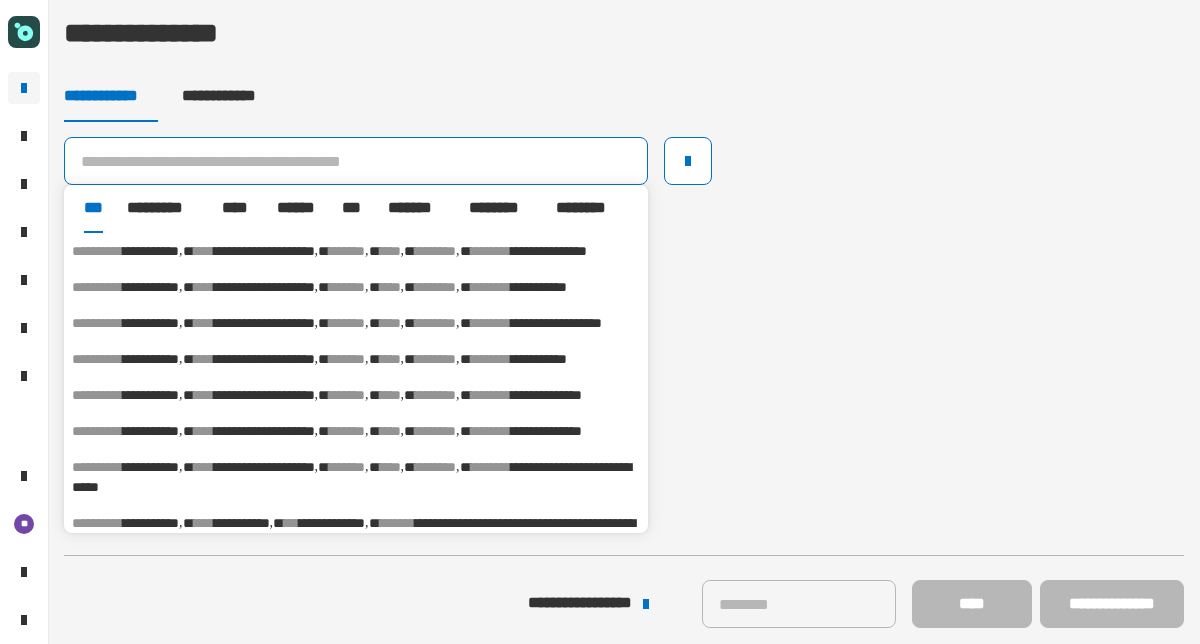 paste on "**********" 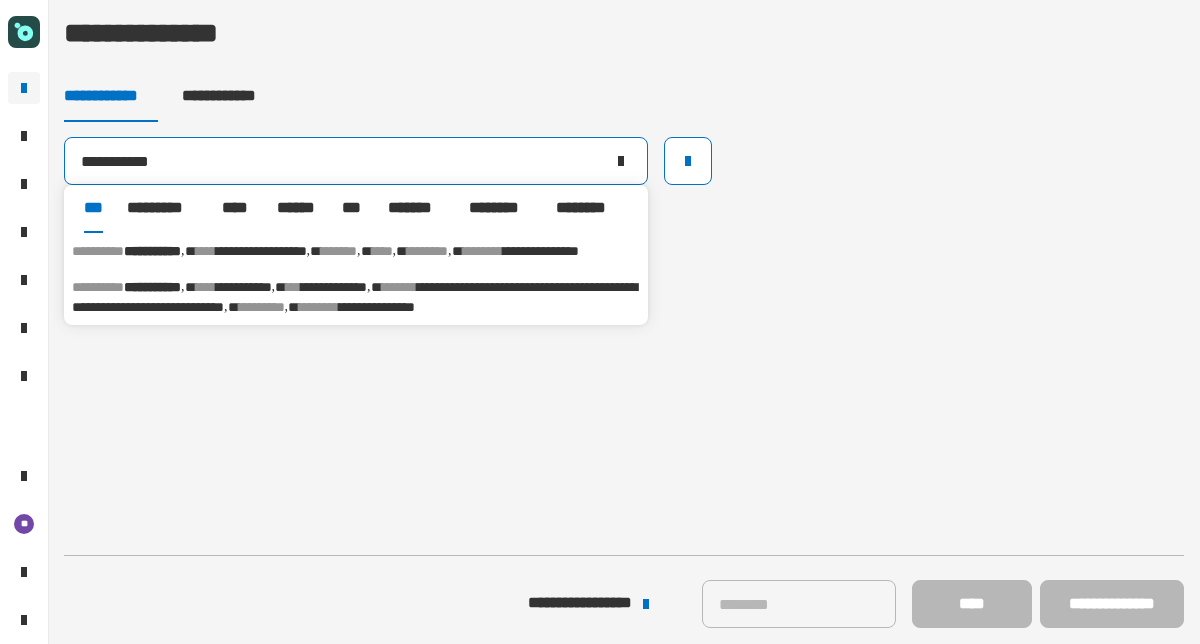 type on "**********" 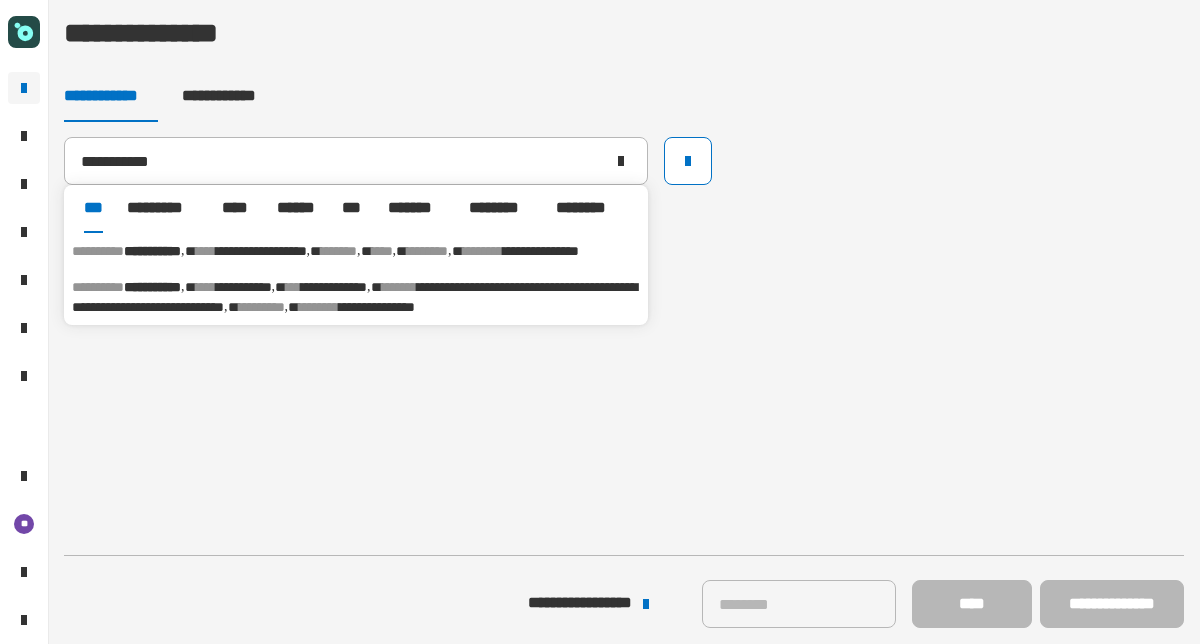 click on "**********" at bounding box center (152, 251) 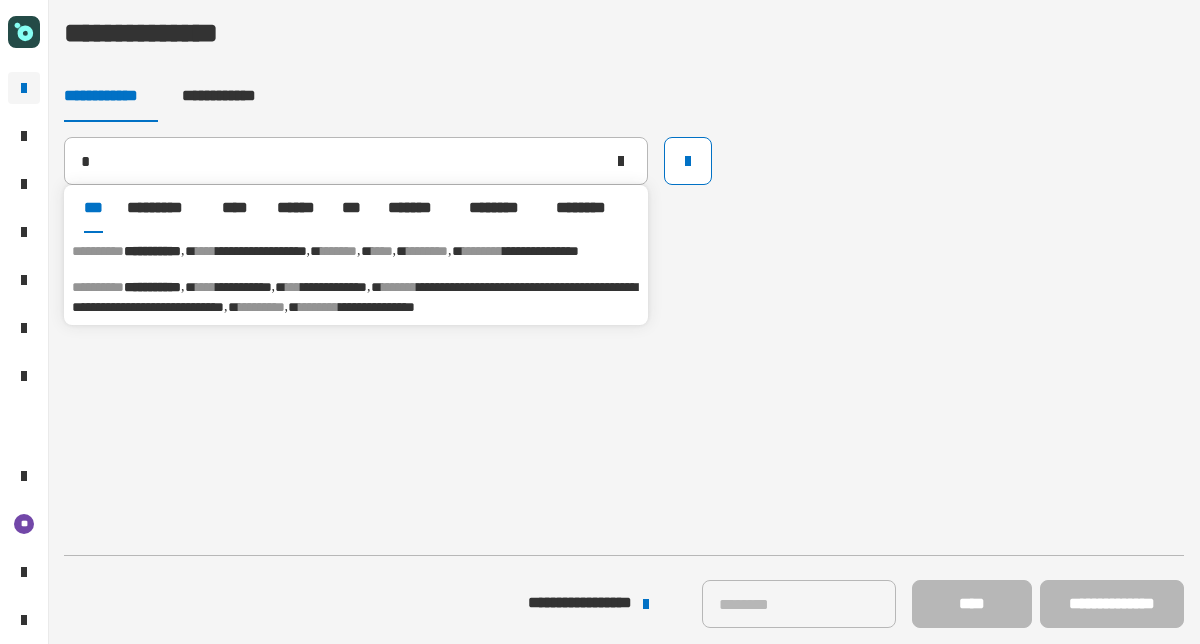 type 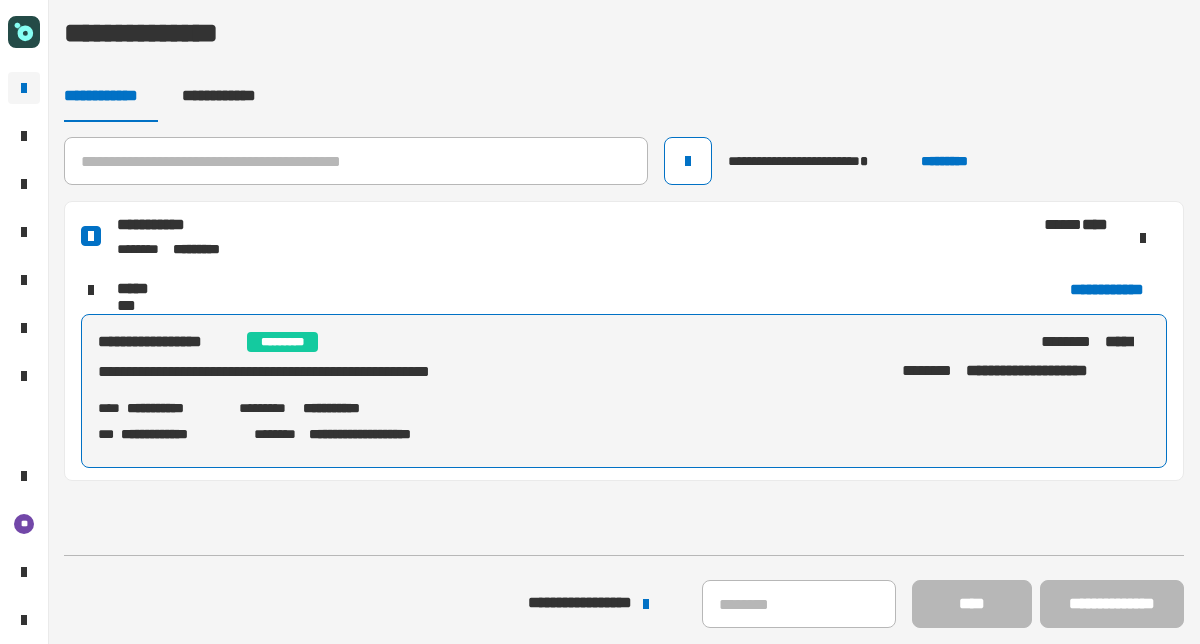 click on "**********" 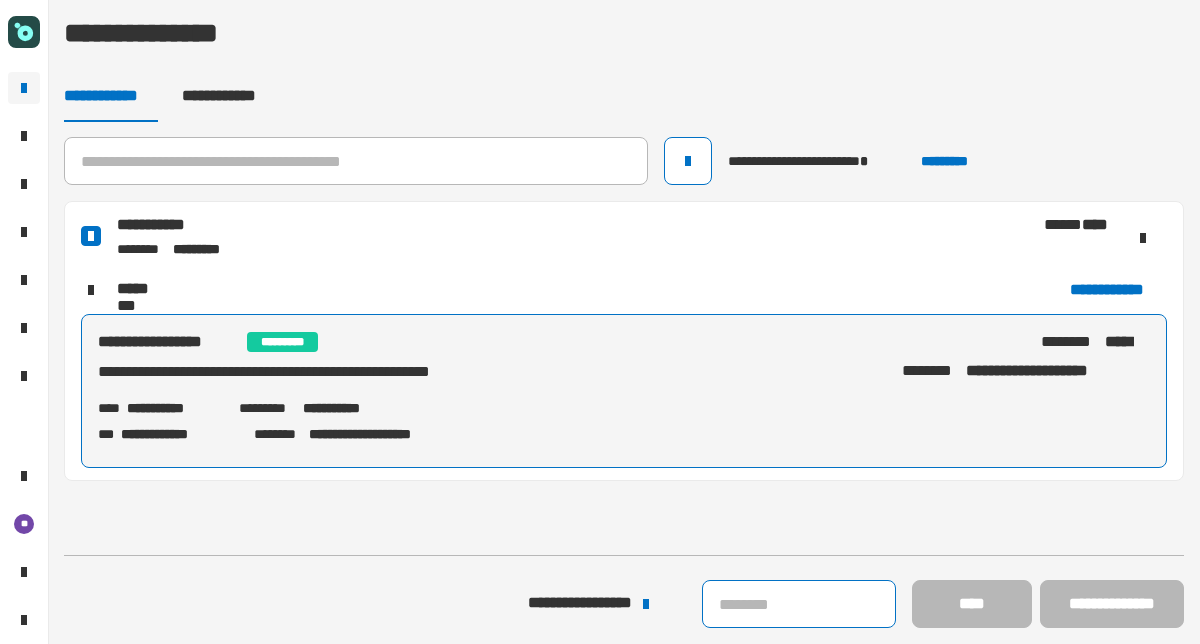 click 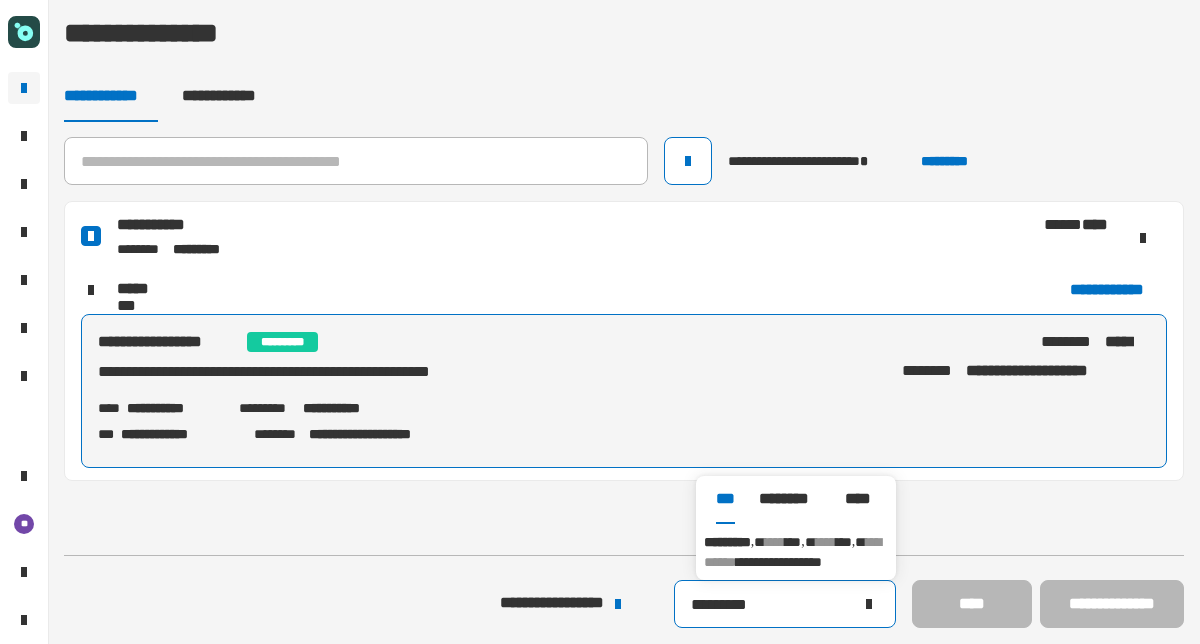 type on "*********" 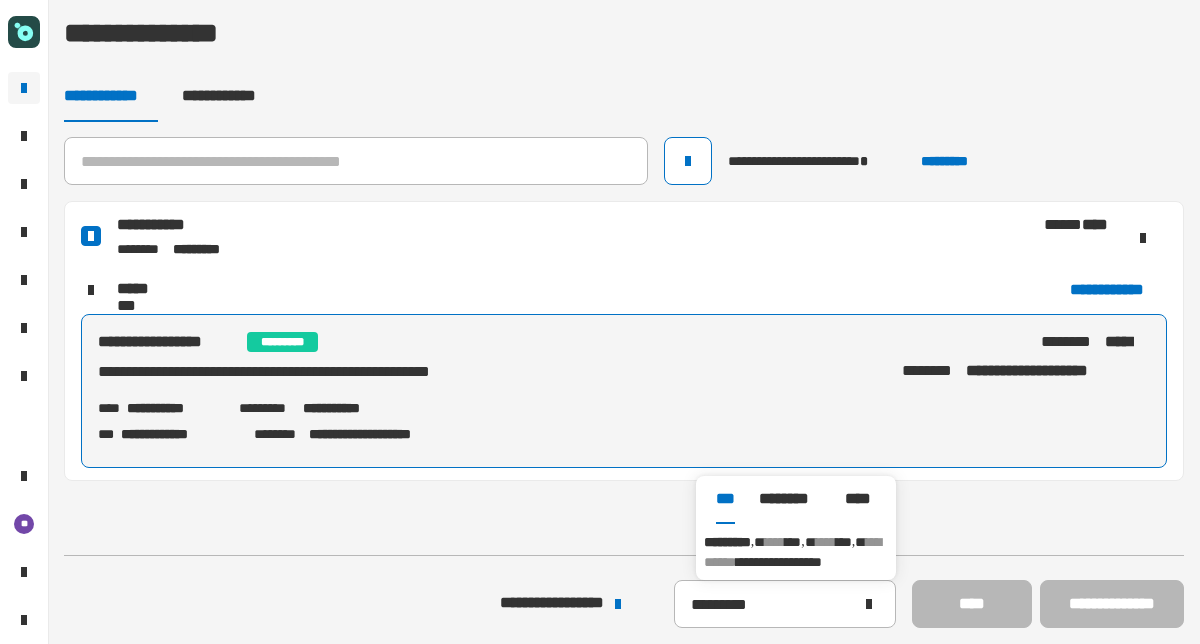 click on "*********" at bounding box center [727, 542] 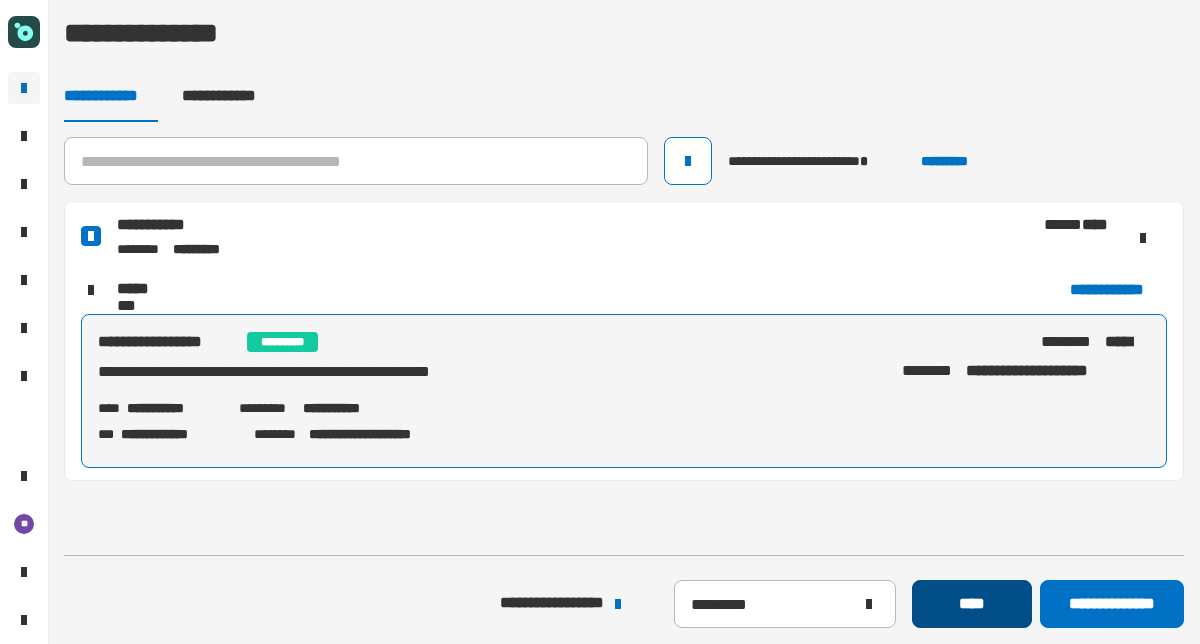 click on "****" 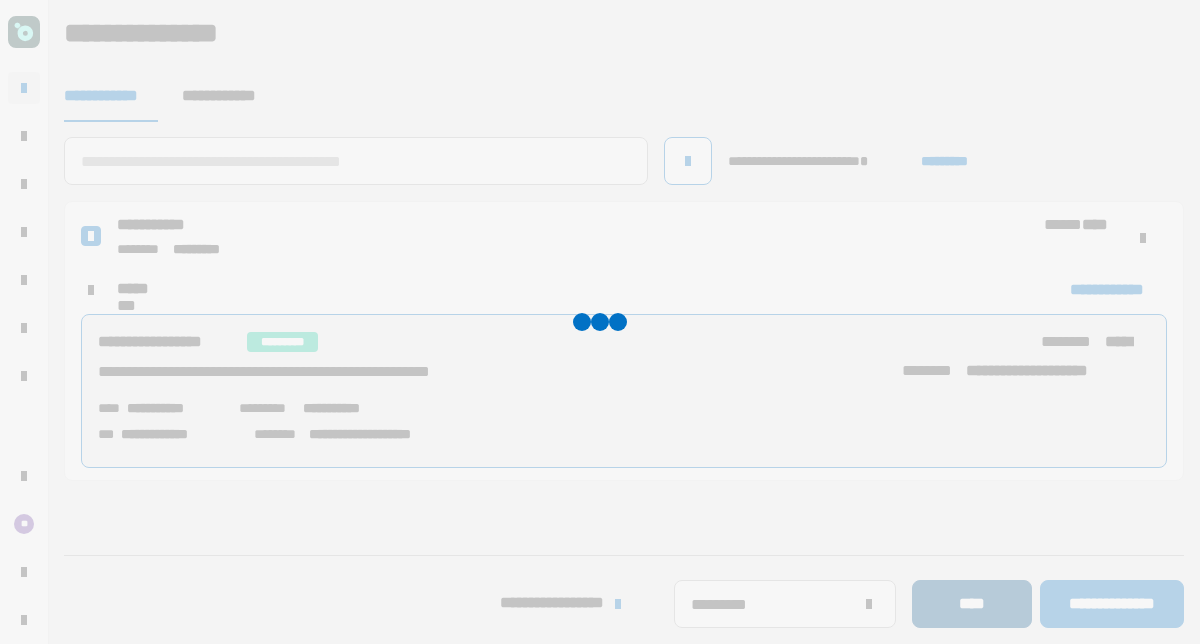 type 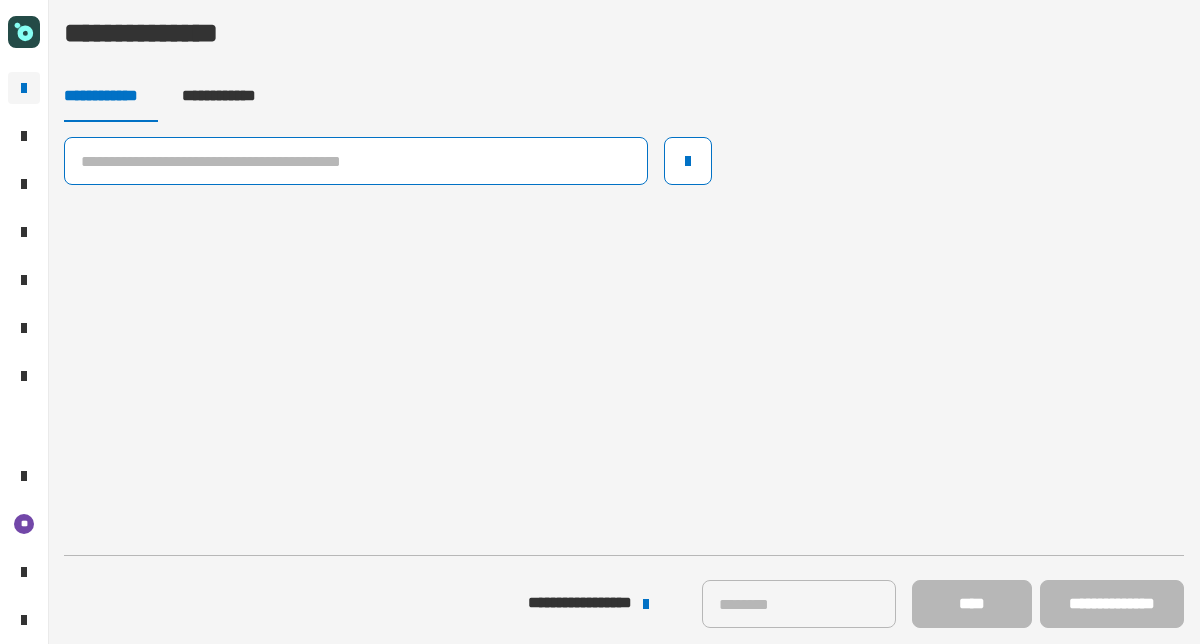 click 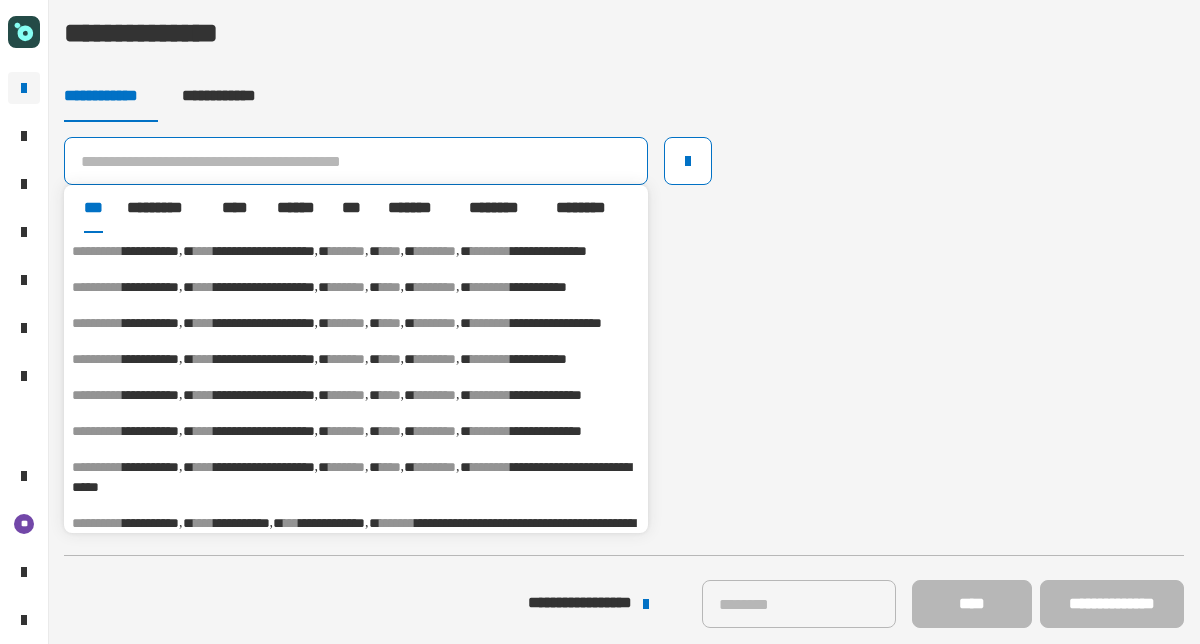 paste on "**********" 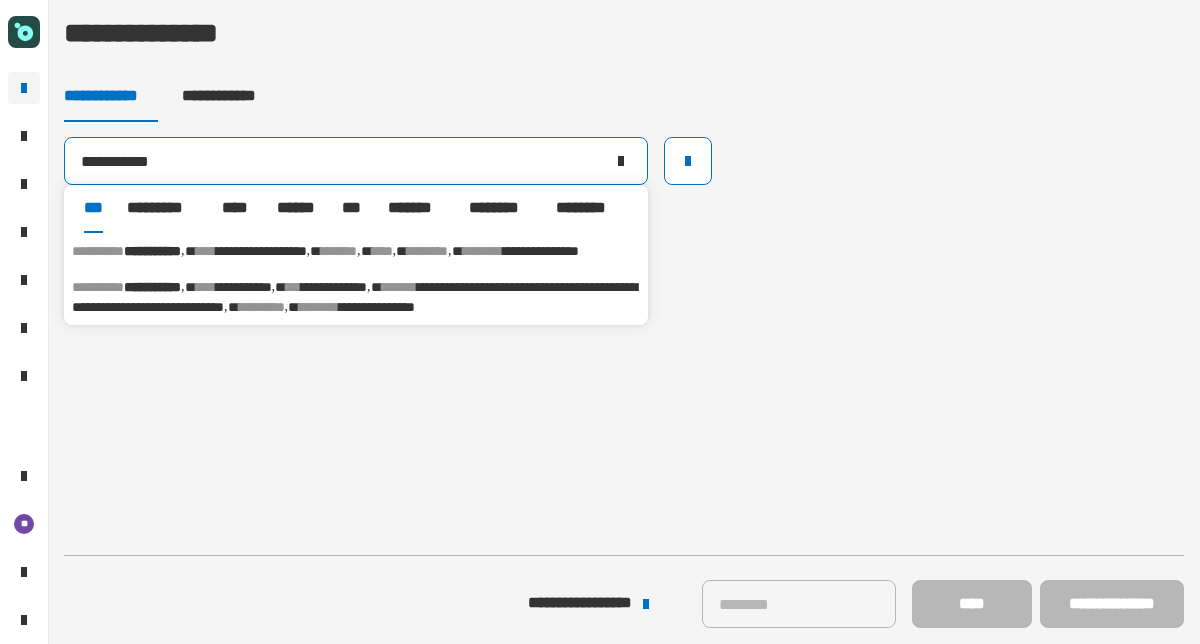 type on "**********" 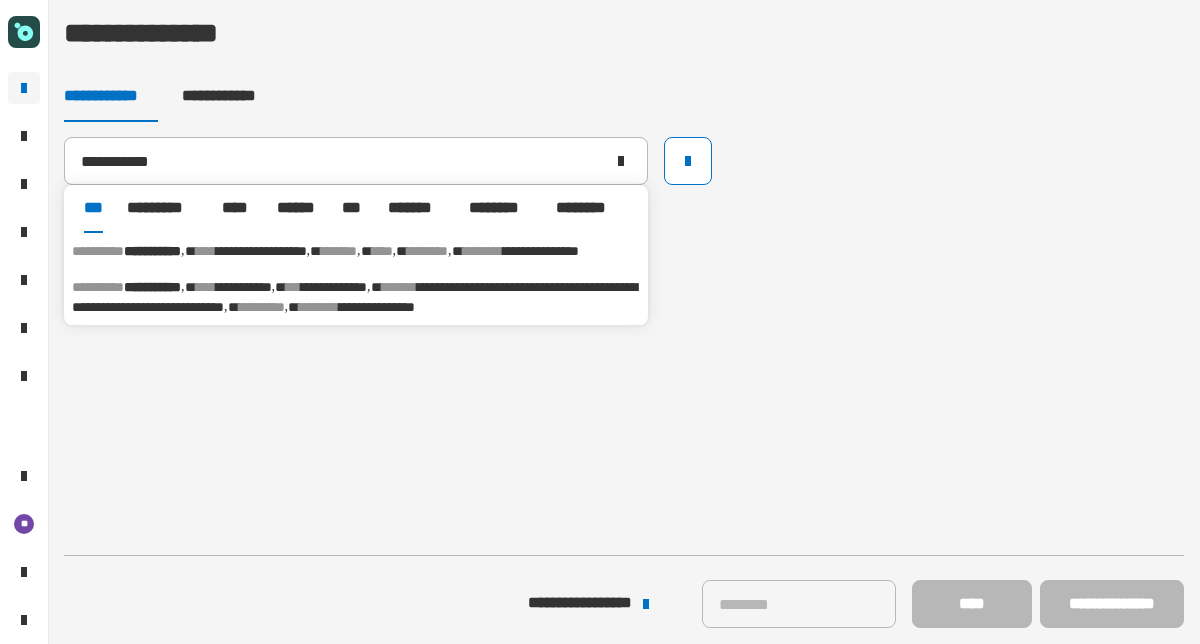 click on "**********" at bounding box center (152, 251) 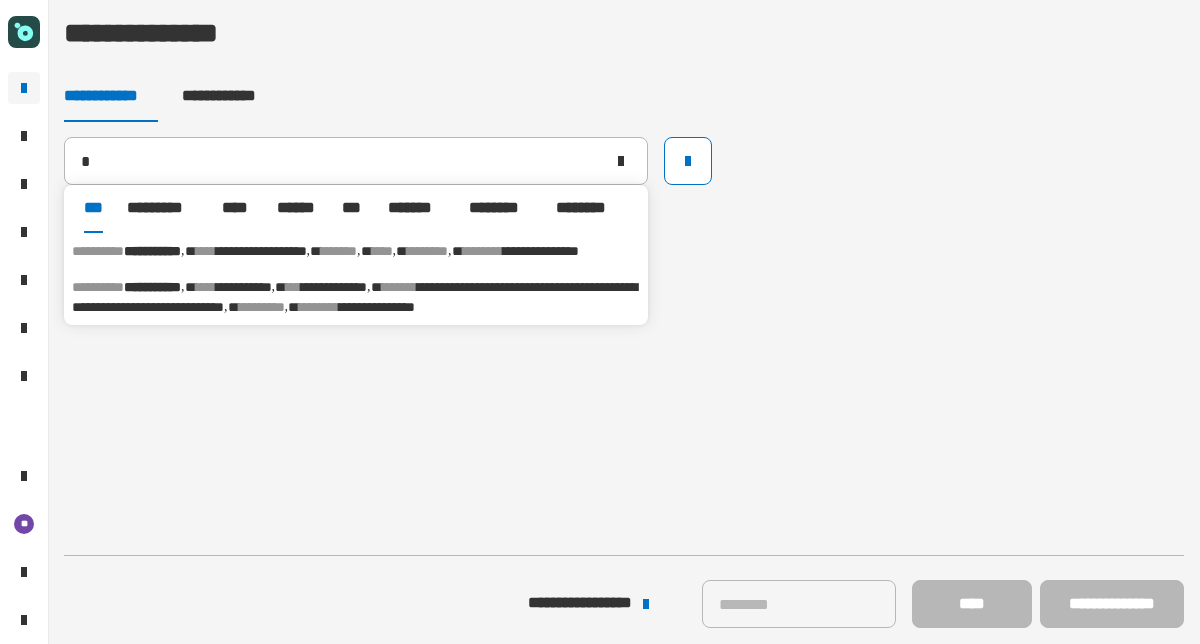 type 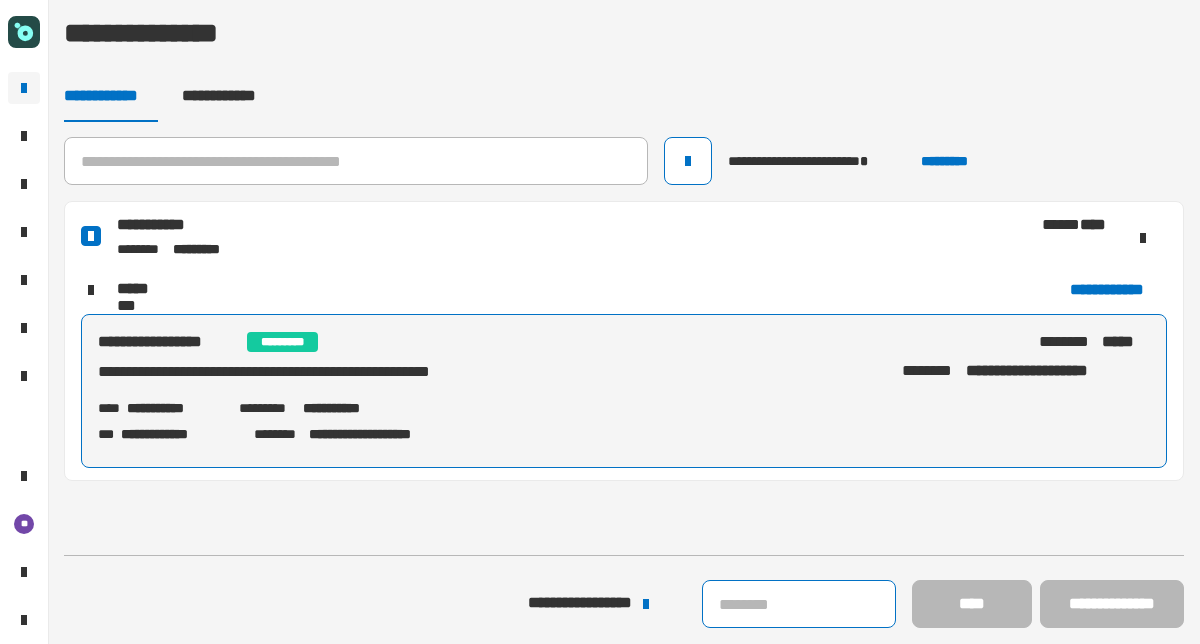 click 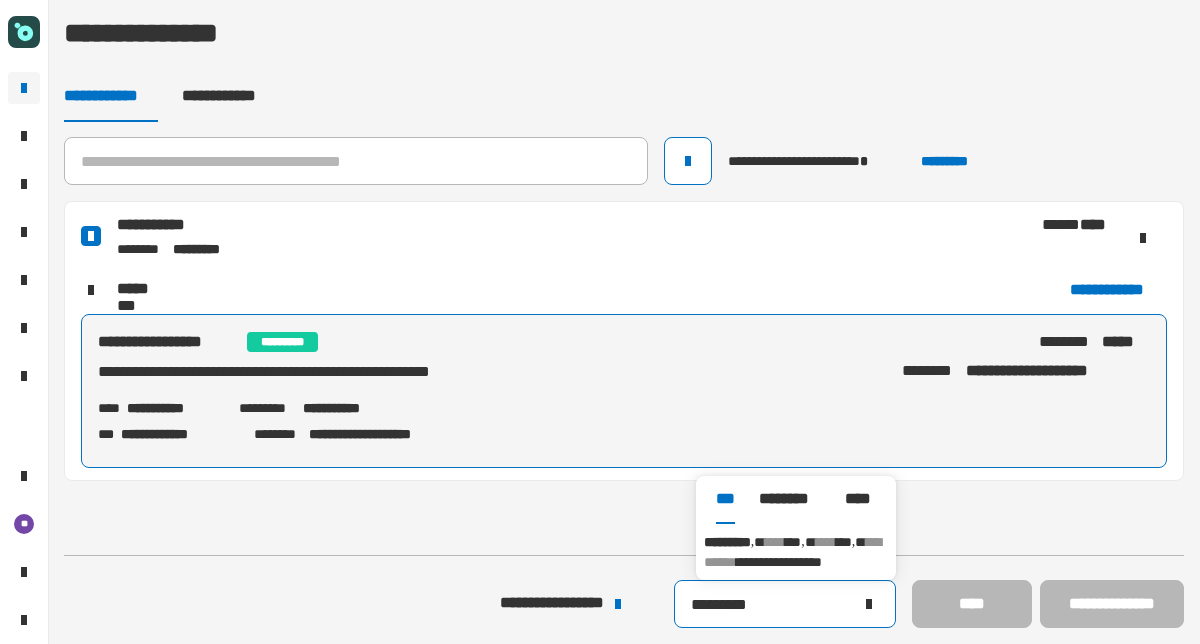 type on "*********" 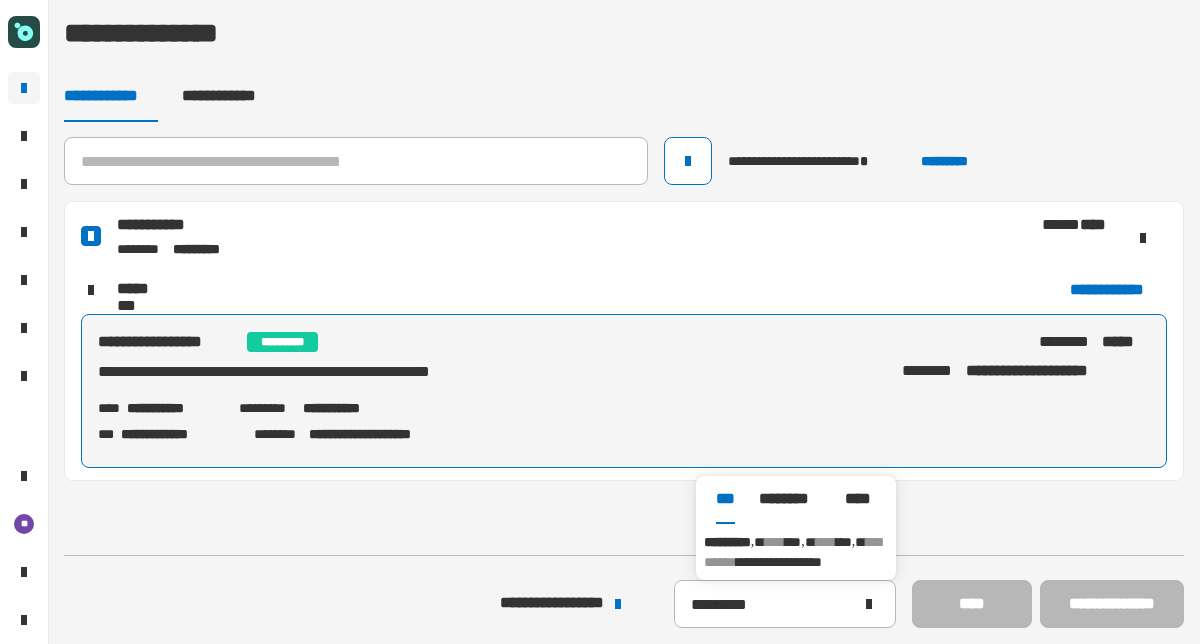 click on "*********" at bounding box center [727, 542] 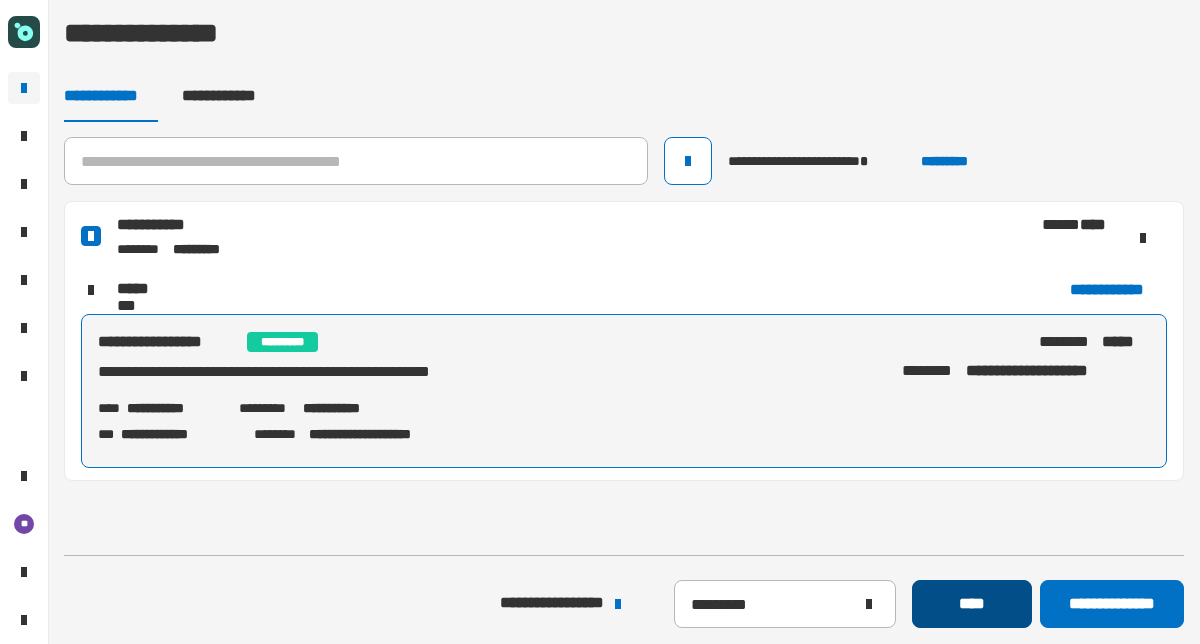 click on "****" 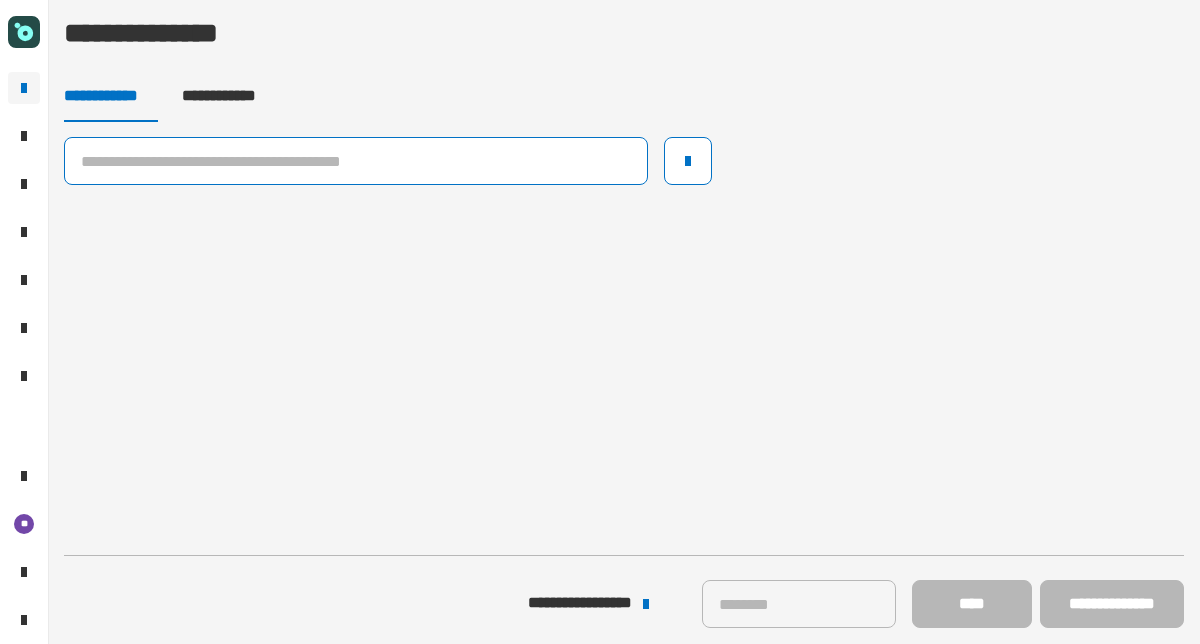 click 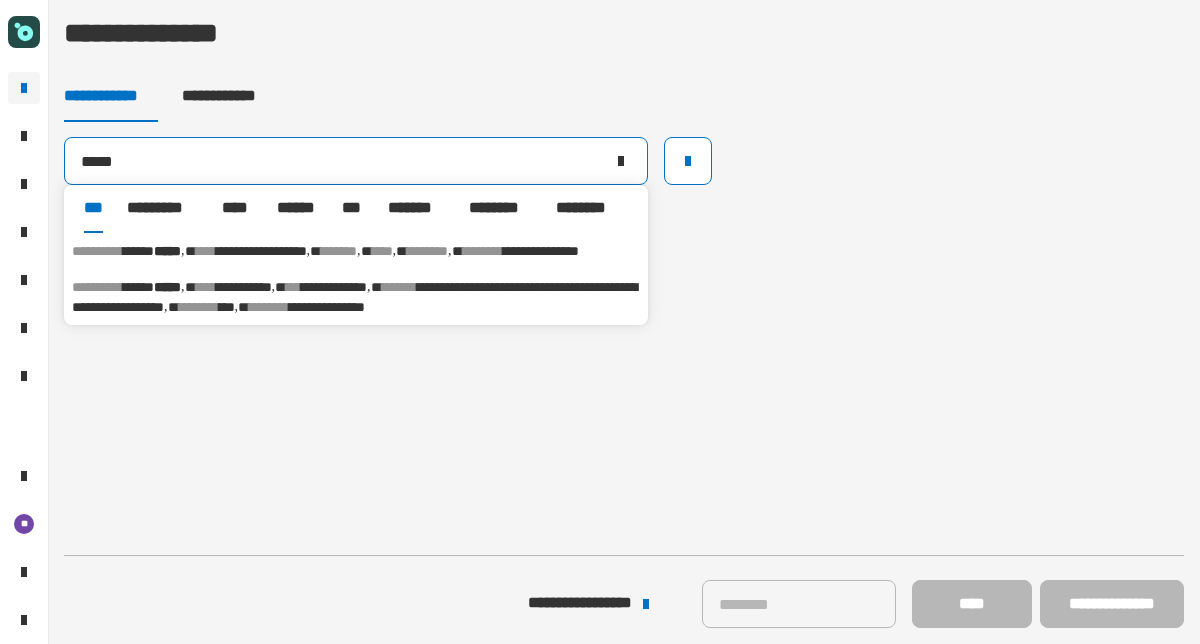 type on "*****" 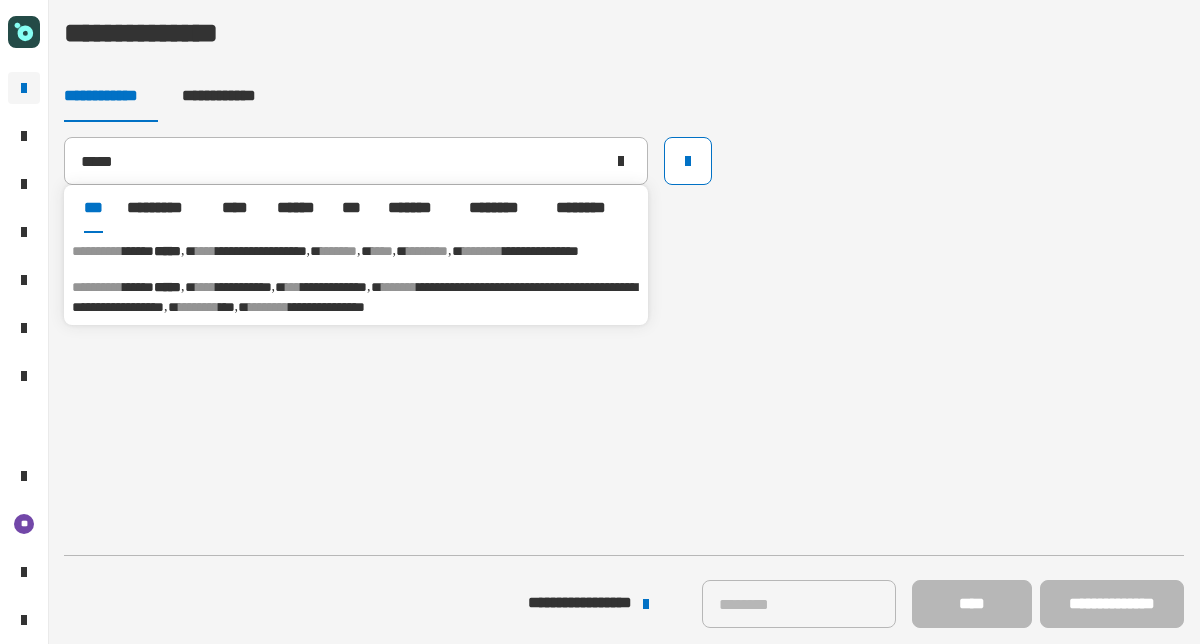 click on "*****" at bounding box center (167, 251) 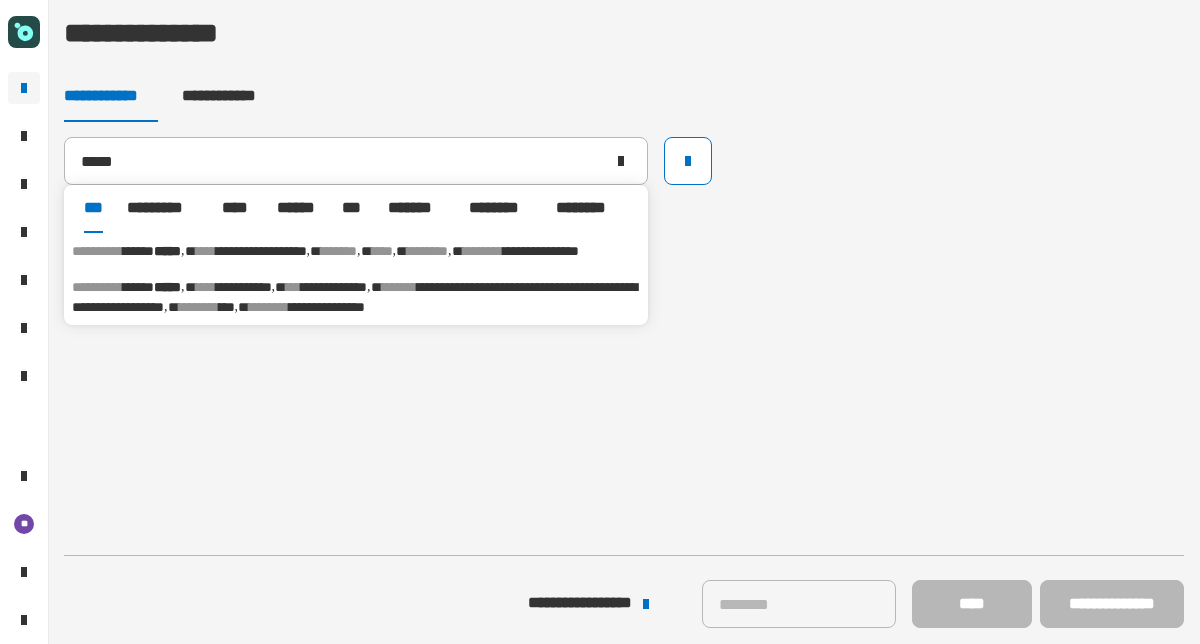 type on "**********" 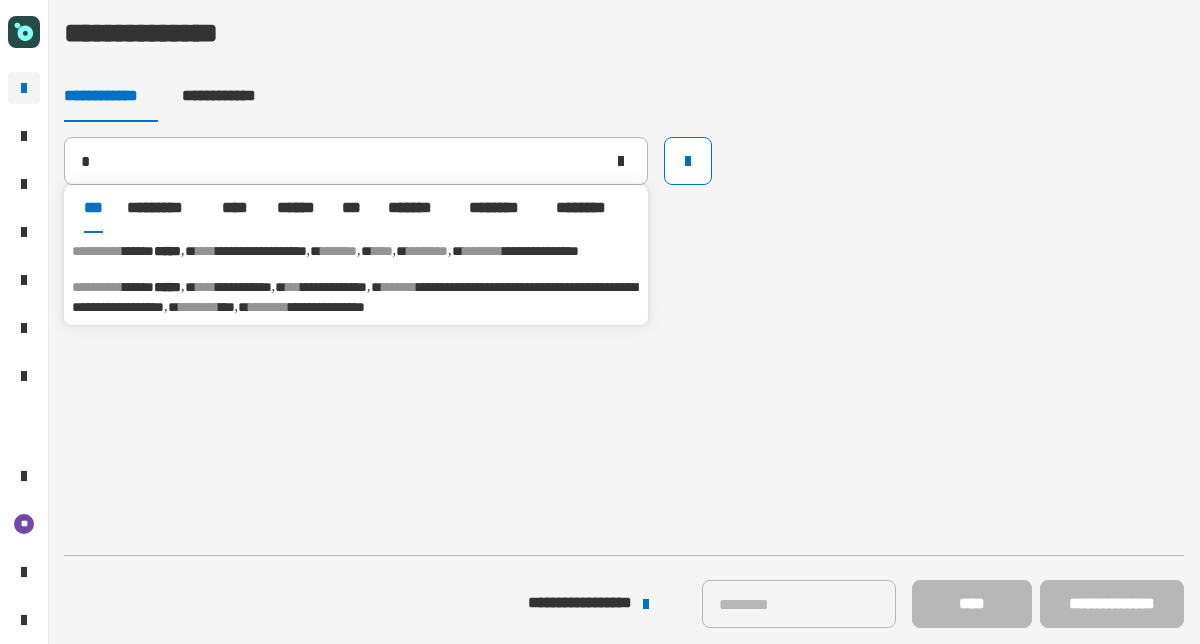 type 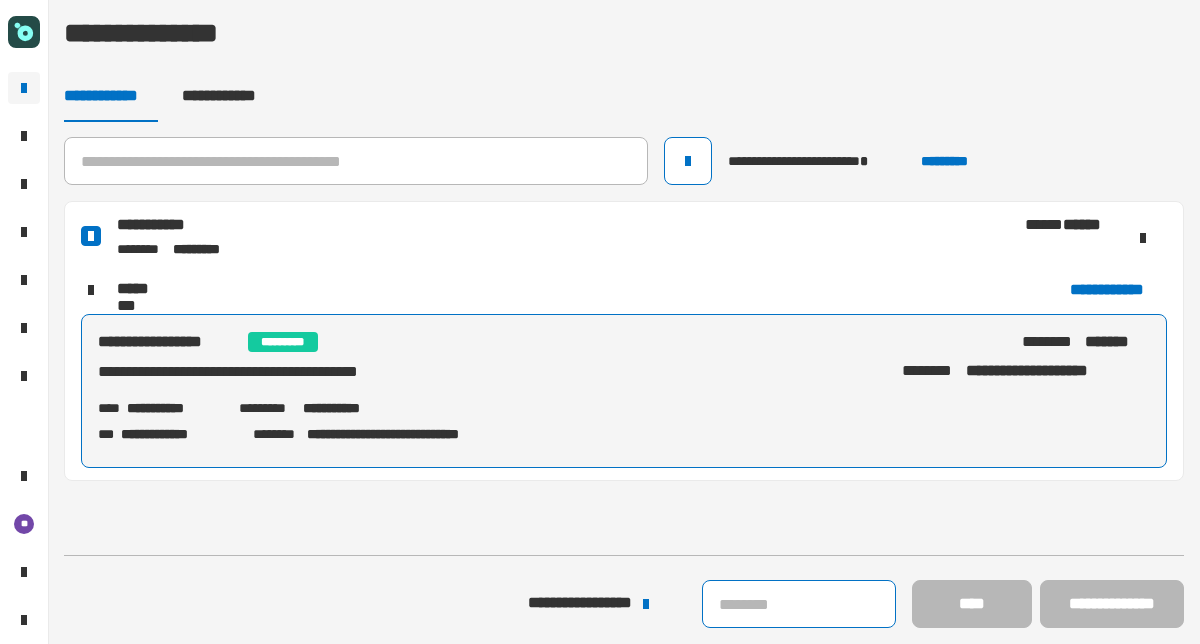 click 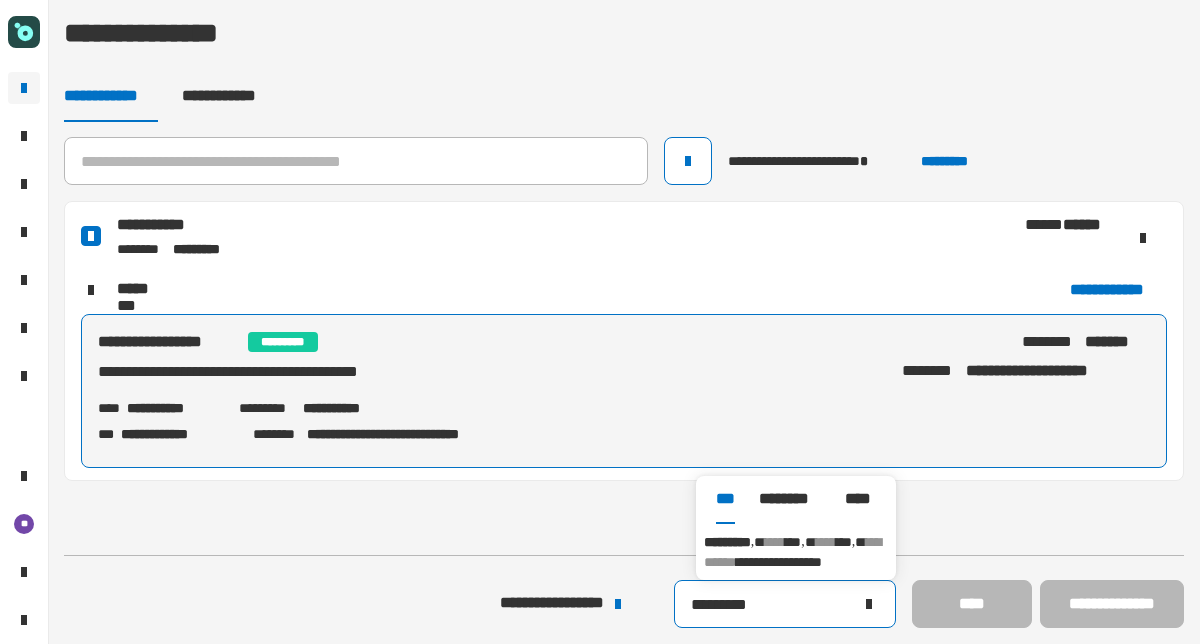 type on "*********" 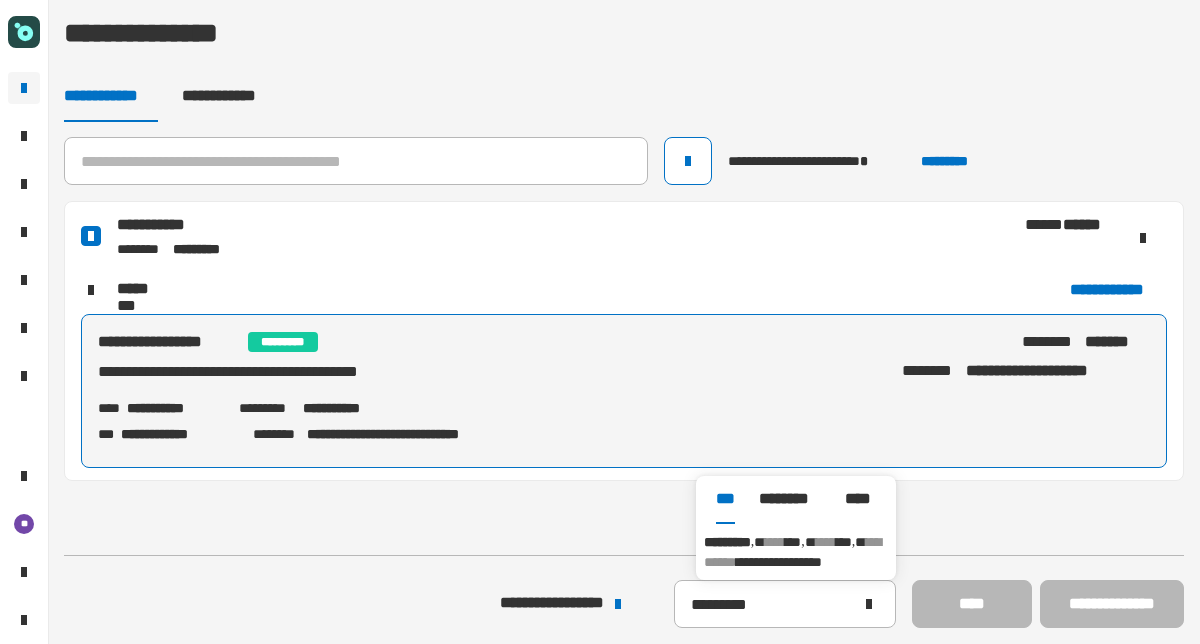 click on "*********" at bounding box center [727, 542] 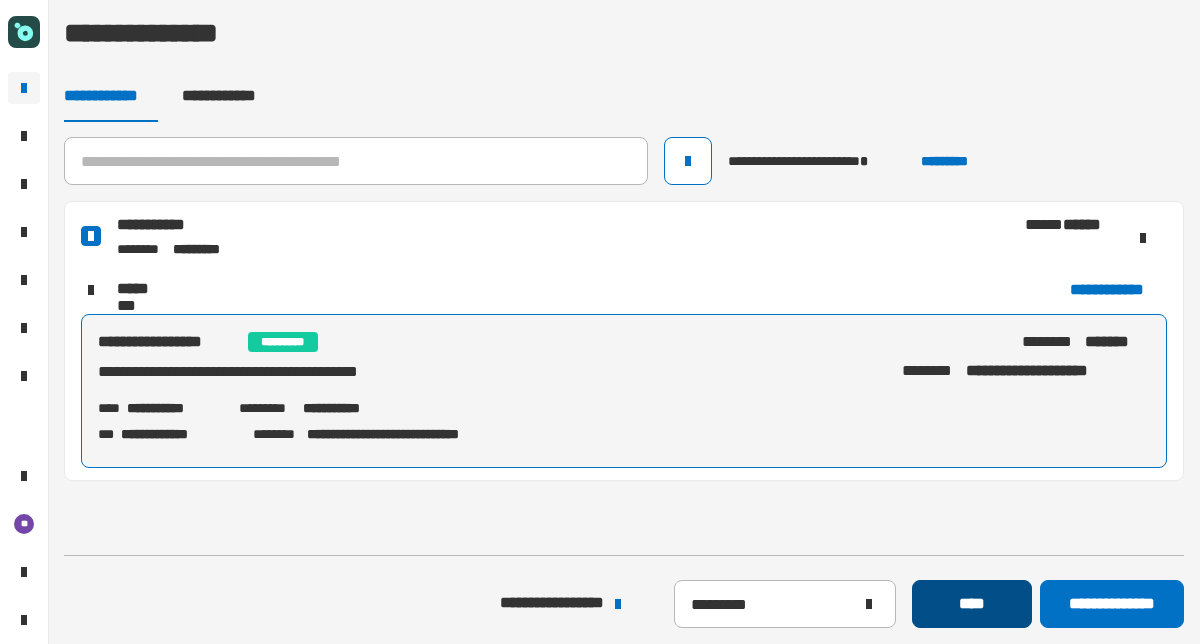 click on "****" 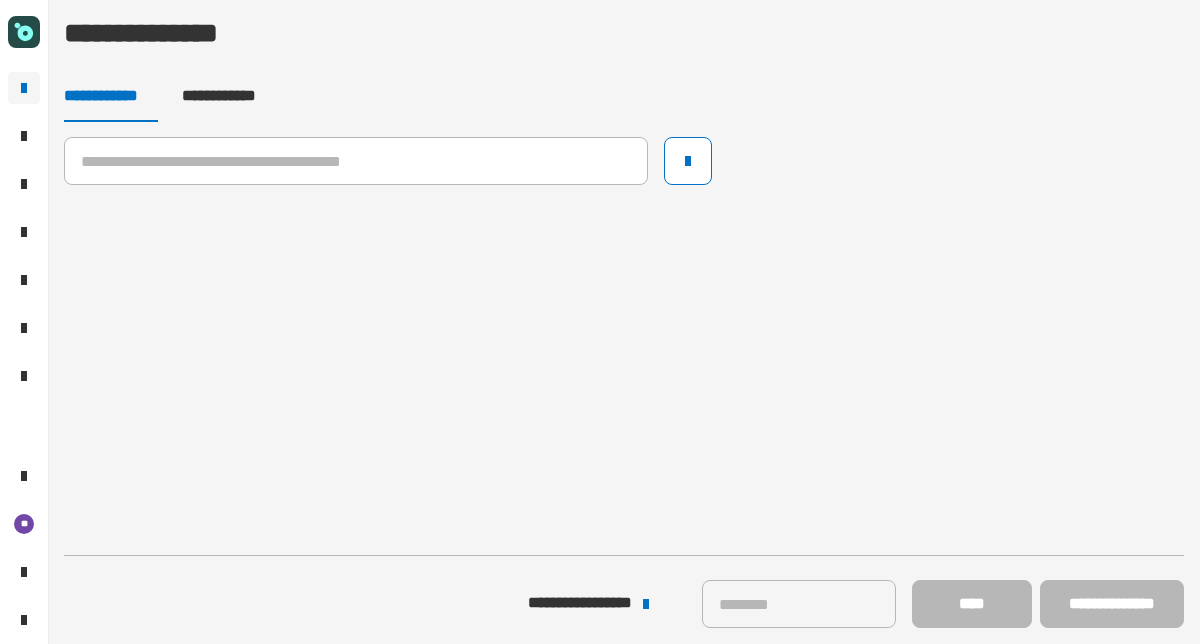 click on "**********" 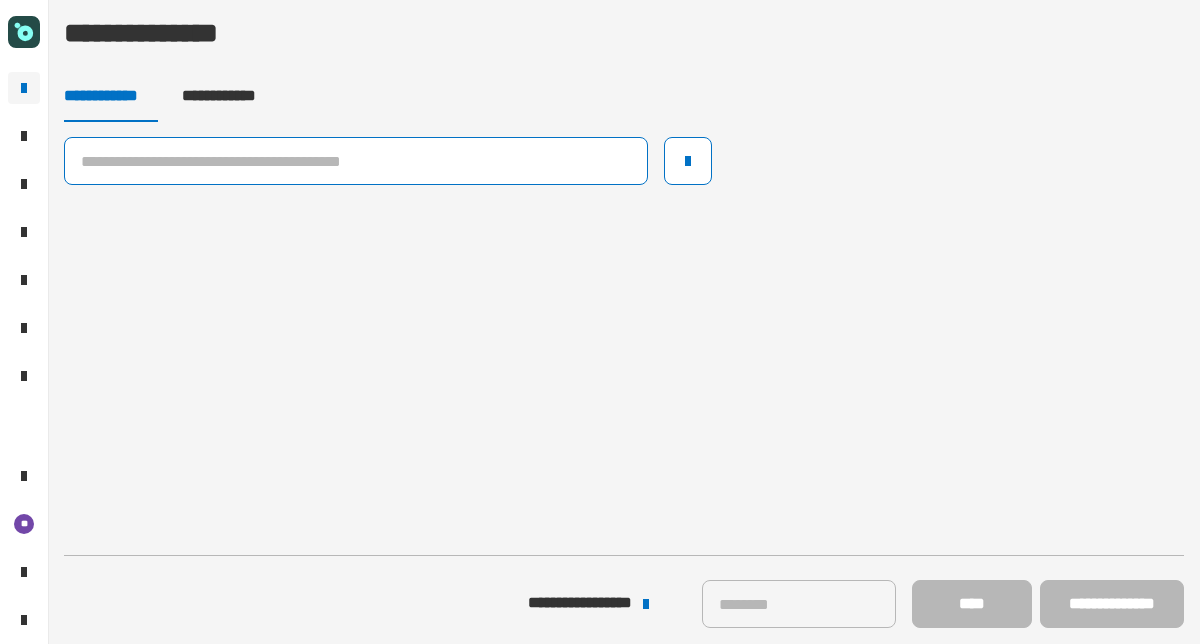 click 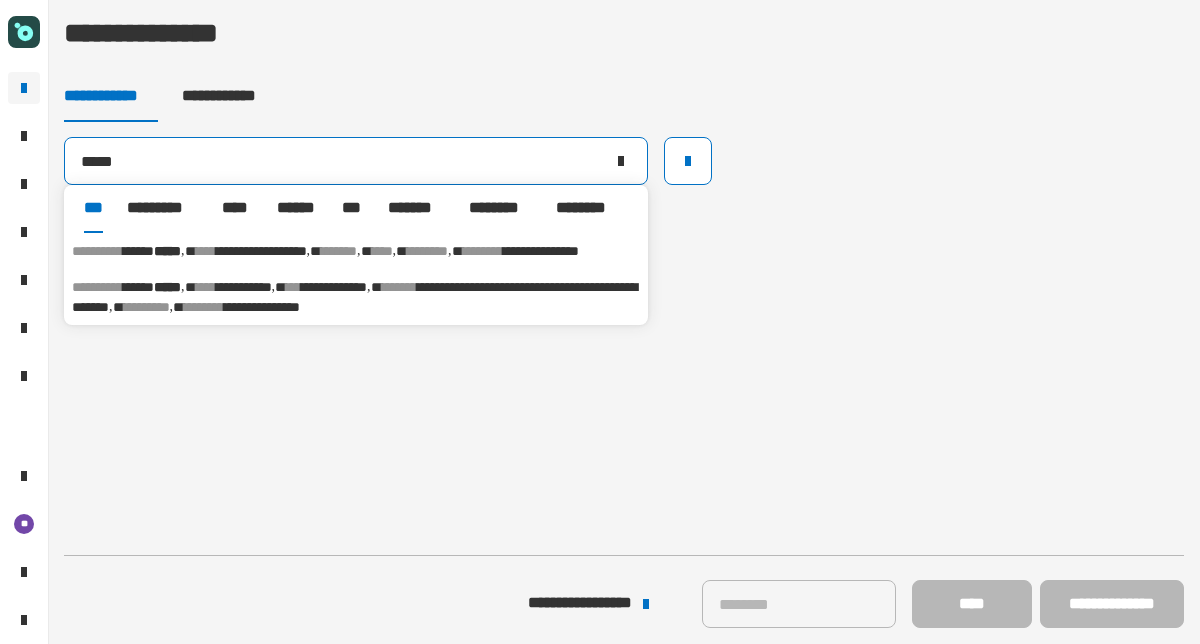 type on "*****" 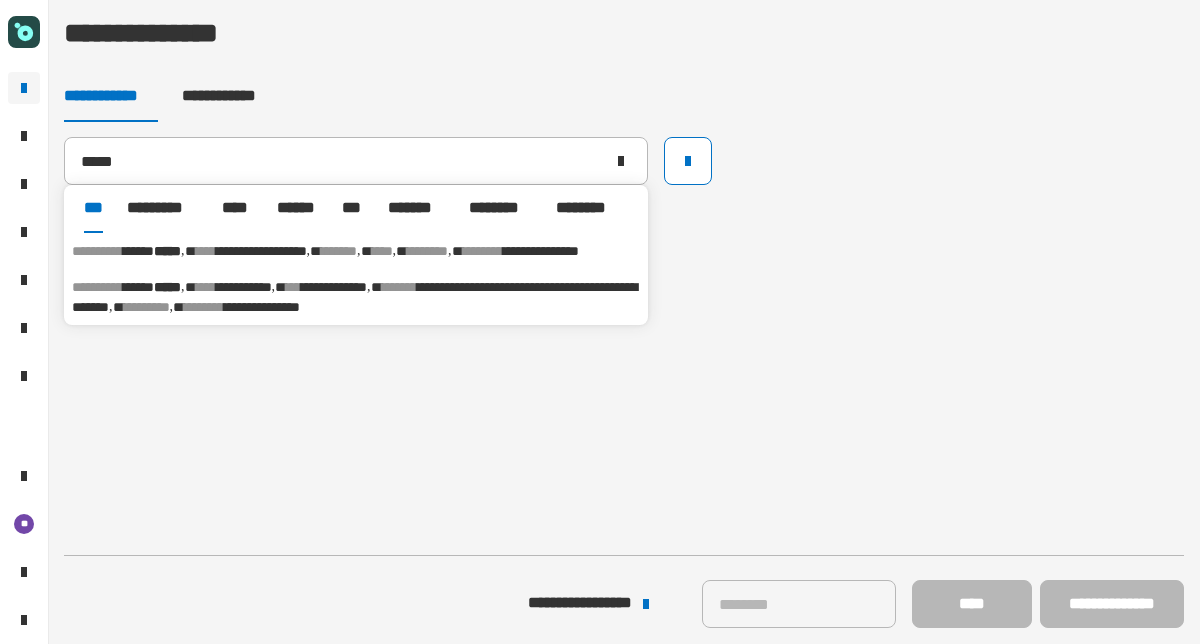 click on "******" at bounding box center (138, 251) 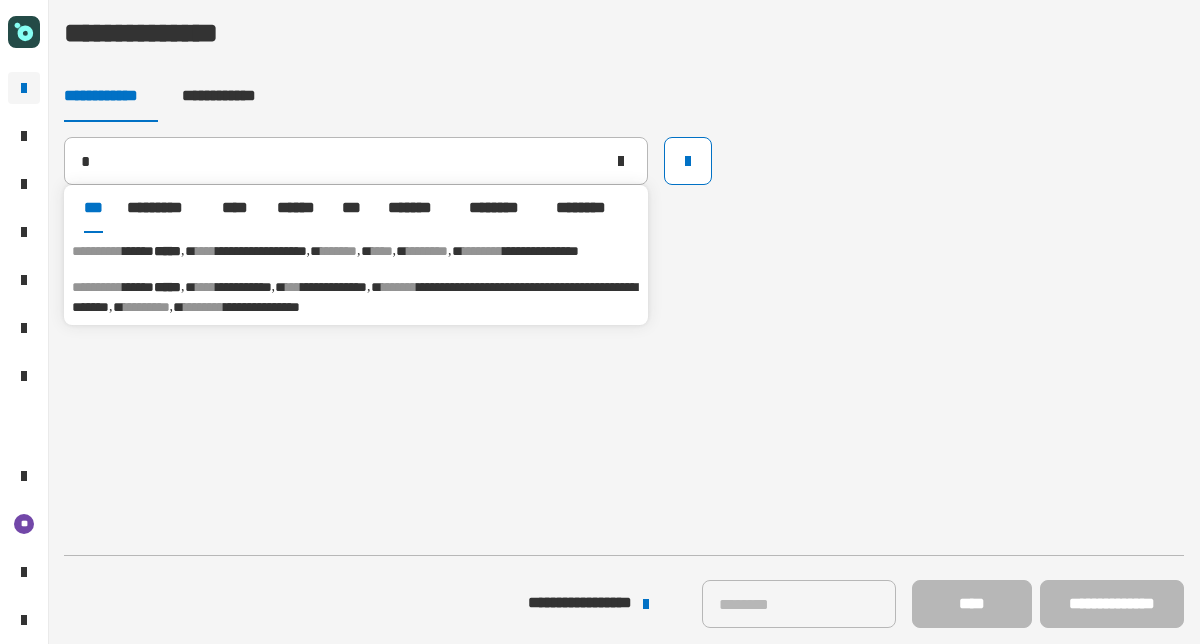 type 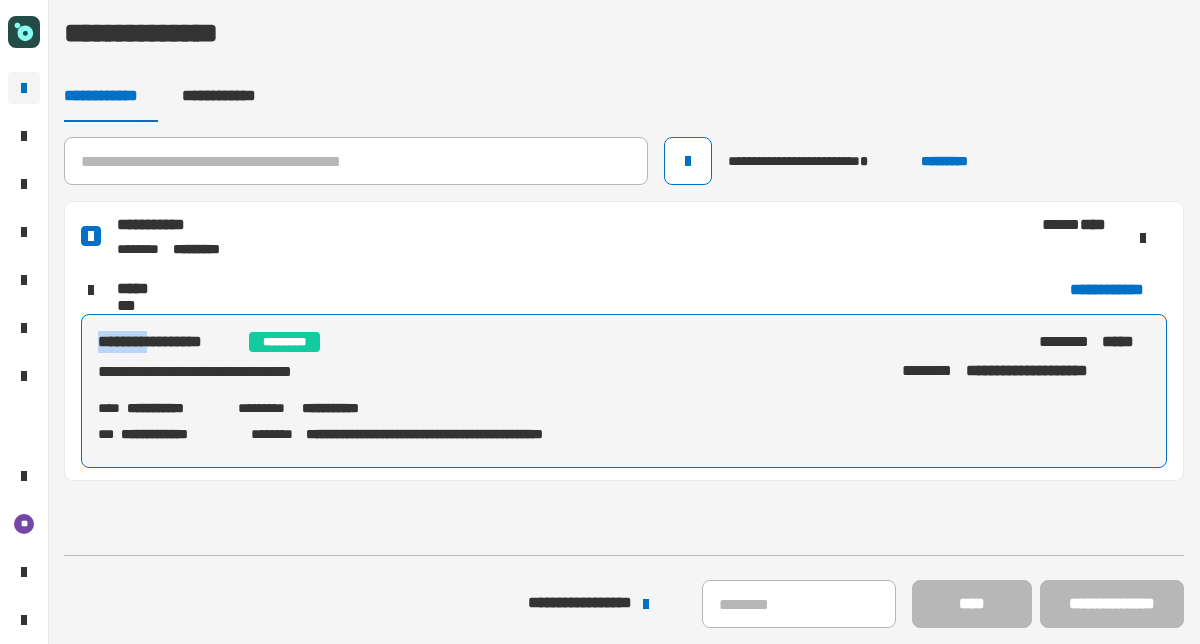 drag, startPoint x: 93, startPoint y: 342, endPoint x: 173, endPoint y: 345, distance: 80.05623 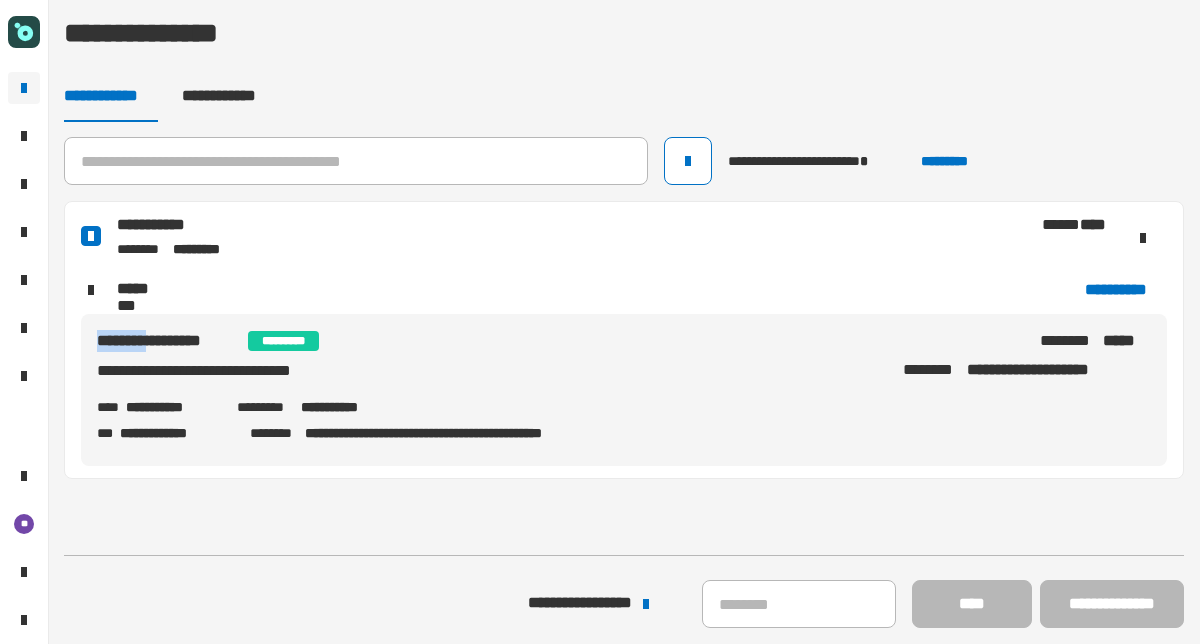 drag, startPoint x: 98, startPoint y: 338, endPoint x: 175, endPoint y: 340, distance: 77.02597 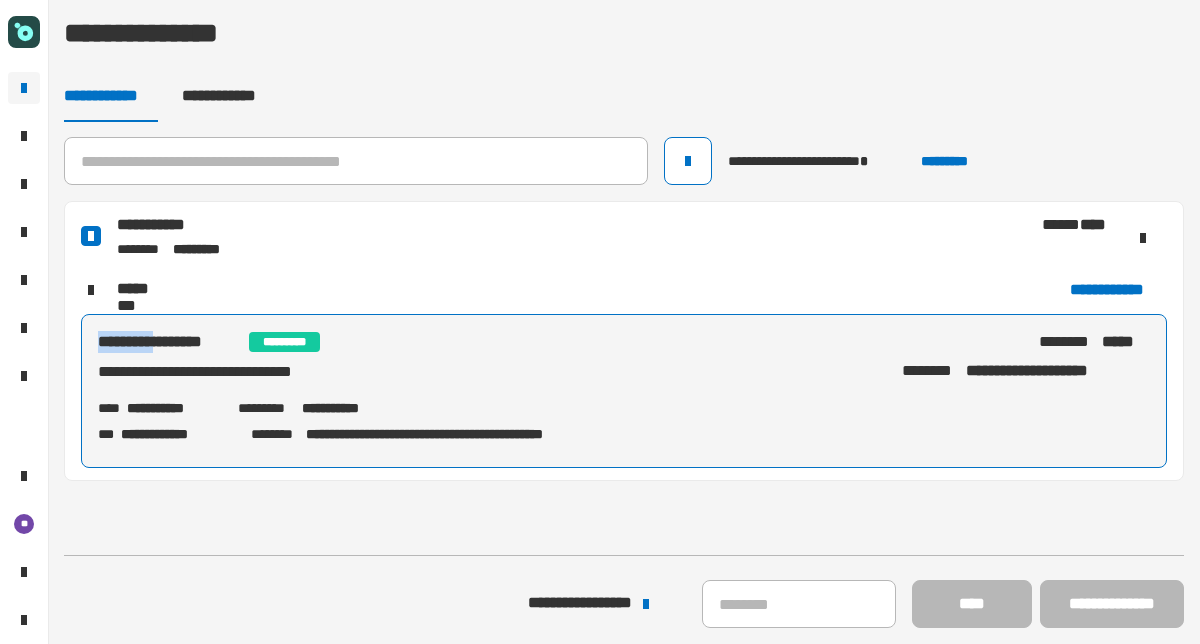 drag, startPoint x: 97, startPoint y: 336, endPoint x: 177, endPoint y: 339, distance: 80.05623 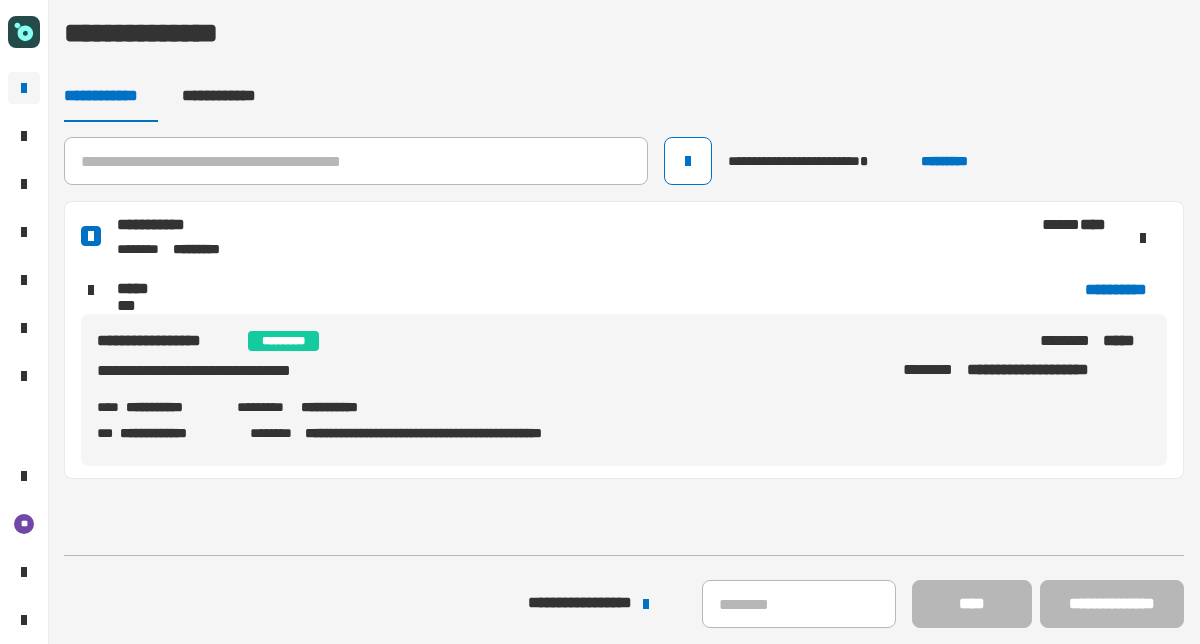click on "**********" 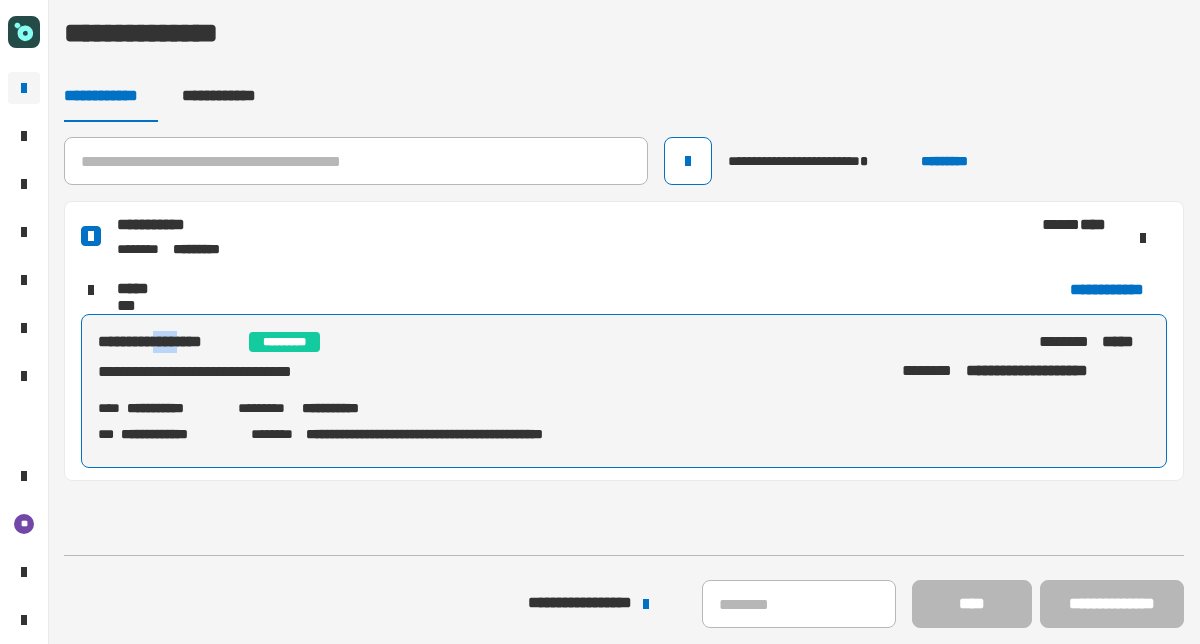 click on "**********" 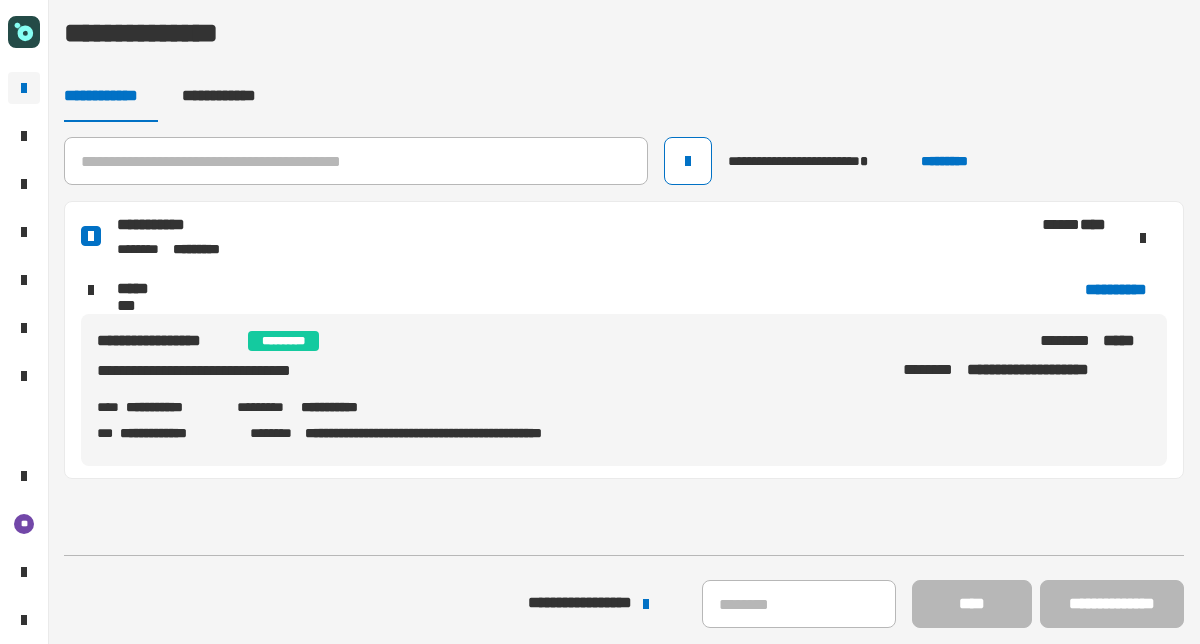 click on "**********" 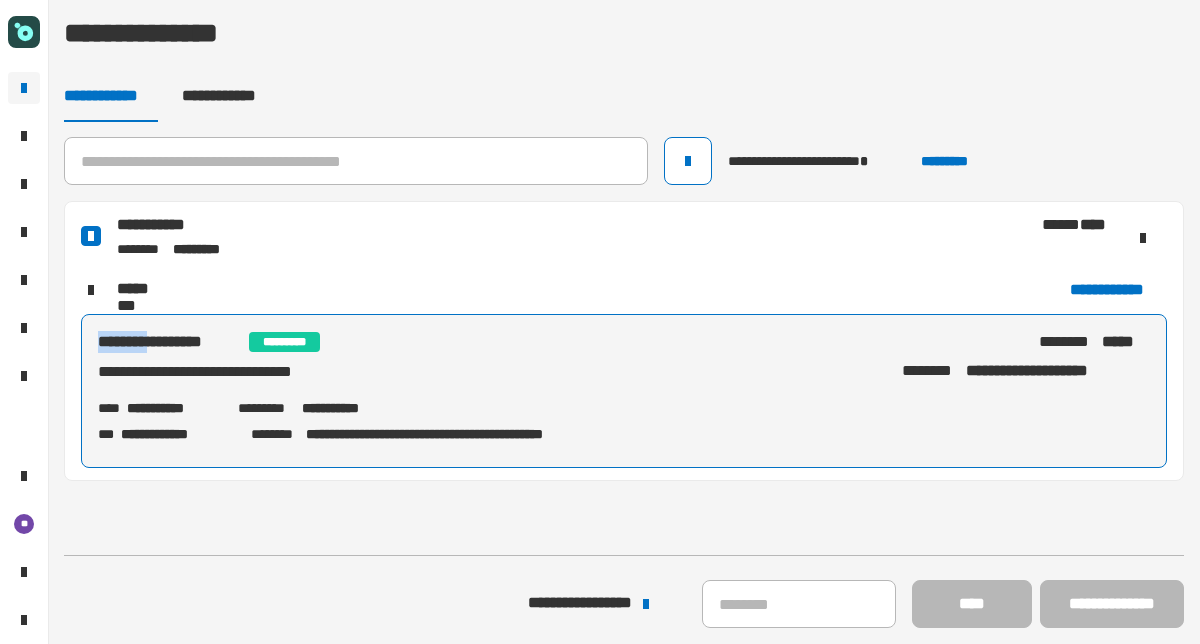 click on "**********" 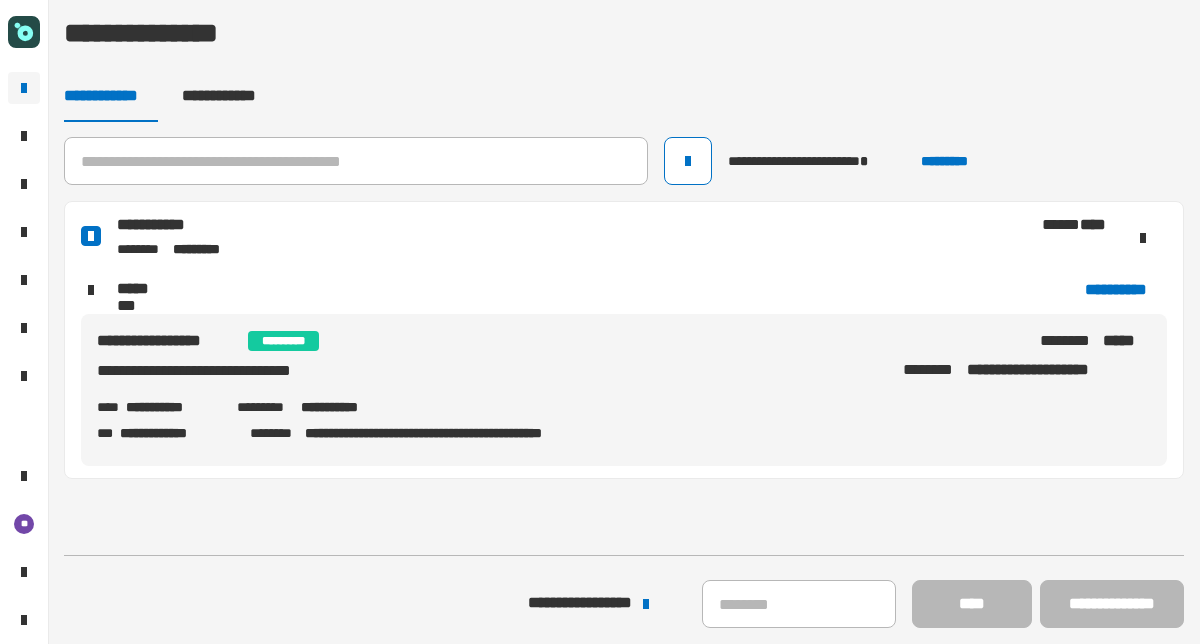 click on "**********" 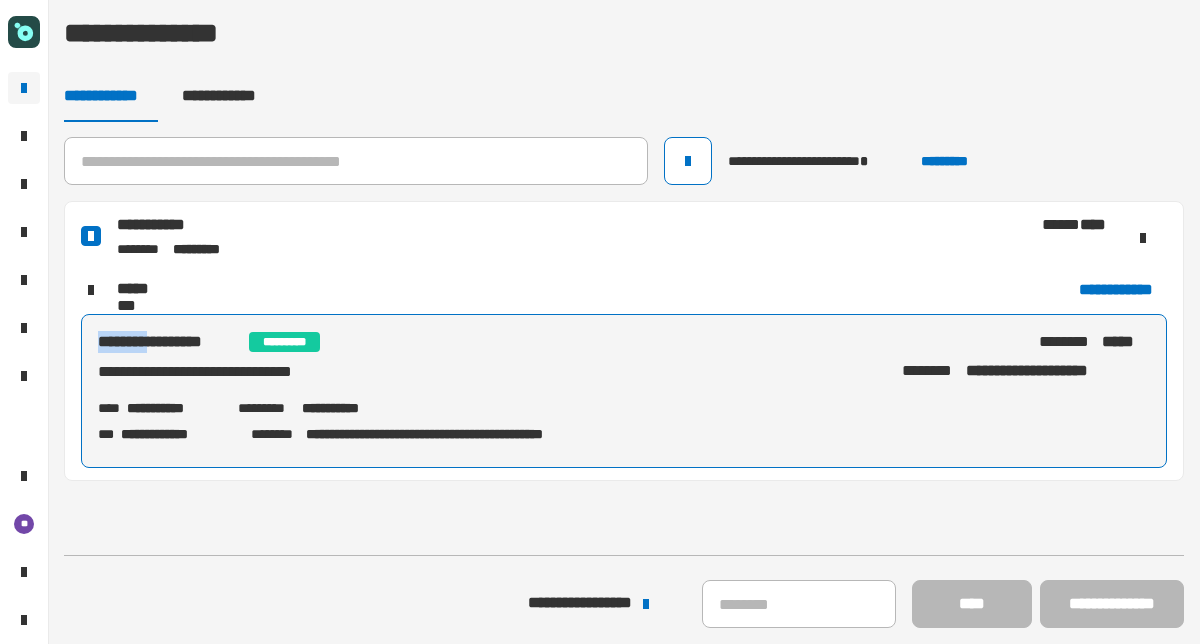 click on "**********" 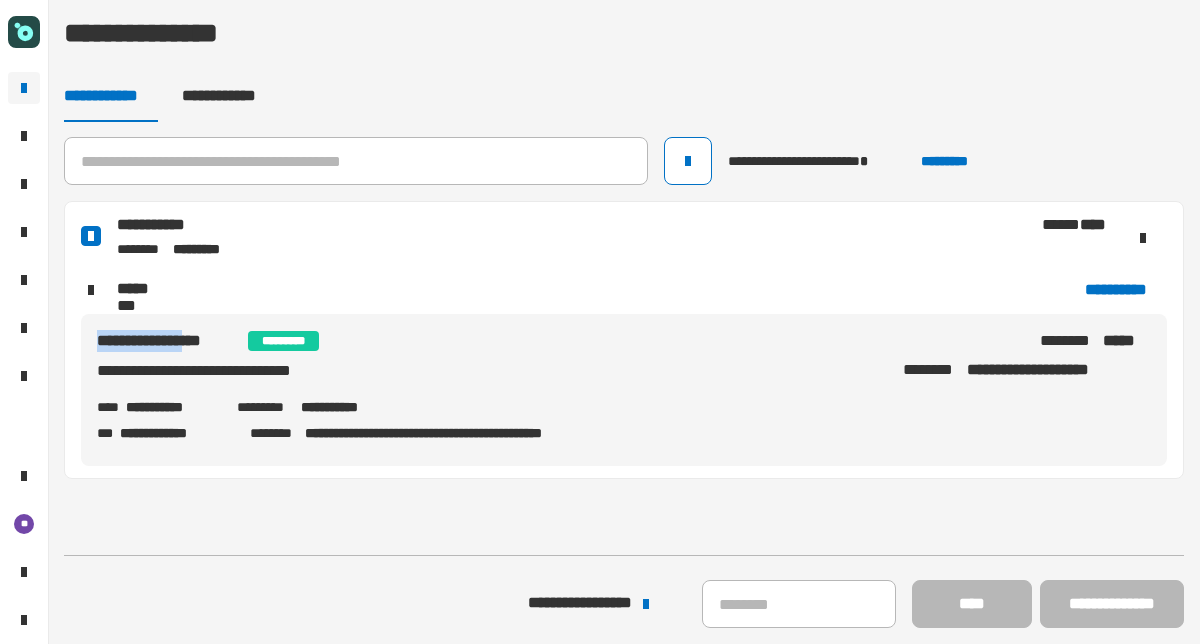 copy on "**********" 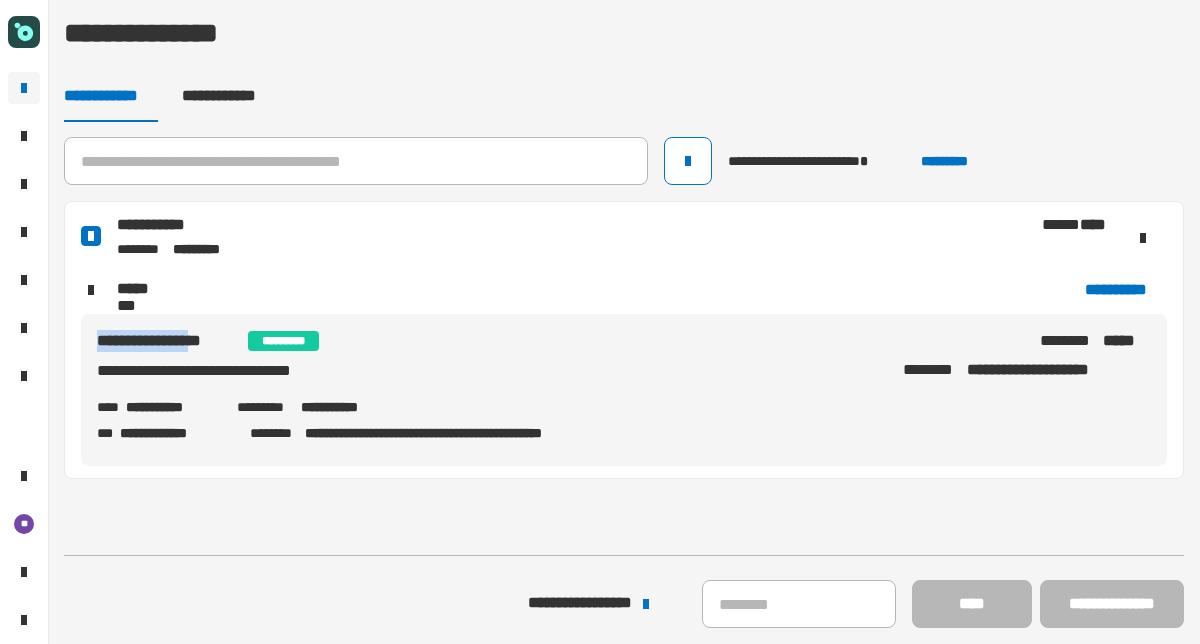 drag, startPoint x: 95, startPoint y: 341, endPoint x: 226, endPoint y: 339, distance: 131.01526 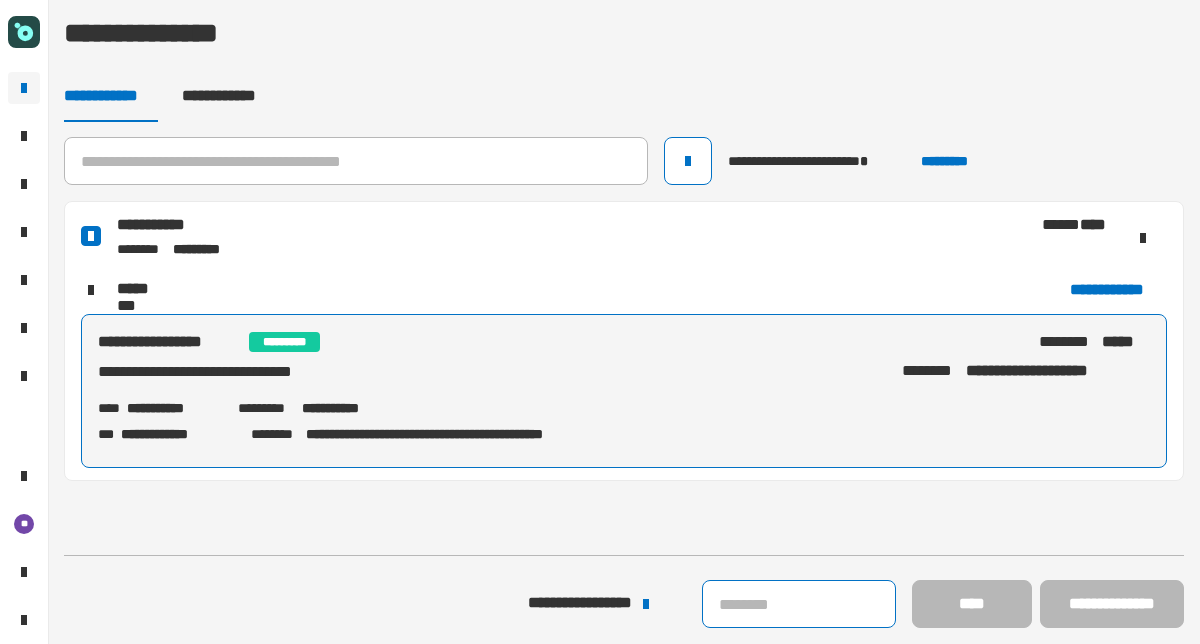click 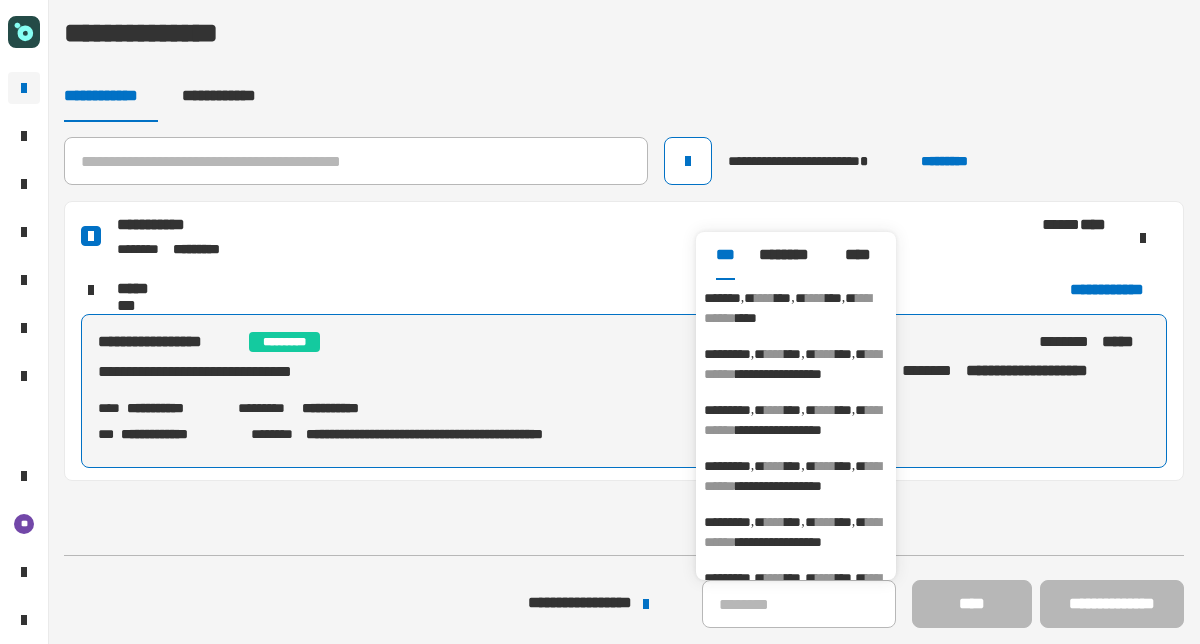 click on "**********" 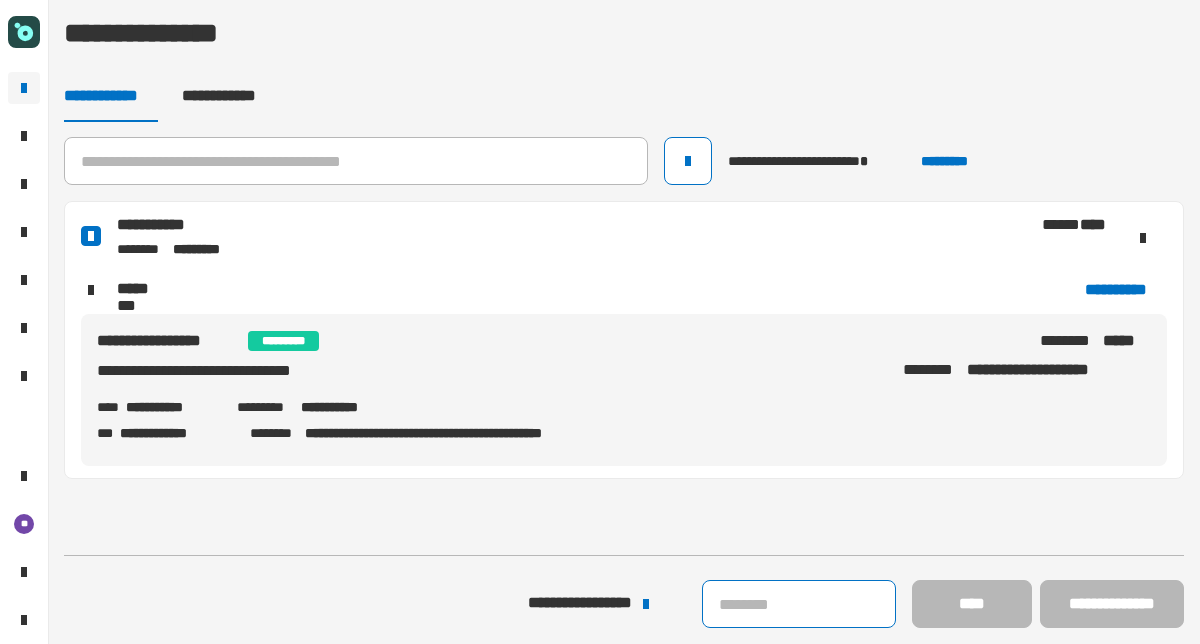 click 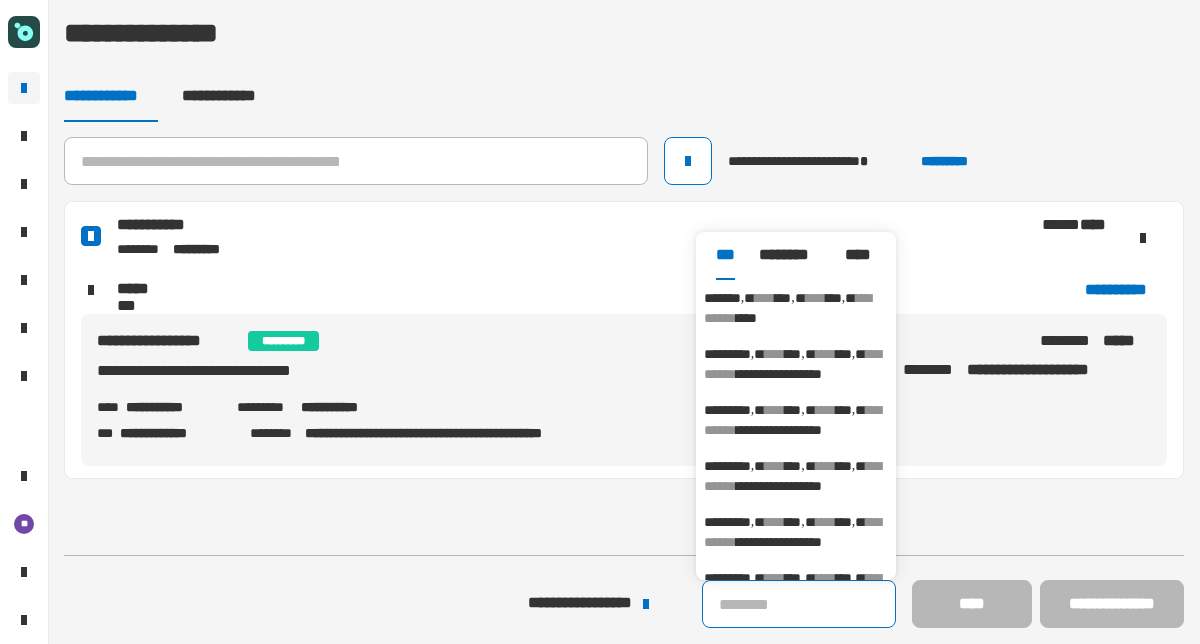 click 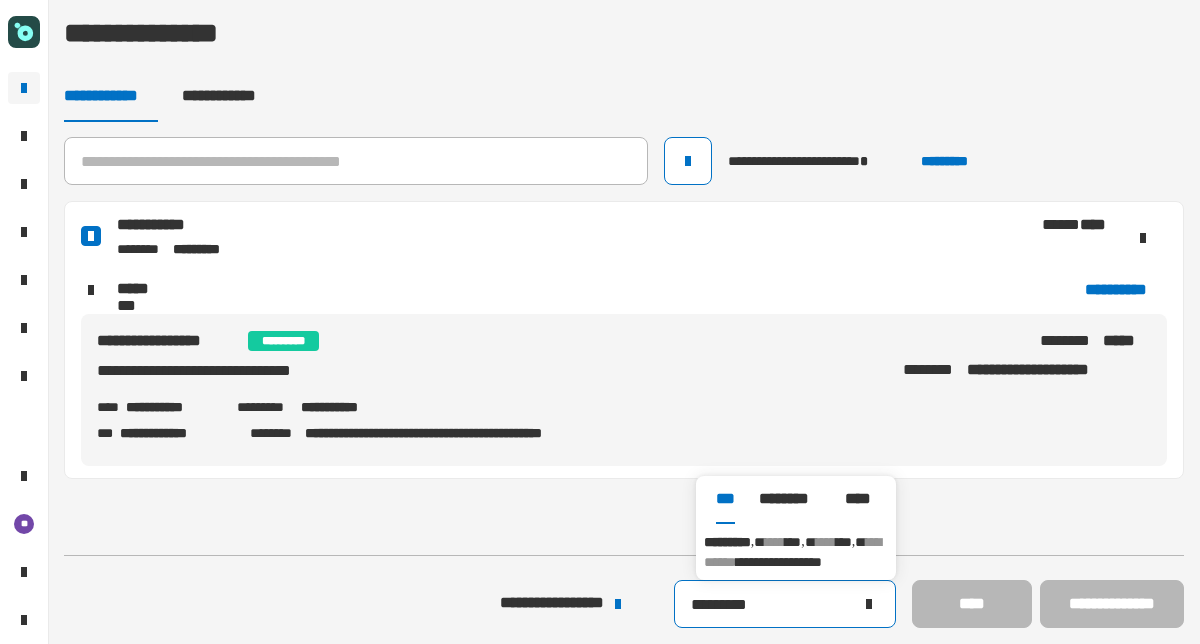 type on "*********" 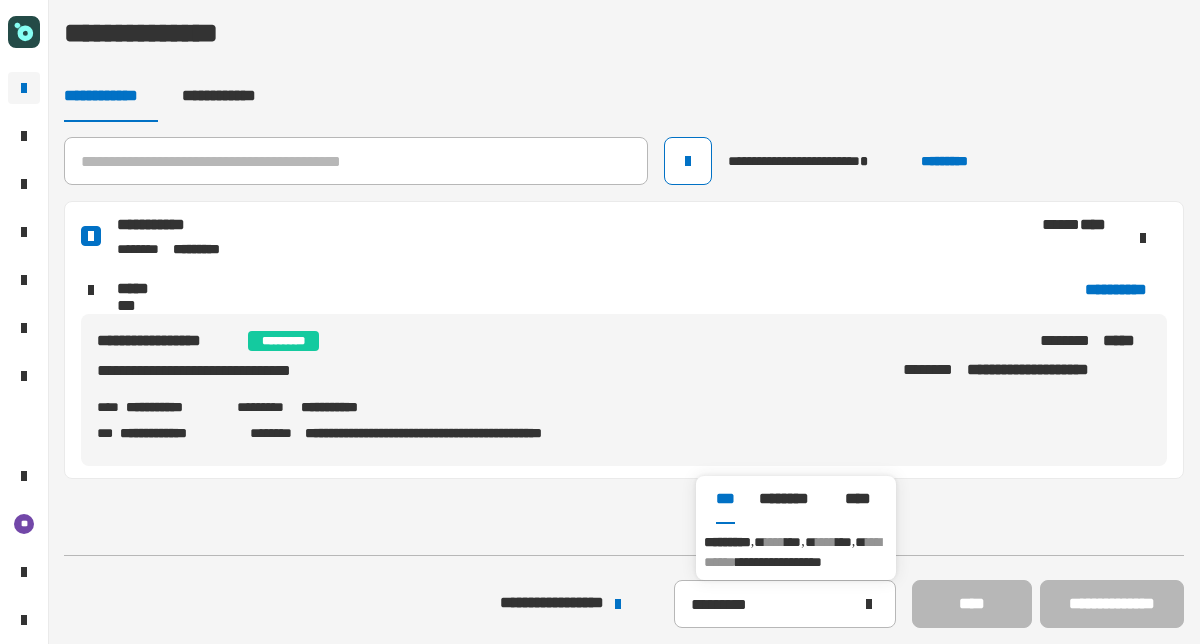 click on "*********" at bounding box center (727, 542) 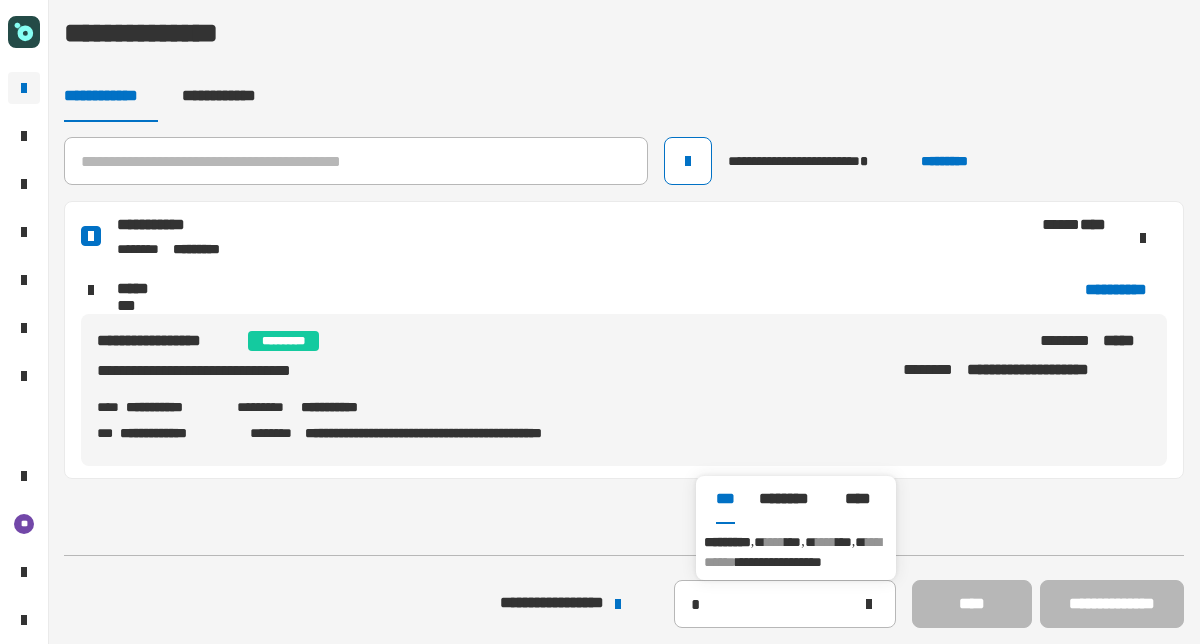 type on "*********" 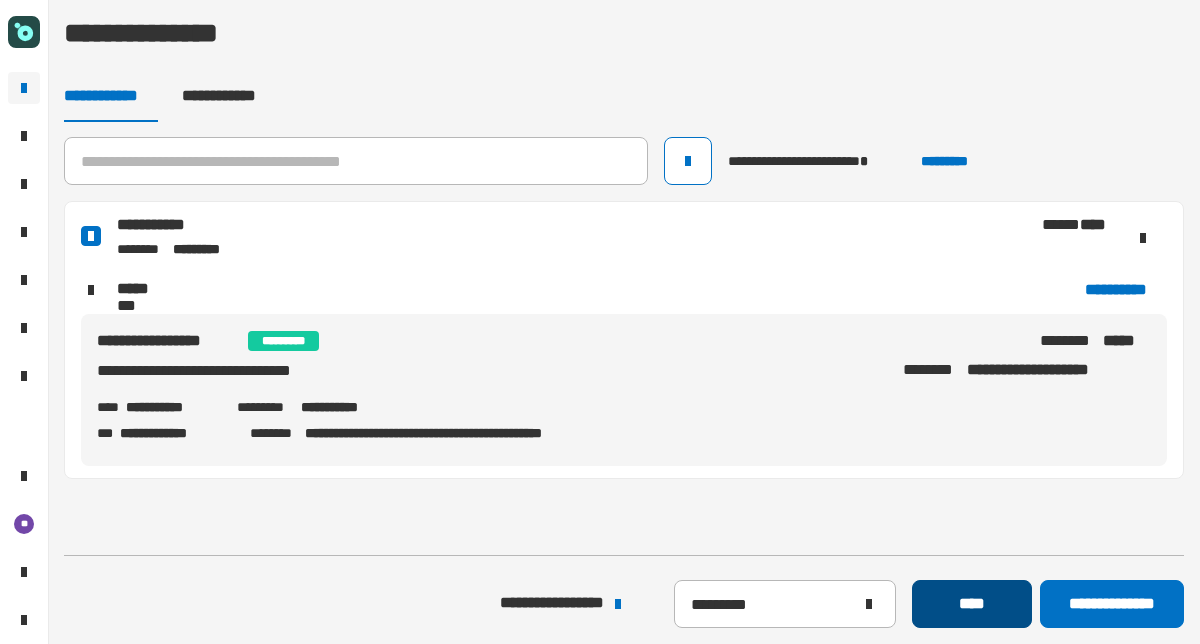 click on "****" 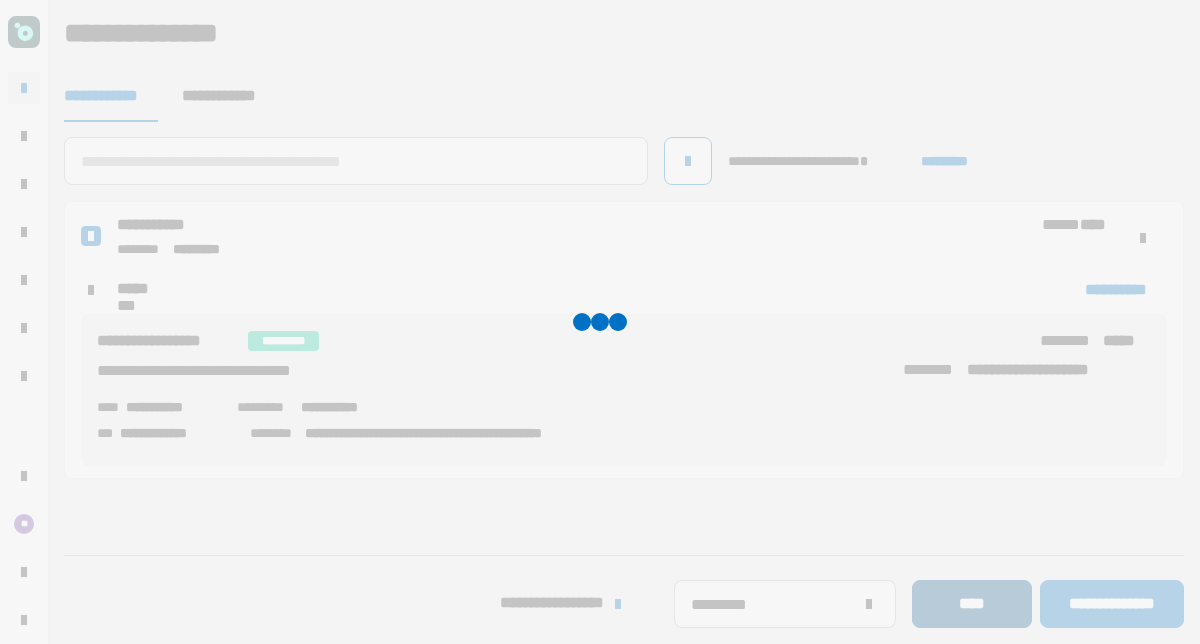 type 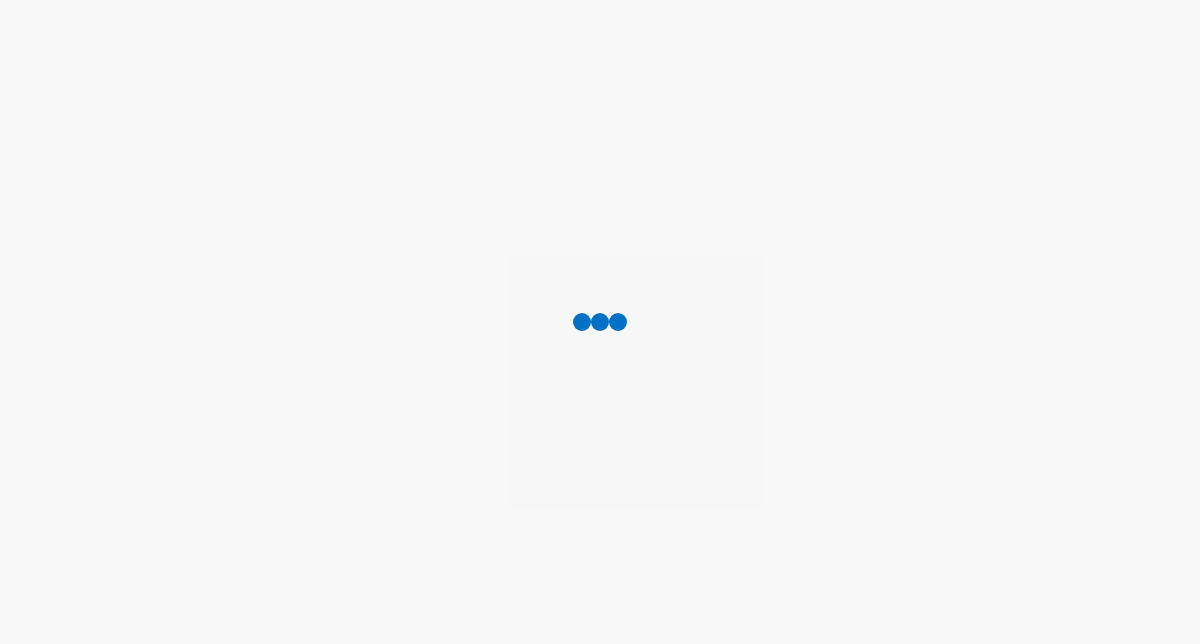 scroll, scrollTop: 0, scrollLeft: 0, axis: both 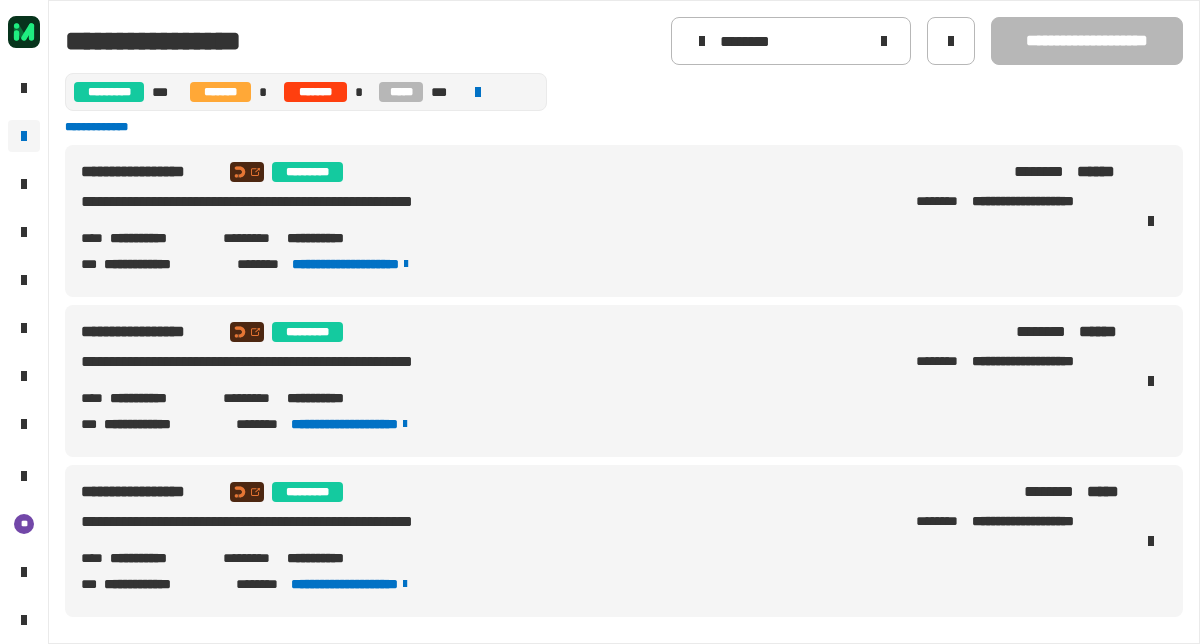 click on "**********" at bounding box center (334, 558) 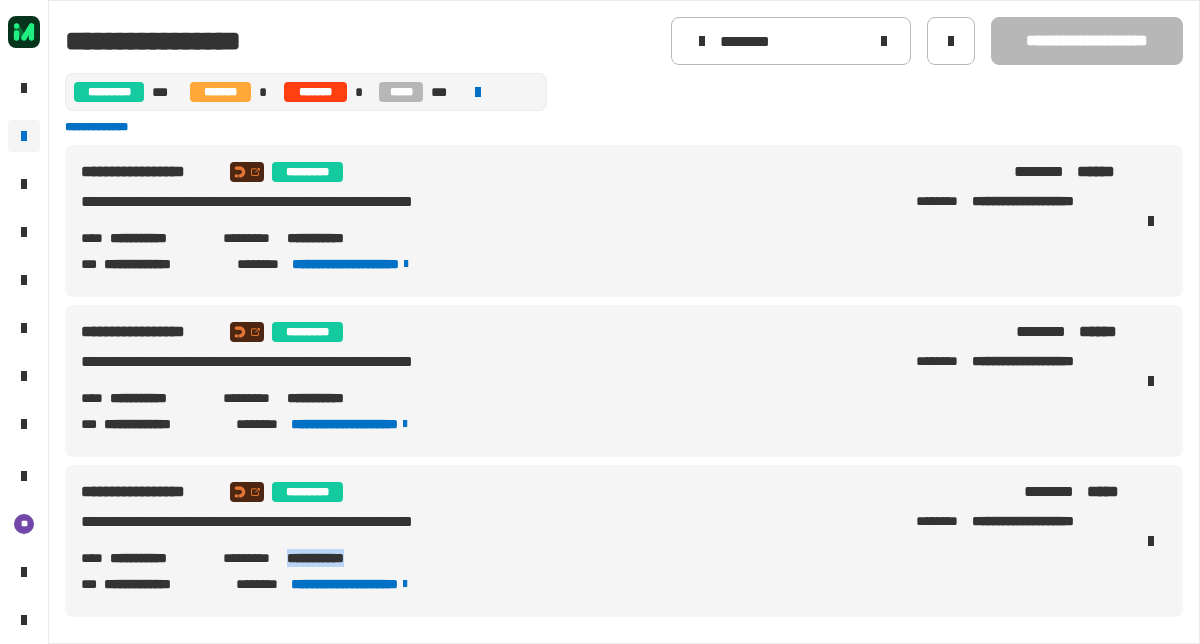 click on "**********" at bounding box center (334, 558) 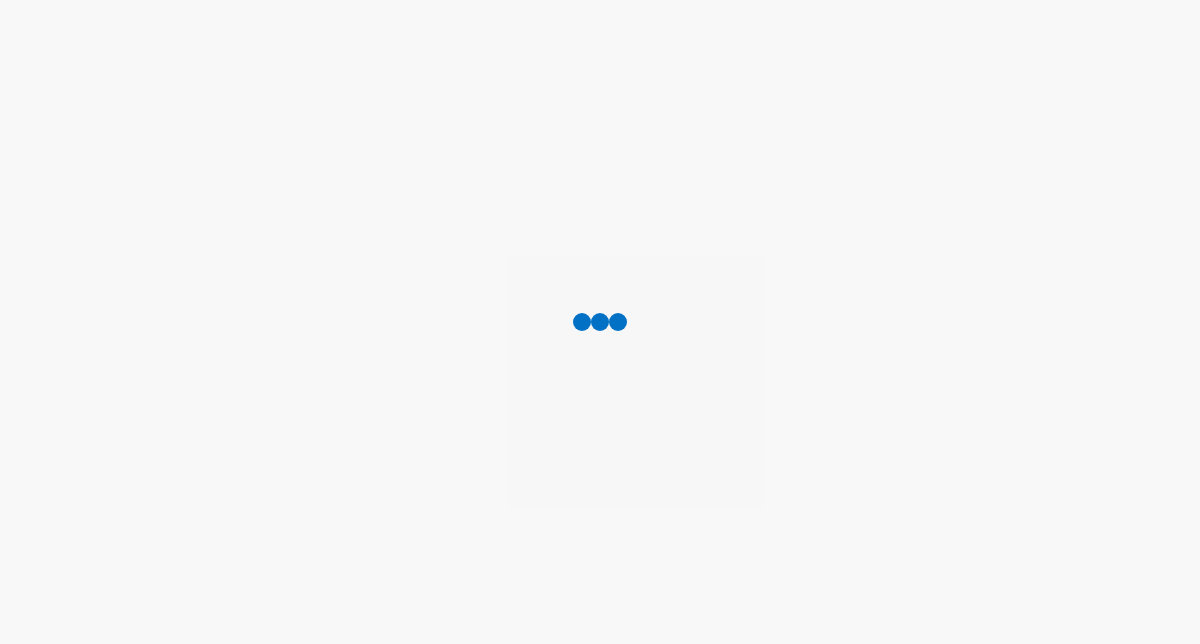 scroll, scrollTop: 0, scrollLeft: 0, axis: both 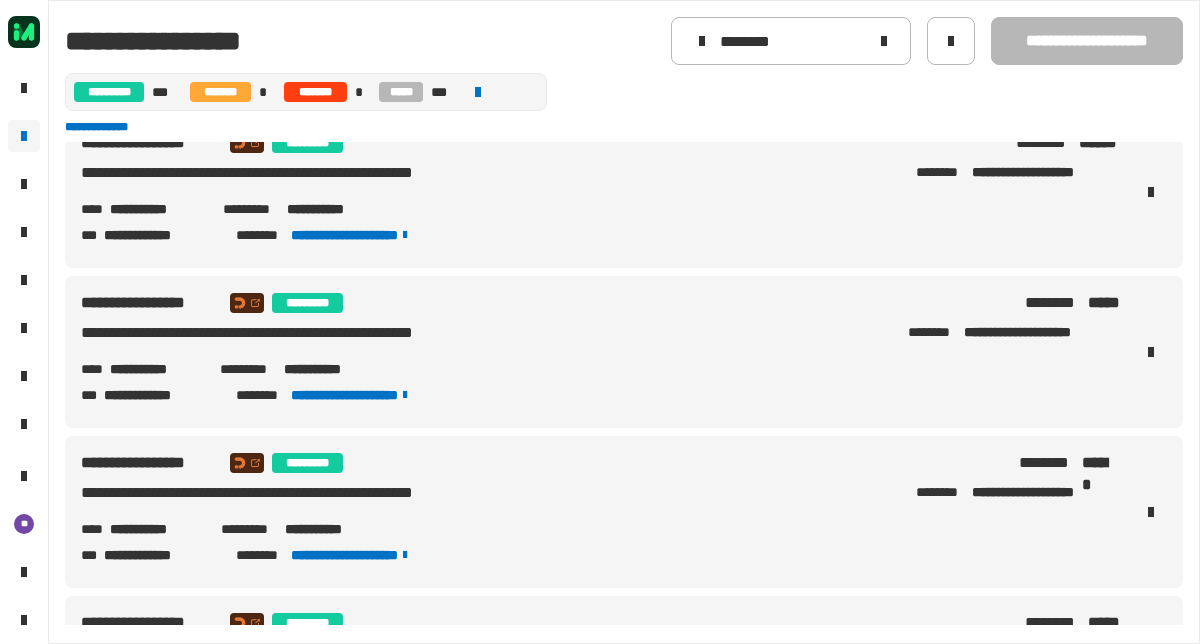 click on "**********" at bounding box center [332, 529] 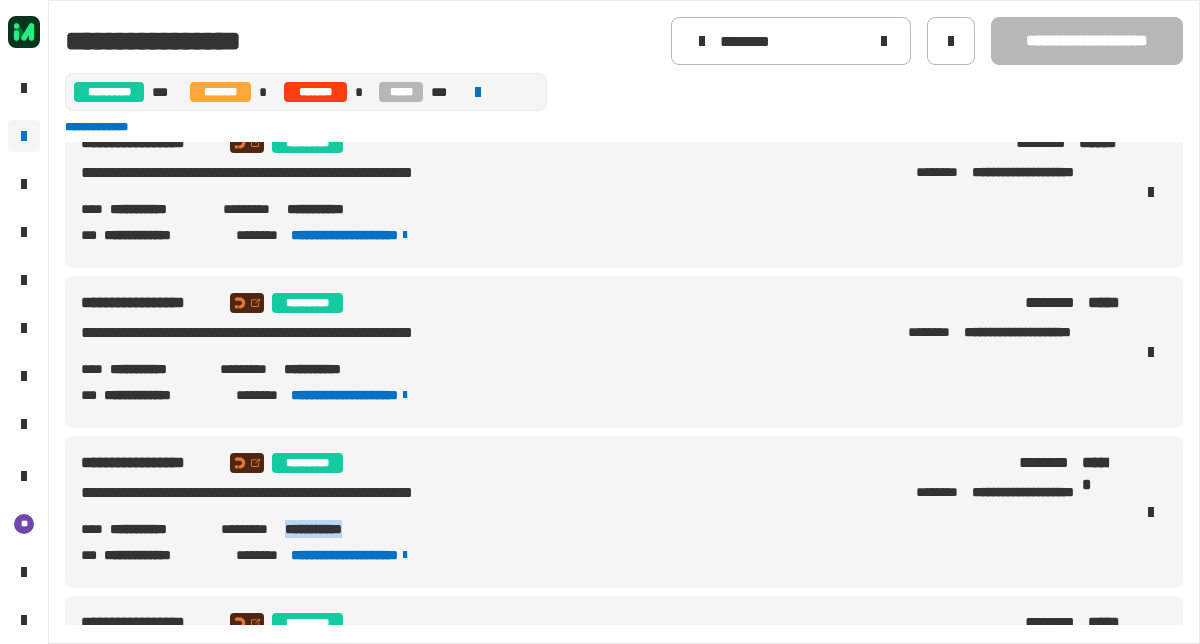 click on "**********" at bounding box center (332, 529) 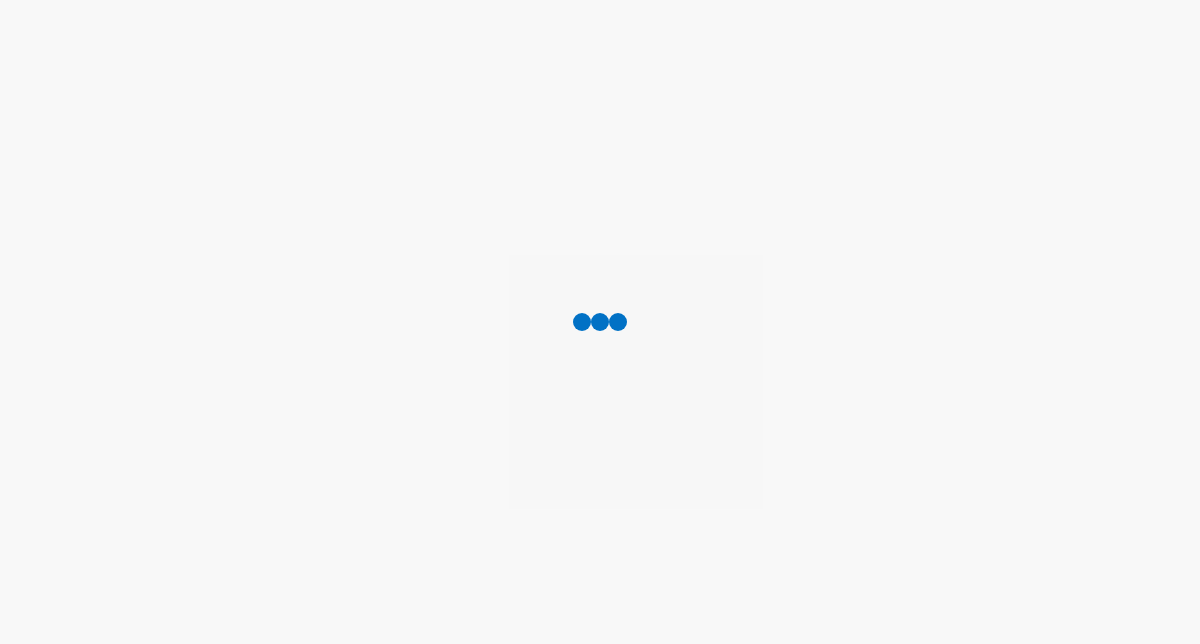 scroll, scrollTop: 0, scrollLeft: 0, axis: both 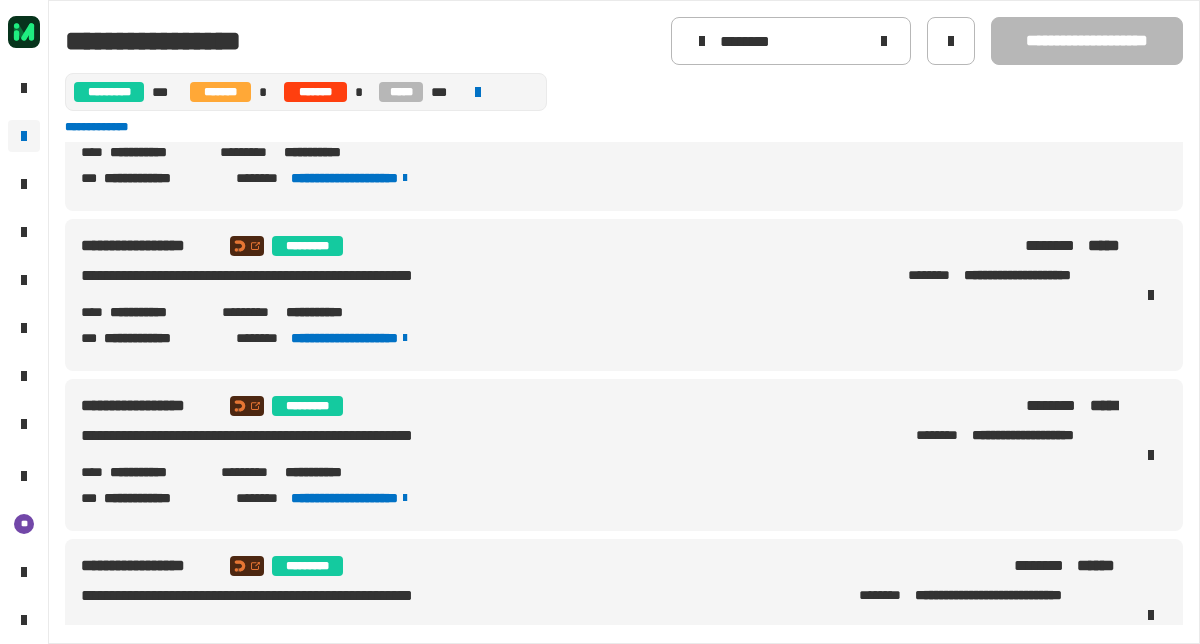 click on "**********" at bounding box center (331, 472) 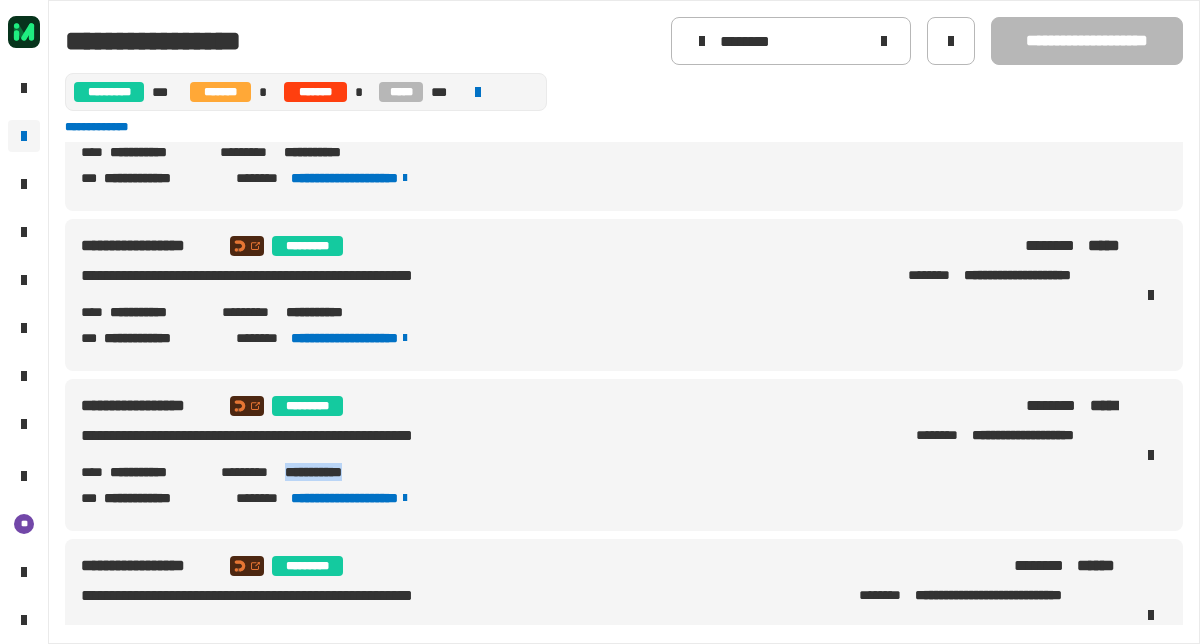 click on "**********" at bounding box center (331, 472) 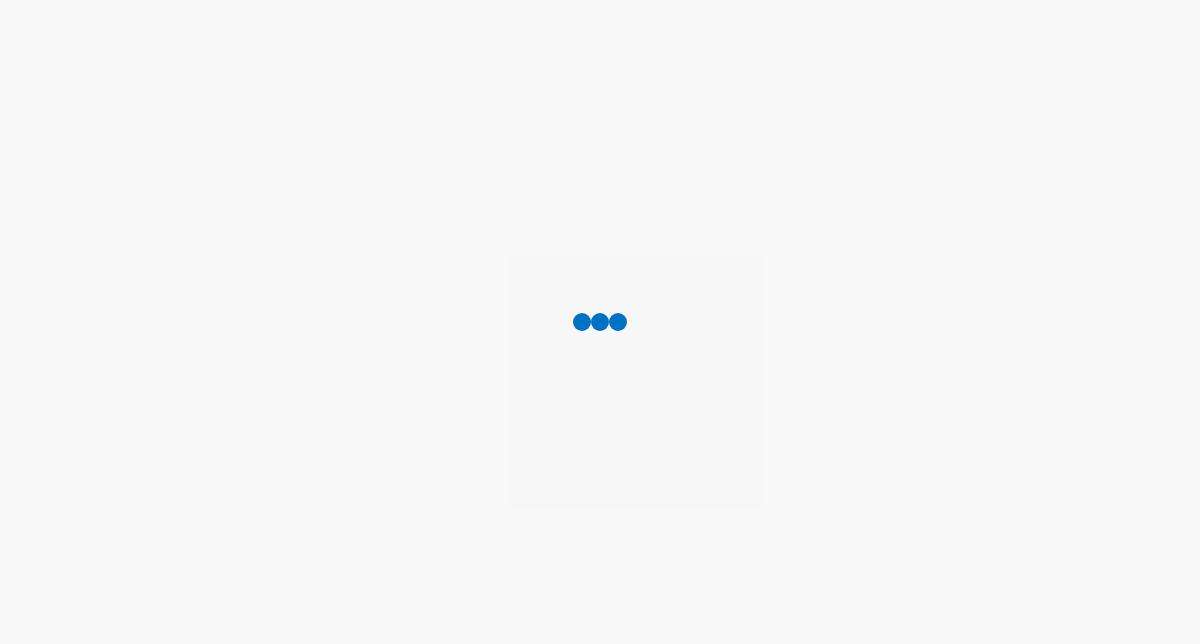 scroll, scrollTop: 0, scrollLeft: 0, axis: both 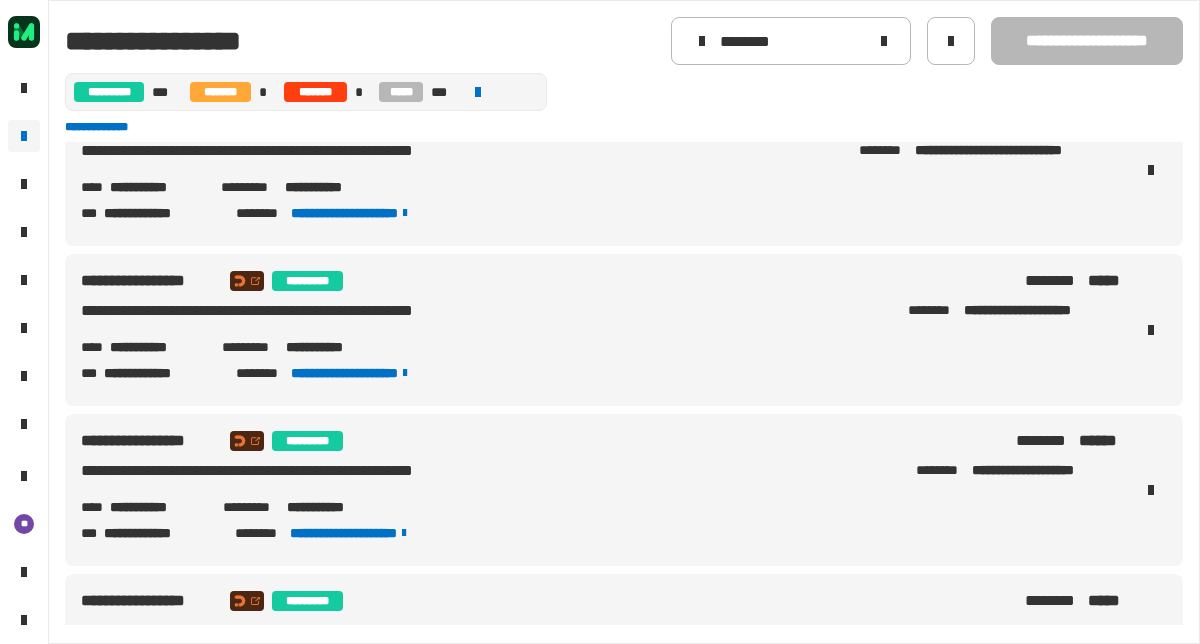 click on "**********" at bounding box center [335, 507] 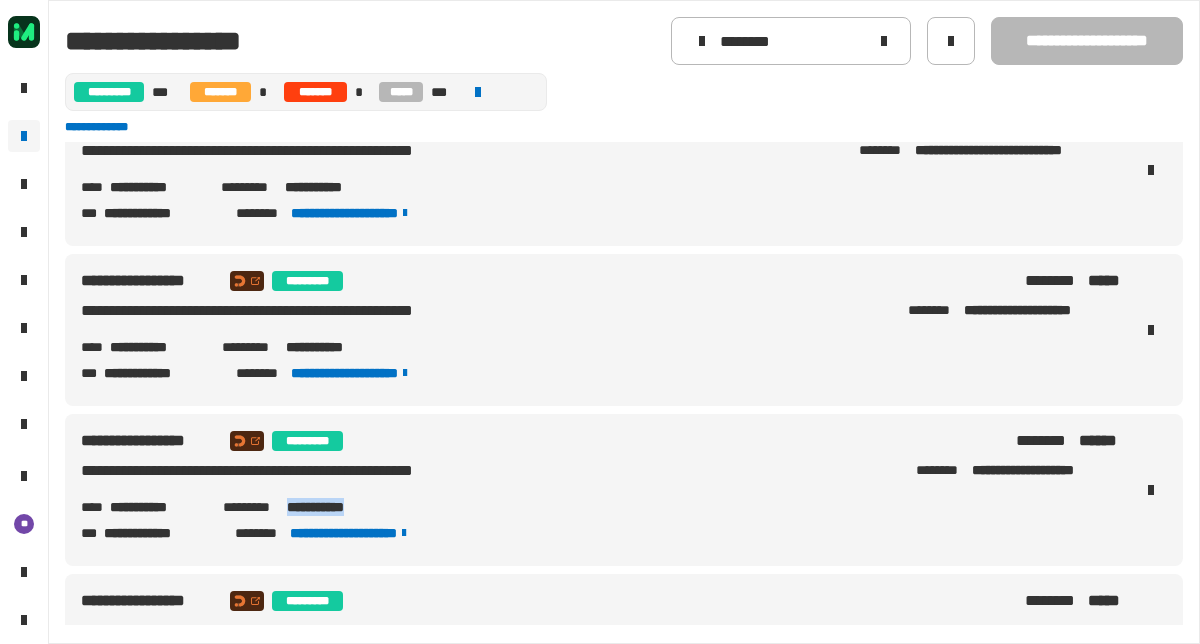 click on "**********" at bounding box center (335, 507) 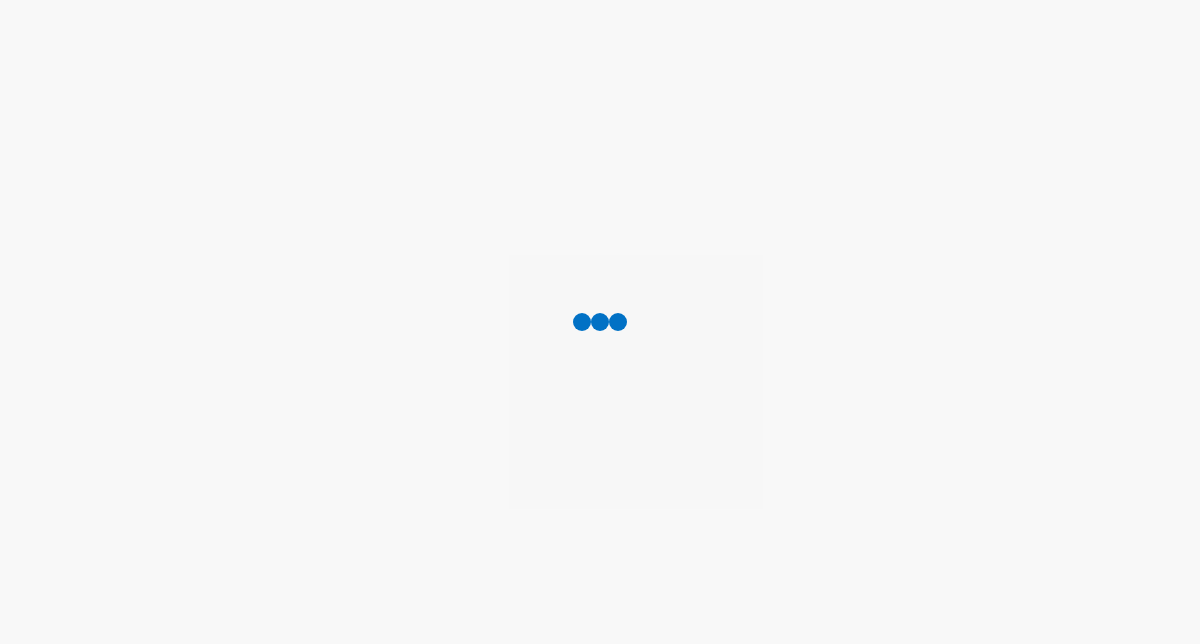 scroll, scrollTop: 0, scrollLeft: 0, axis: both 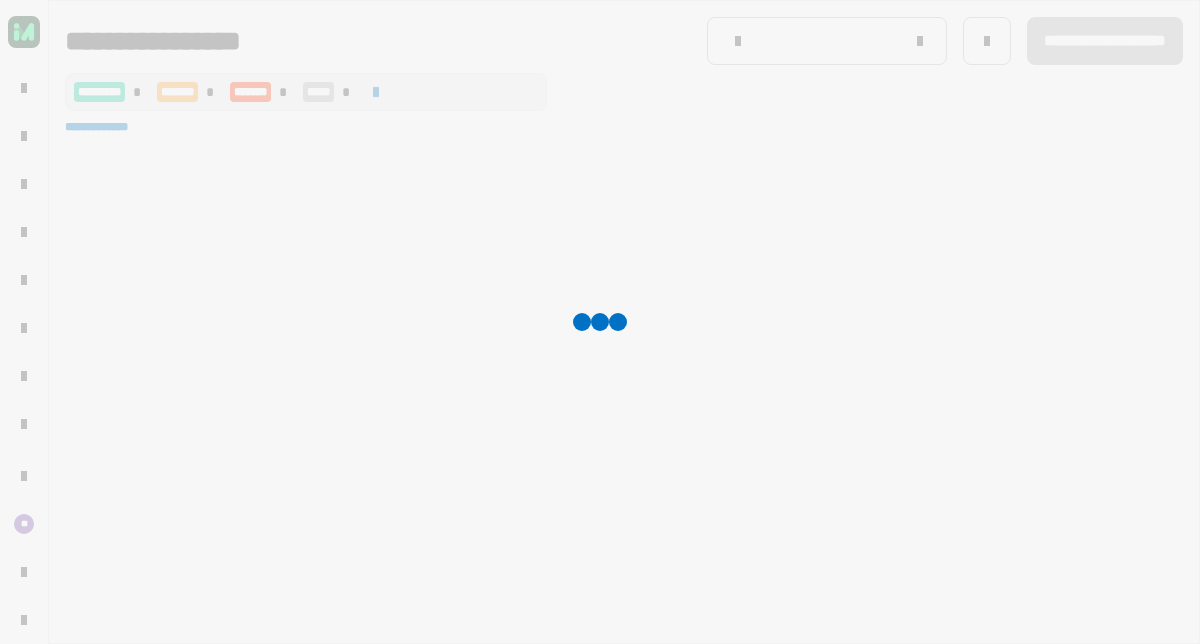 type on "********" 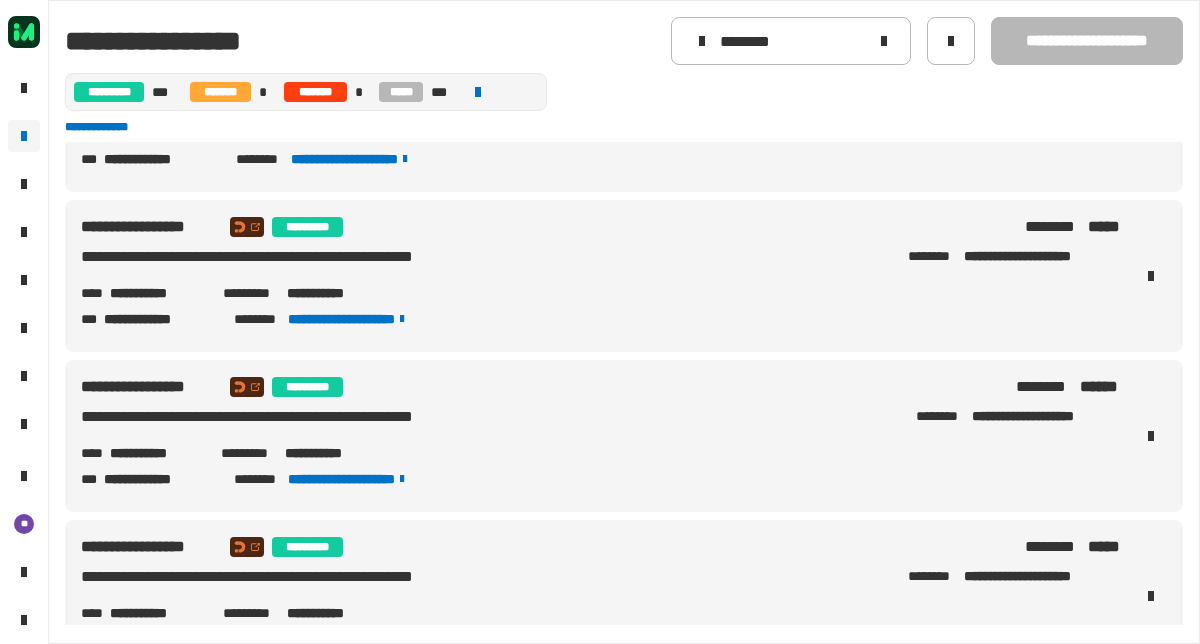 scroll, scrollTop: 1708, scrollLeft: 0, axis: vertical 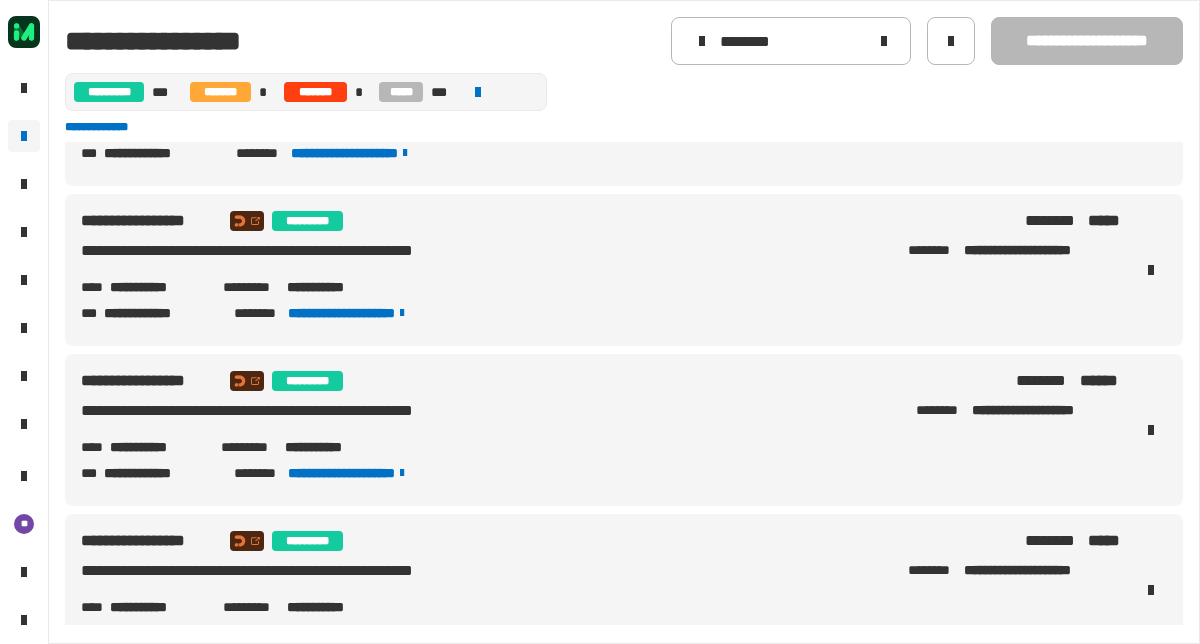 click on "**********" at bounding box center (332, 447) 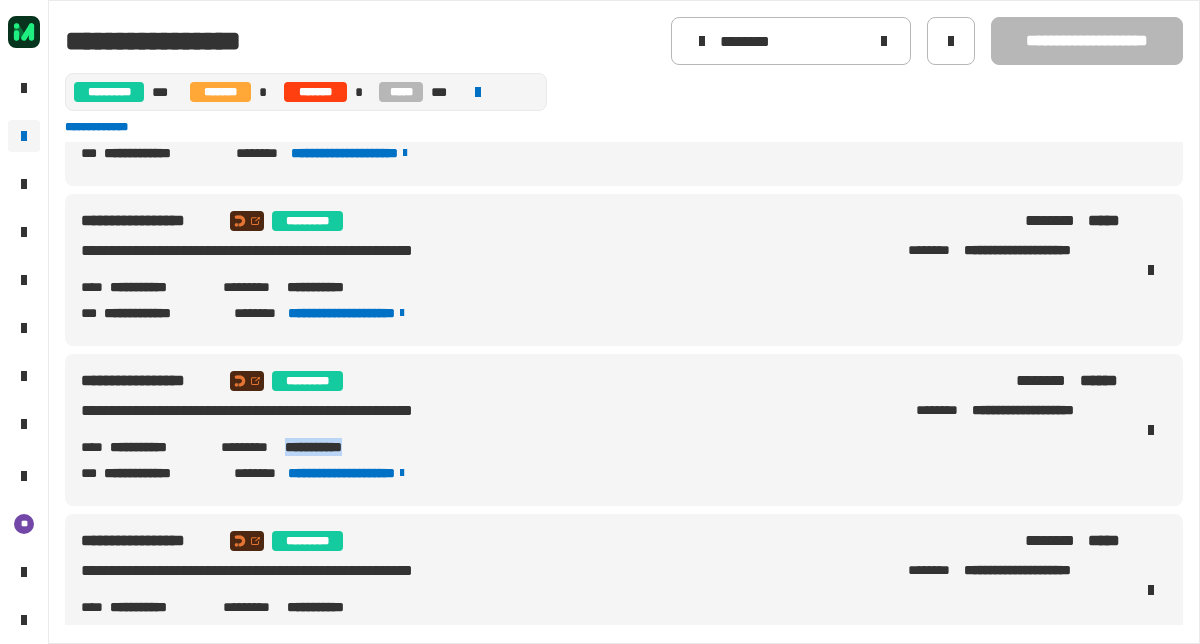 click on "**********" at bounding box center (332, 447) 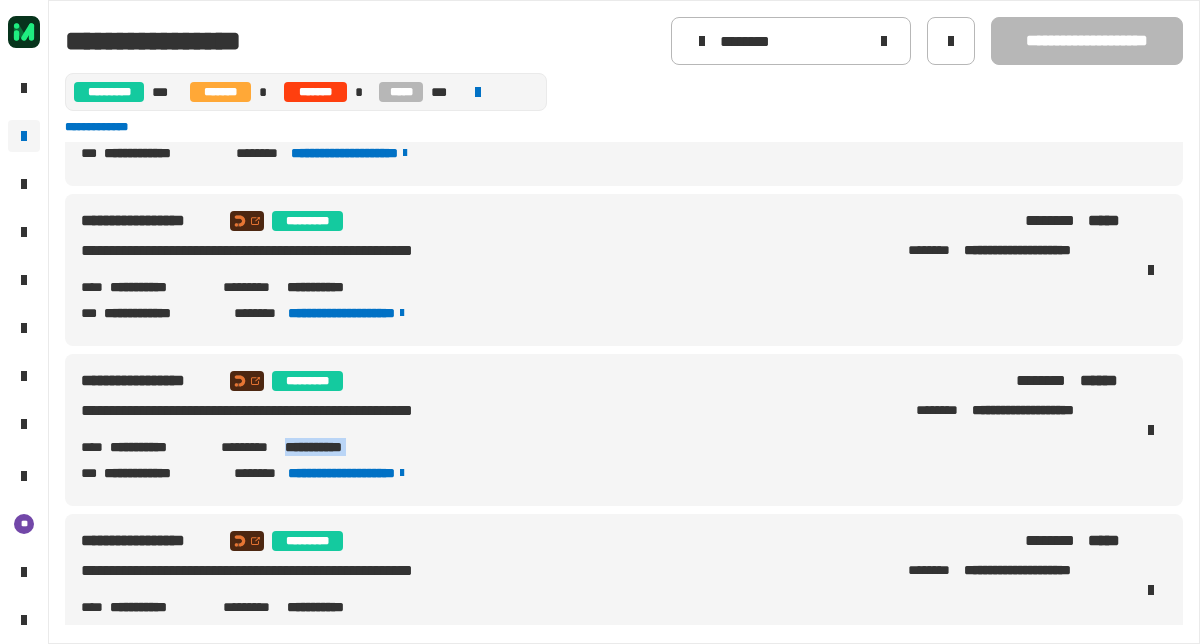 click on "**********" at bounding box center (332, 447) 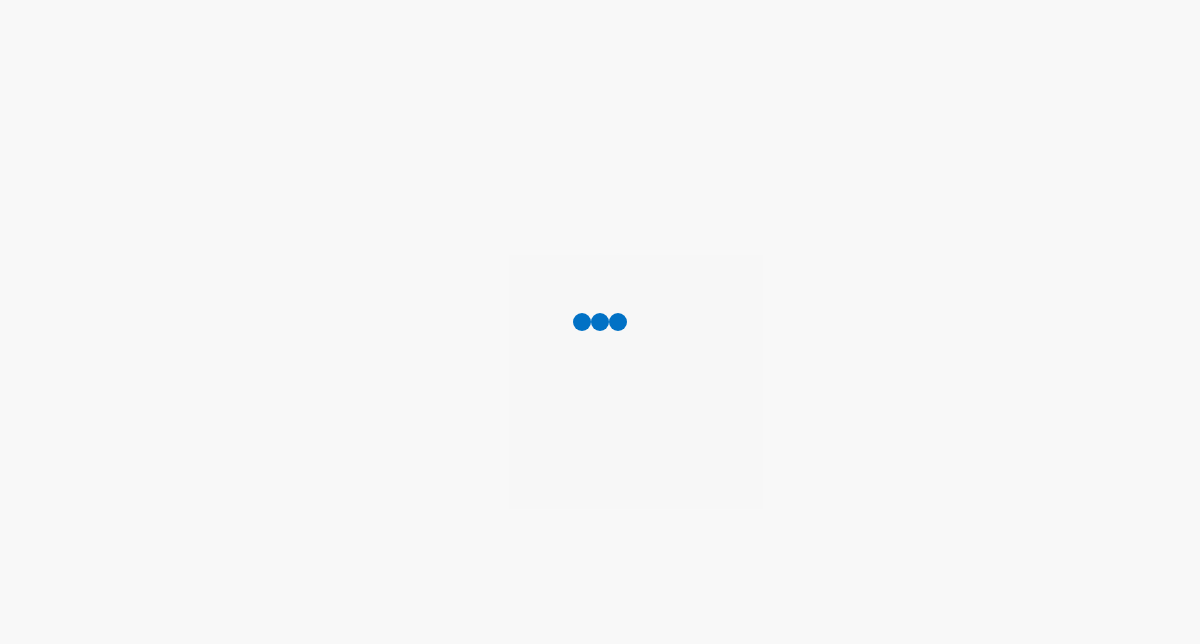 scroll, scrollTop: 0, scrollLeft: 0, axis: both 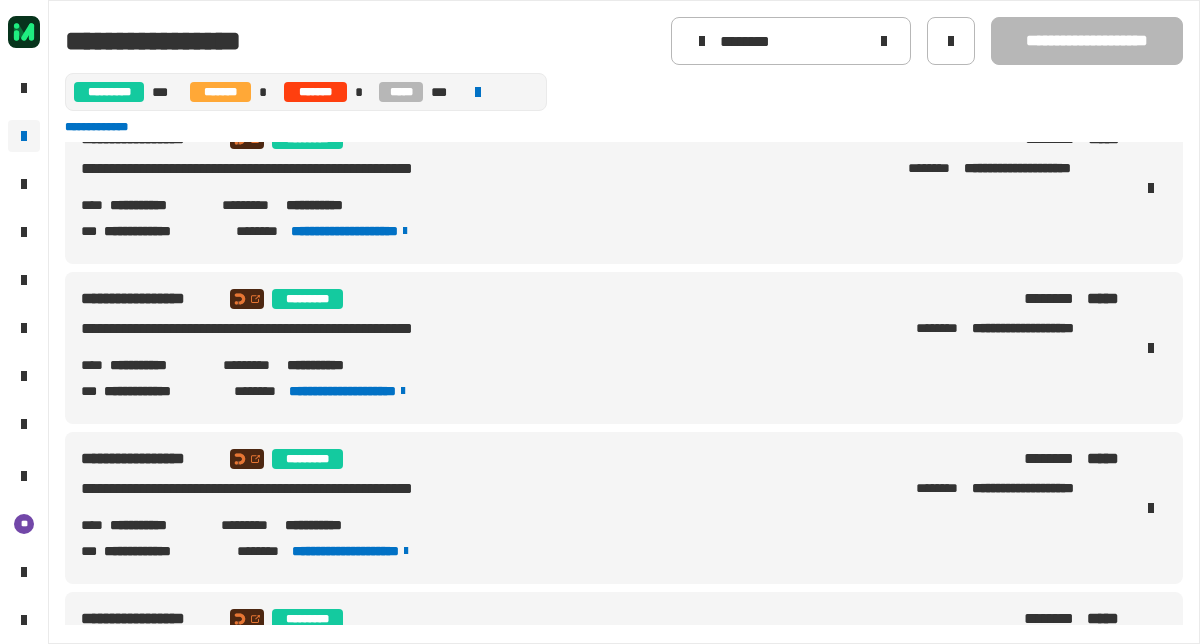 click on "**********" at bounding box center [335, 365] 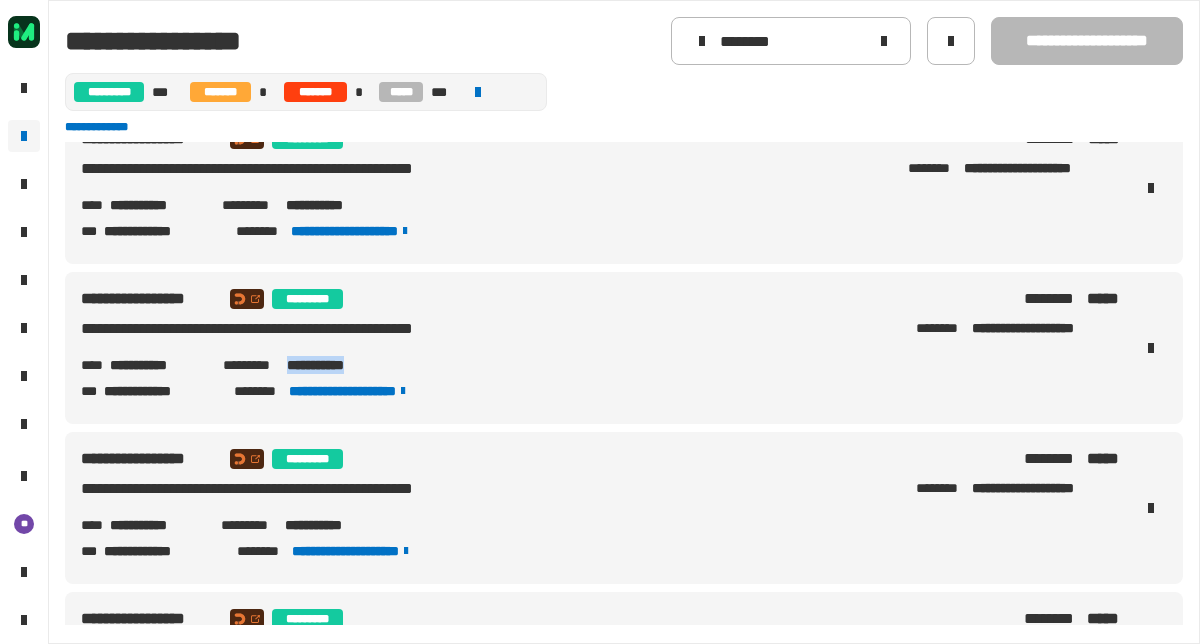 click on "**********" at bounding box center [335, 365] 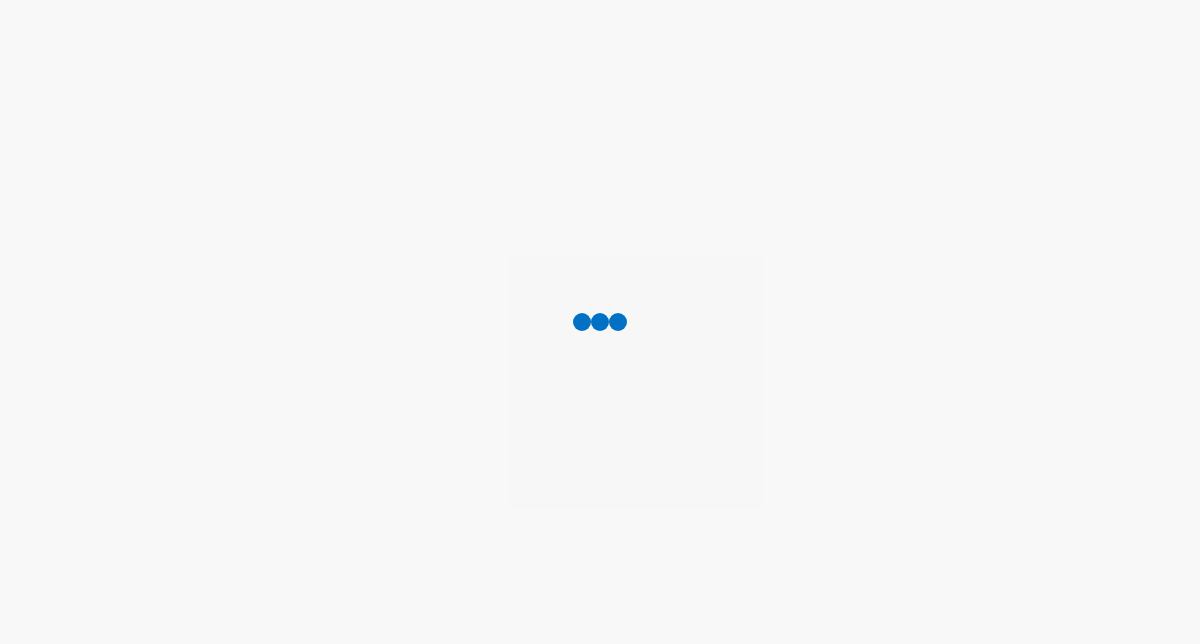 scroll, scrollTop: 0, scrollLeft: 0, axis: both 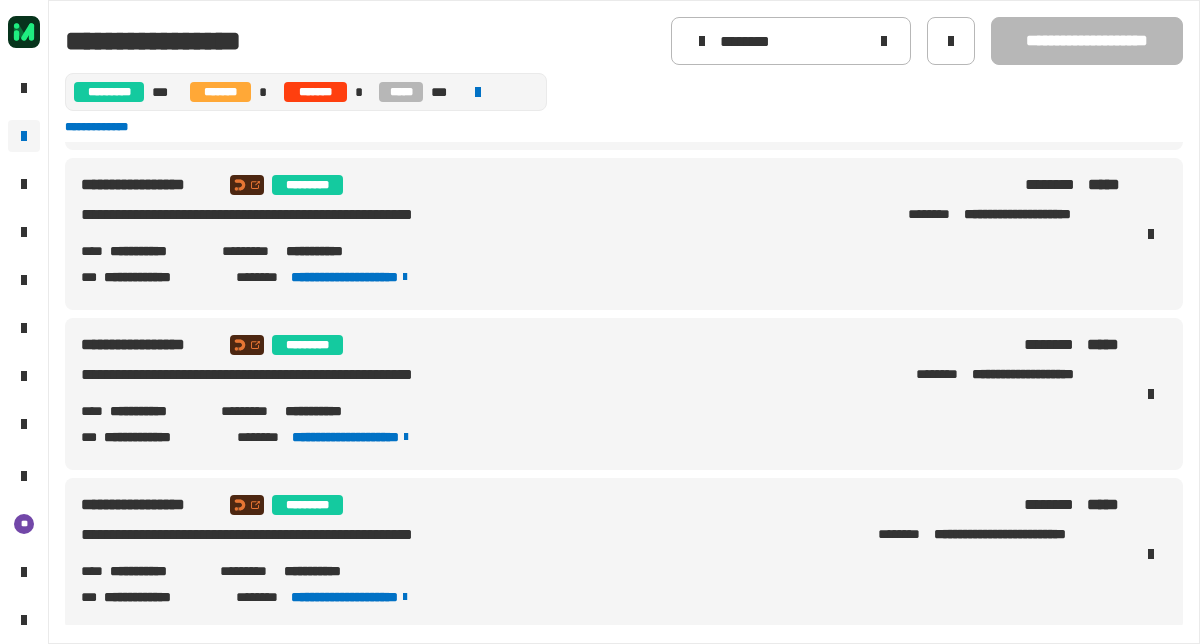 click on "**********" at bounding box center (332, 411) 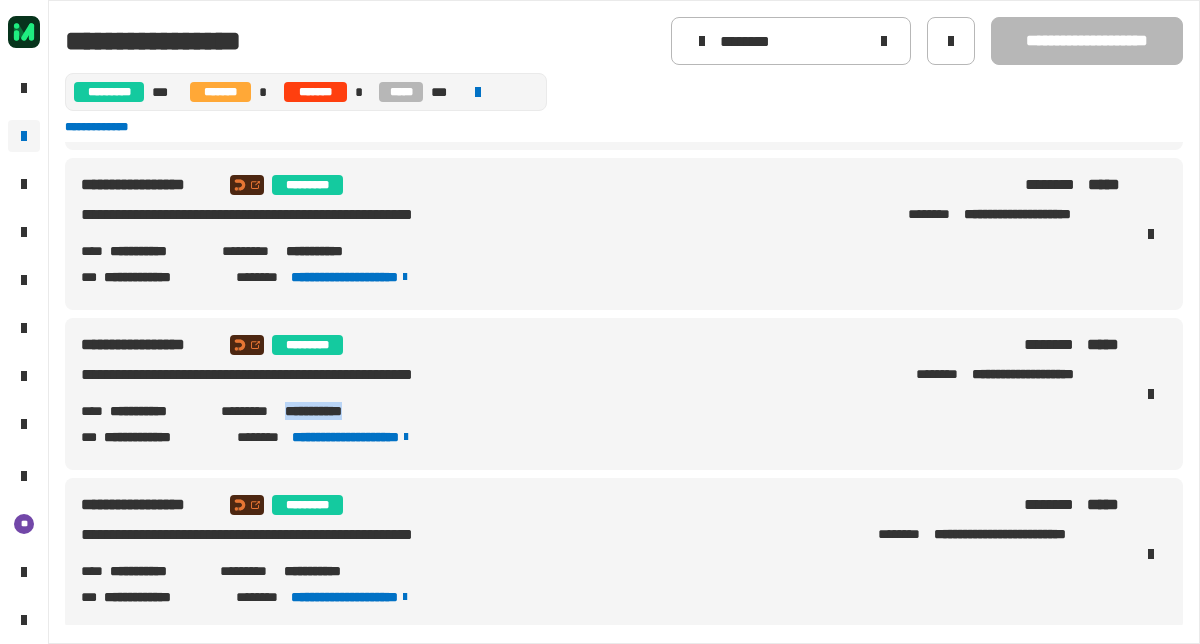 click on "**********" at bounding box center [332, 411] 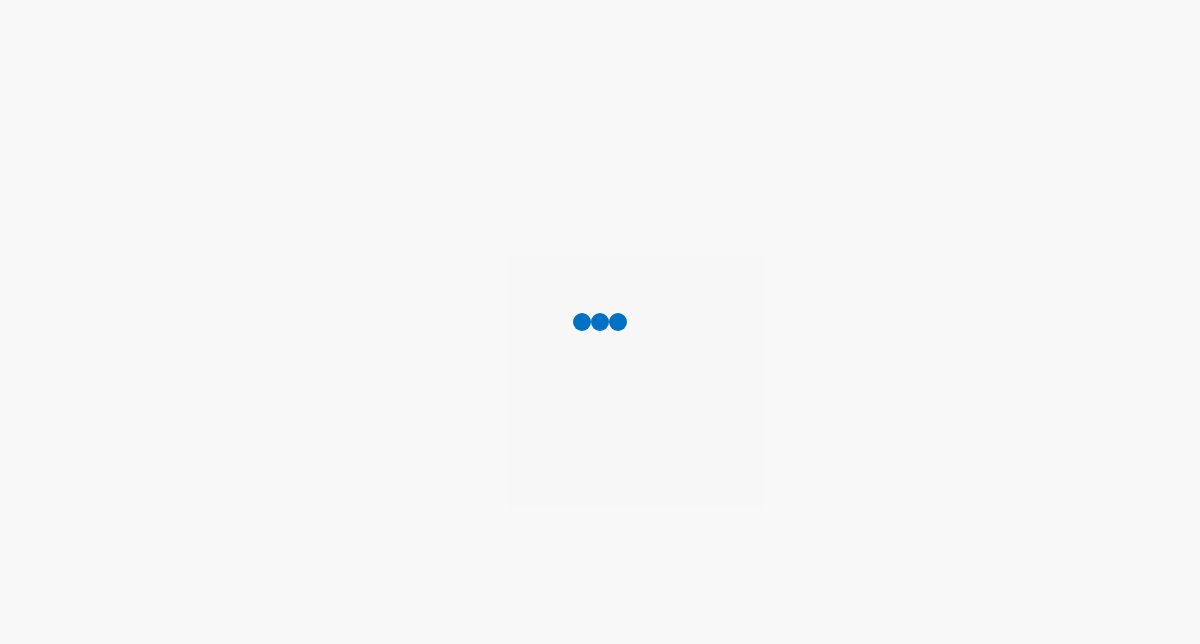 scroll, scrollTop: 0, scrollLeft: 0, axis: both 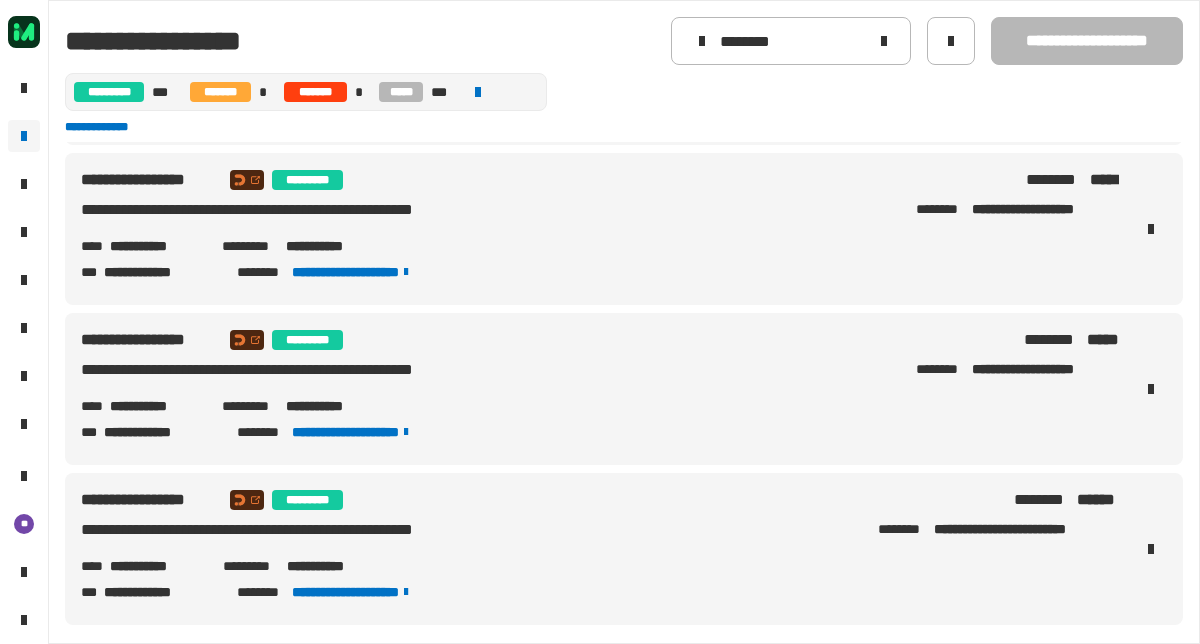 click on "**********" at bounding box center (333, 246) 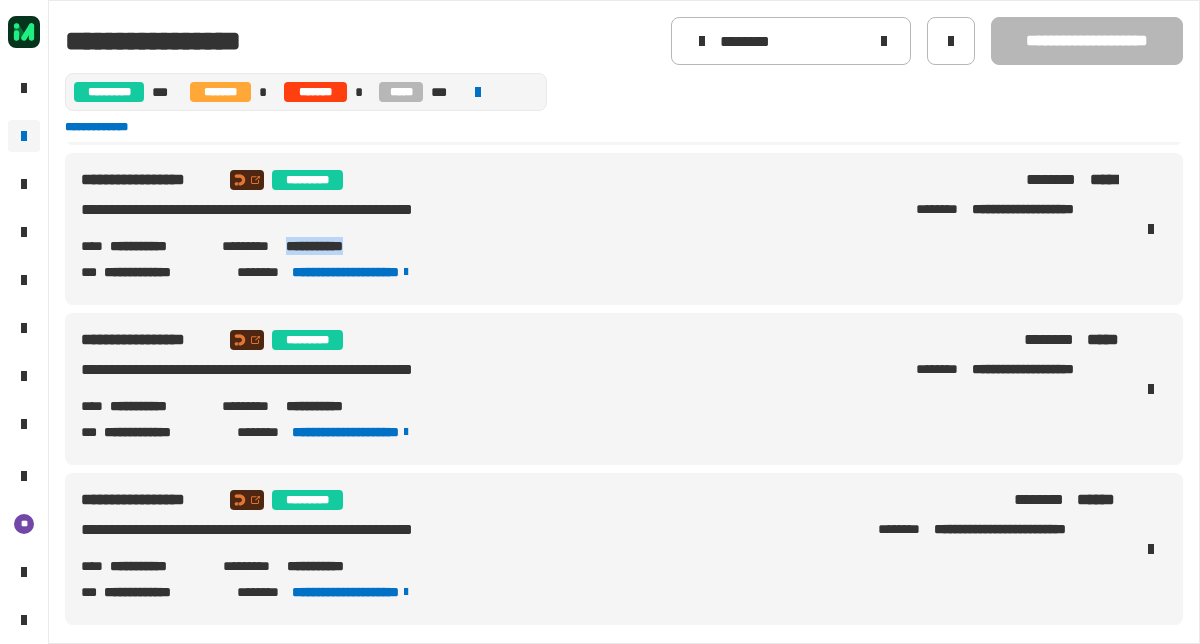 click on "**********" at bounding box center (333, 246) 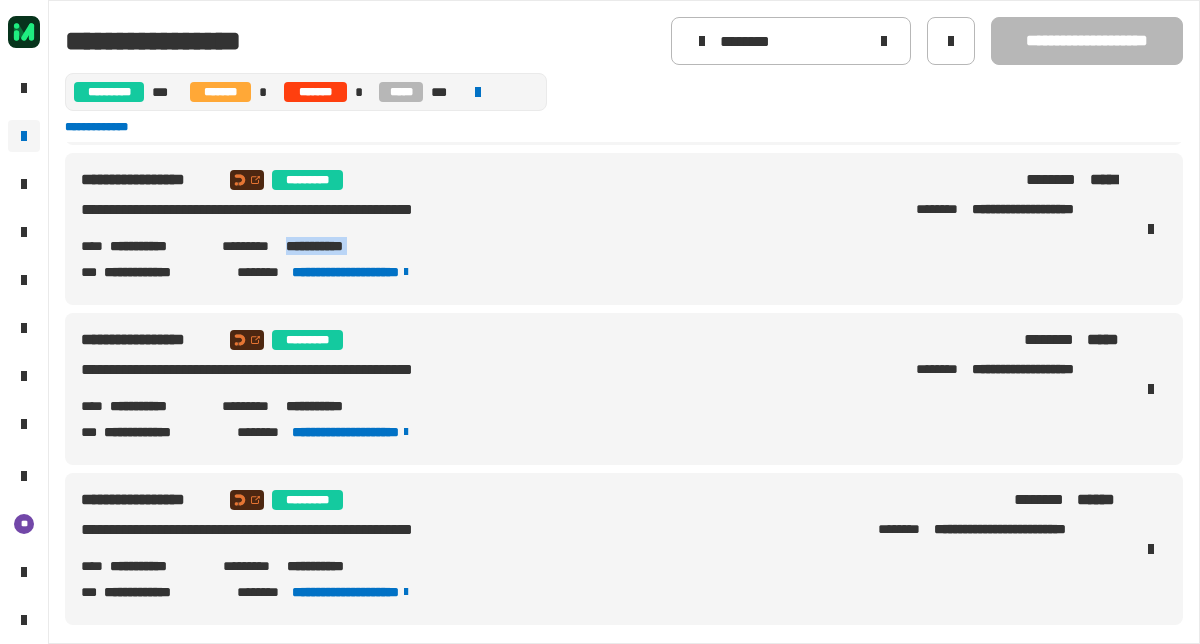 click on "**********" at bounding box center (333, 246) 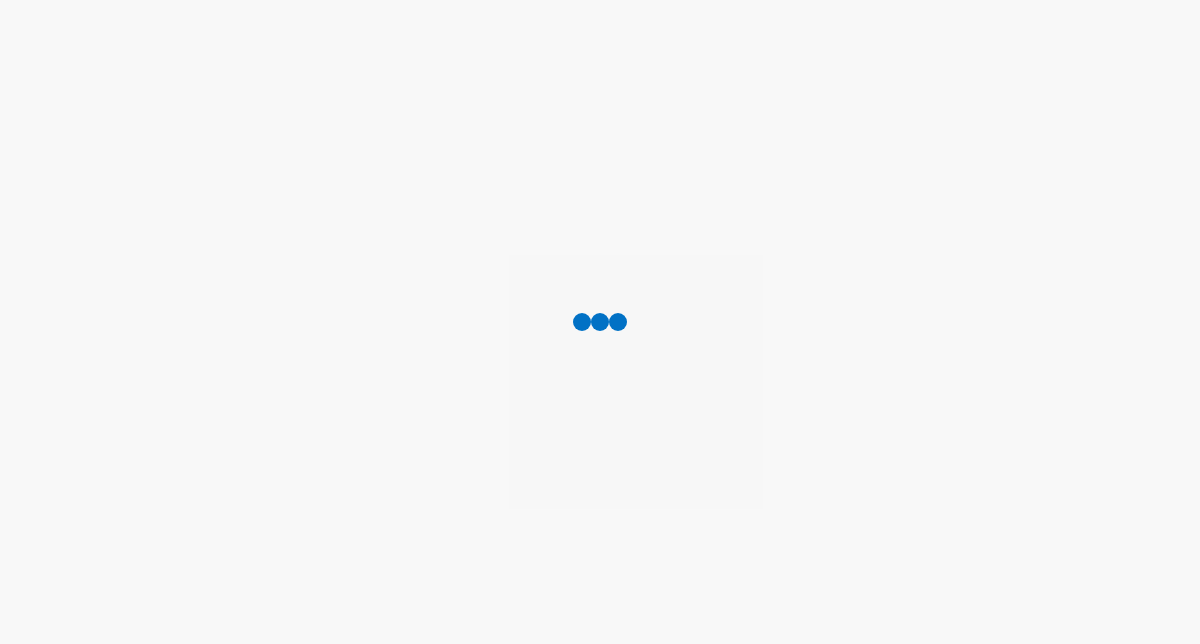scroll, scrollTop: 0, scrollLeft: 0, axis: both 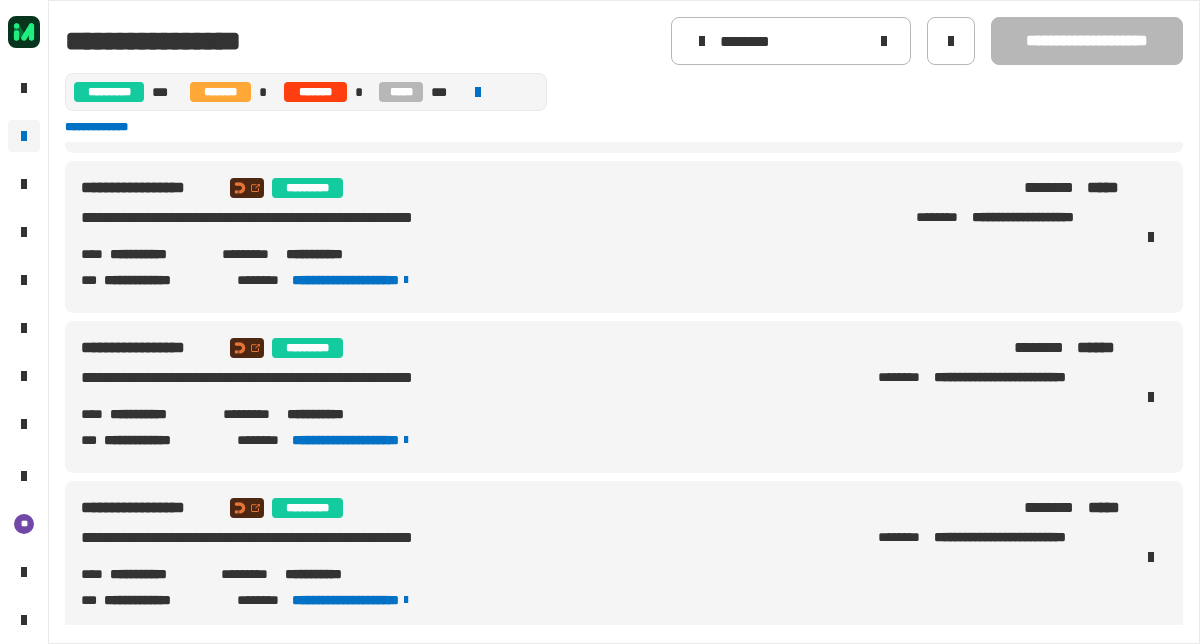 click on "**********" at bounding box center [333, 254] 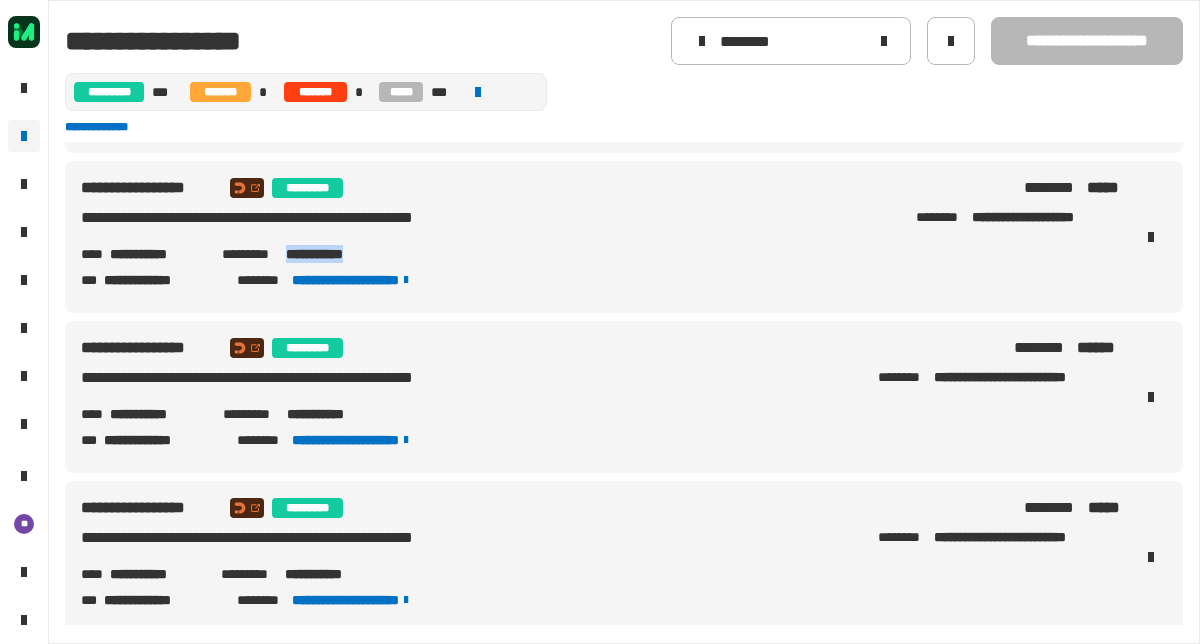 click on "**********" at bounding box center [333, 254] 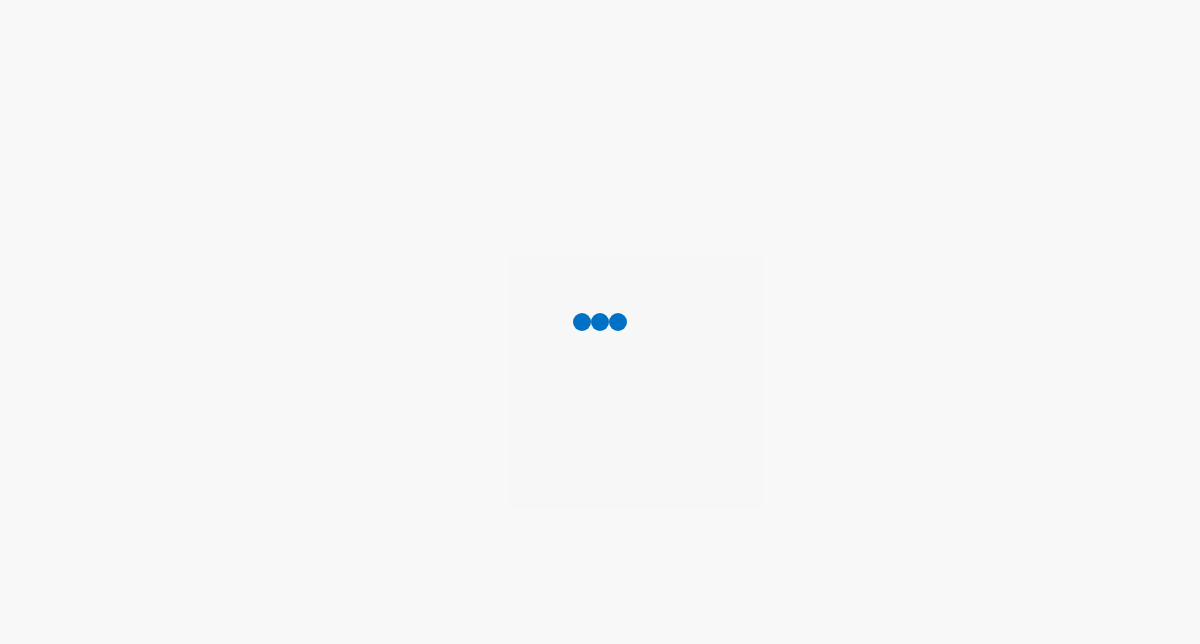 scroll, scrollTop: 0, scrollLeft: 0, axis: both 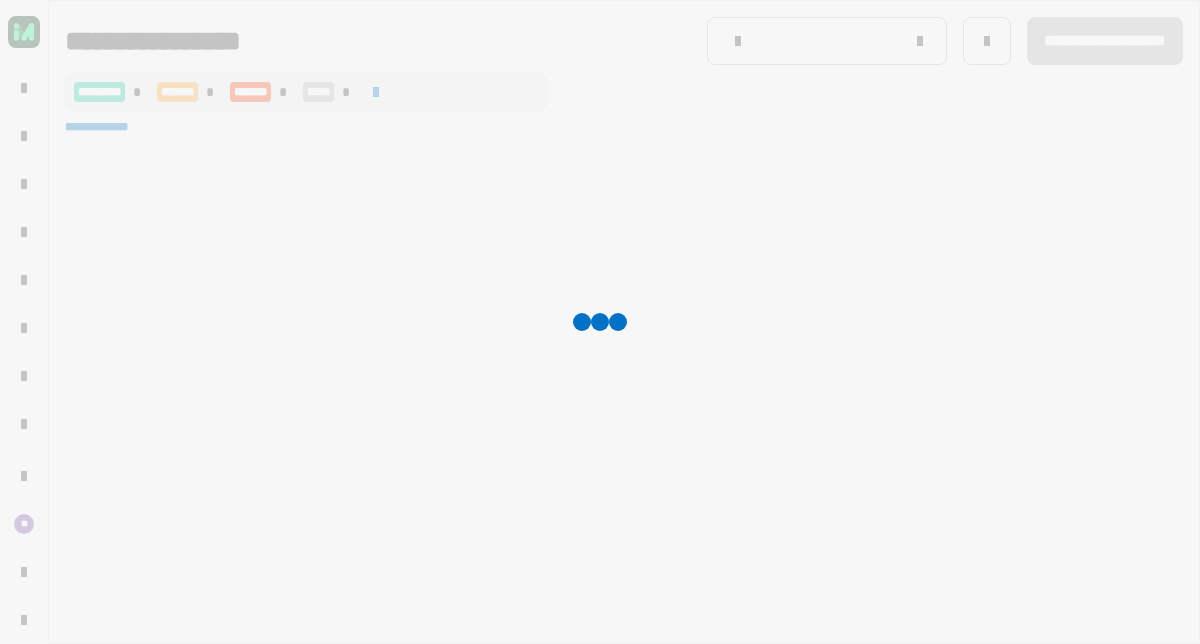type on "********" 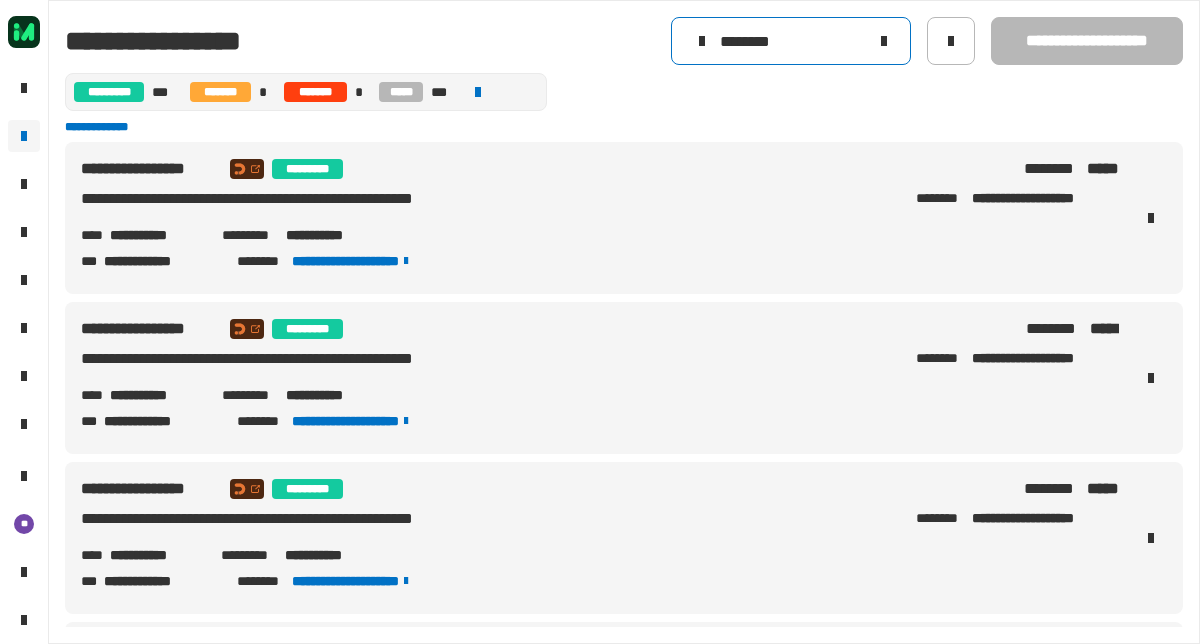 click 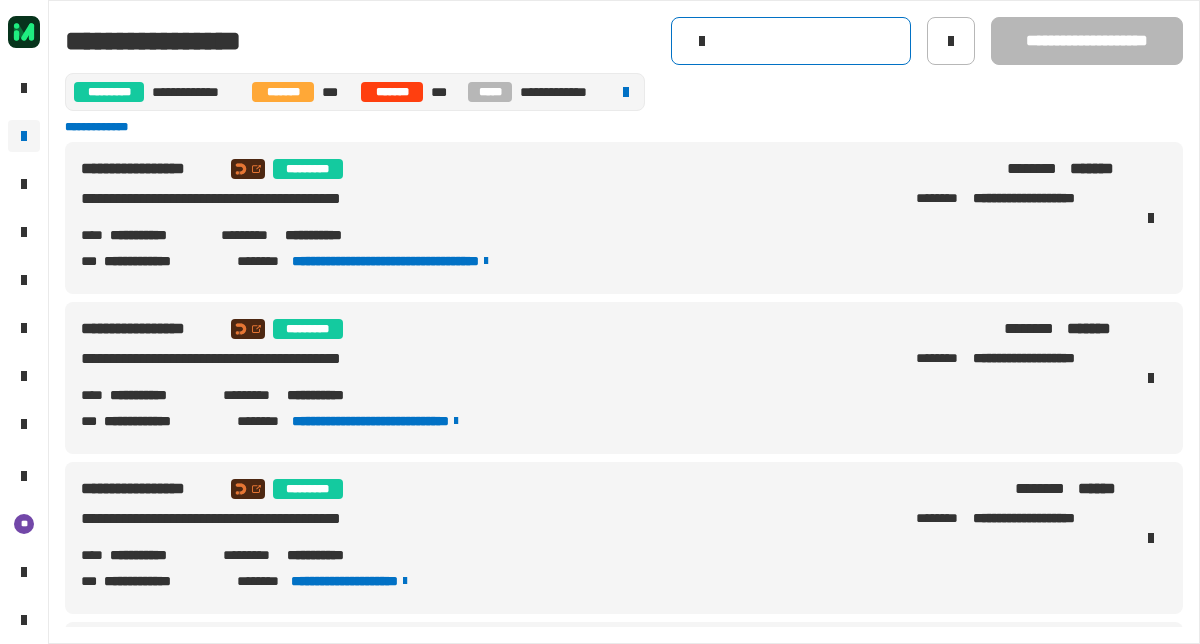click 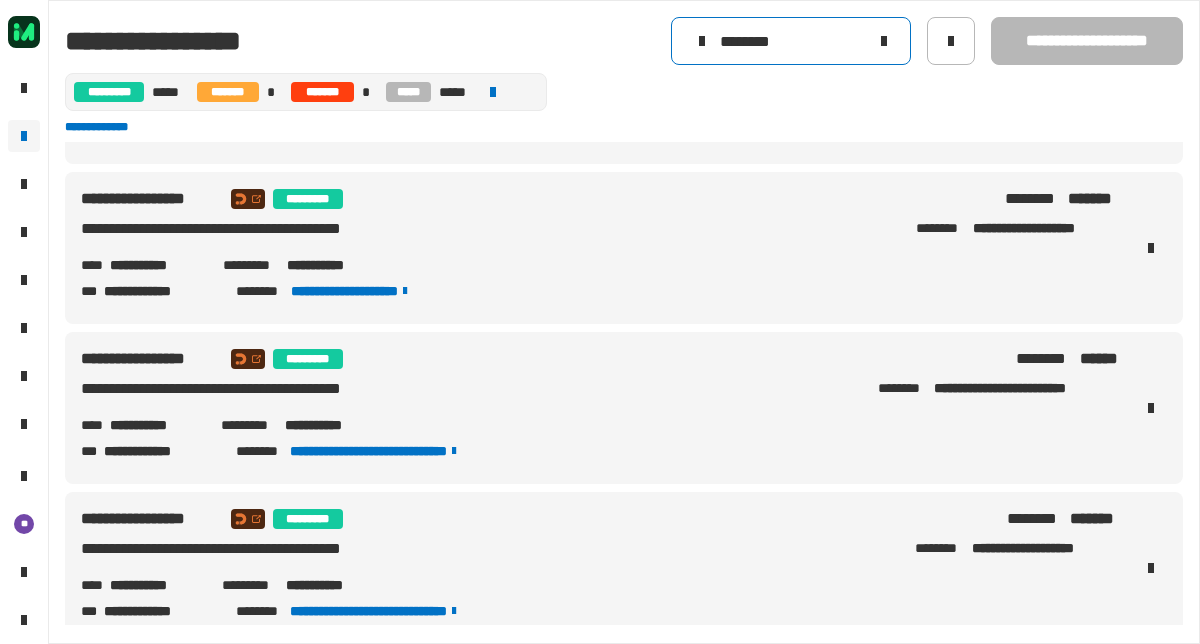 scroll, scrollTop: 1277, scrollLeft: 0, axis: vertical 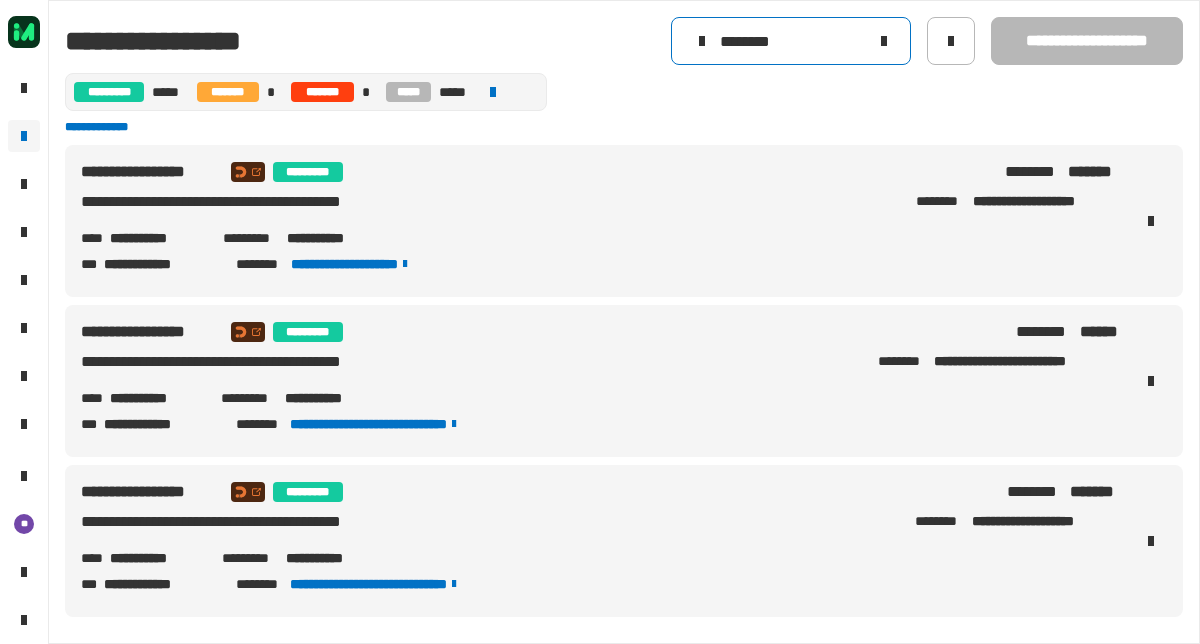 type on "********" 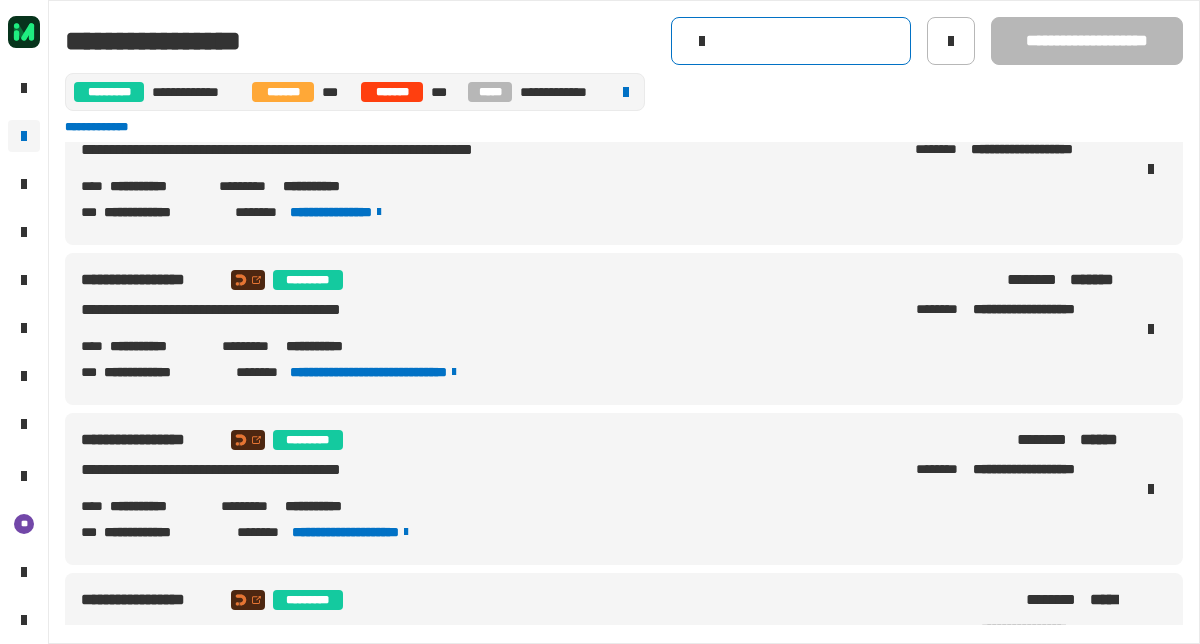 scroll, scrollTop: 5, scrollLeft: 0, axis: vertical 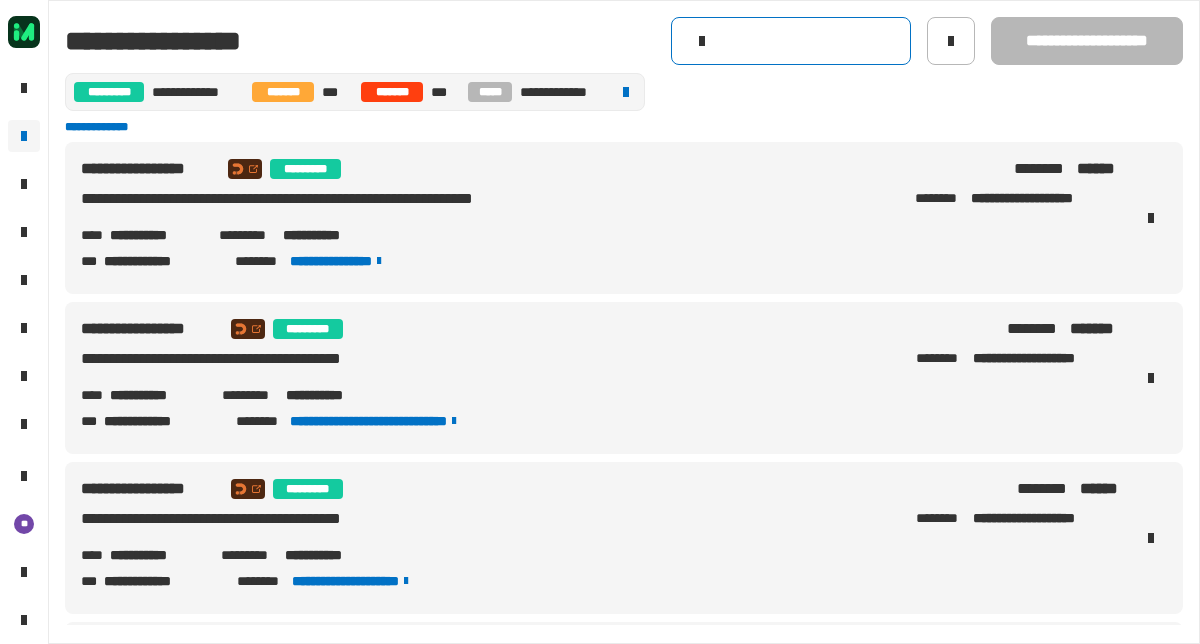 click 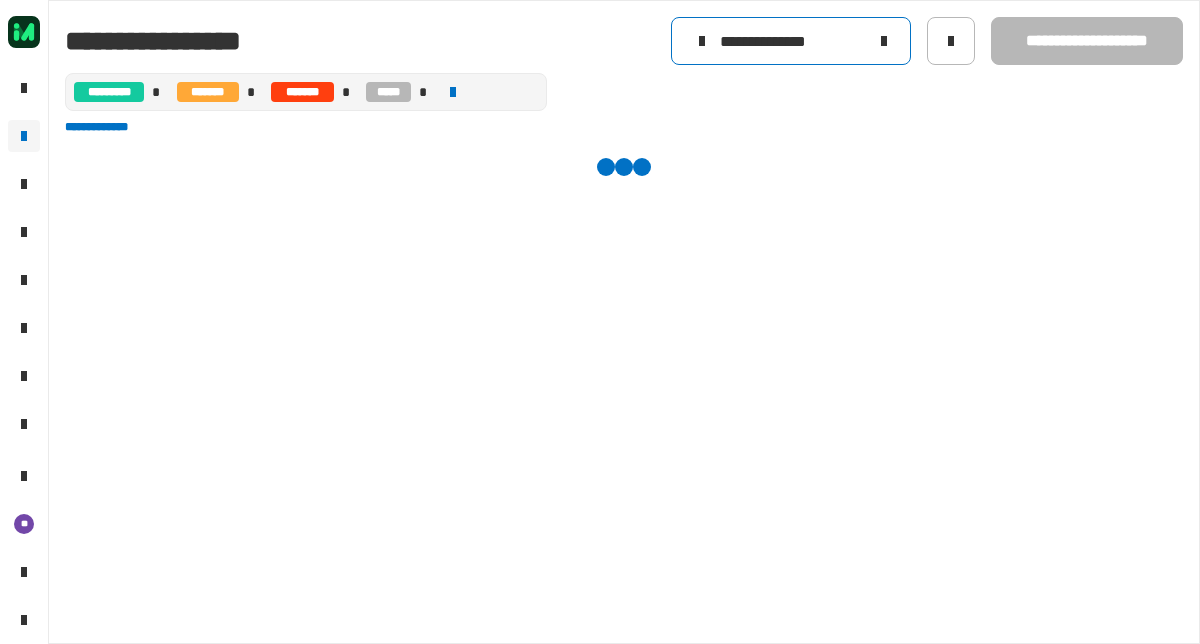 type on "**********" 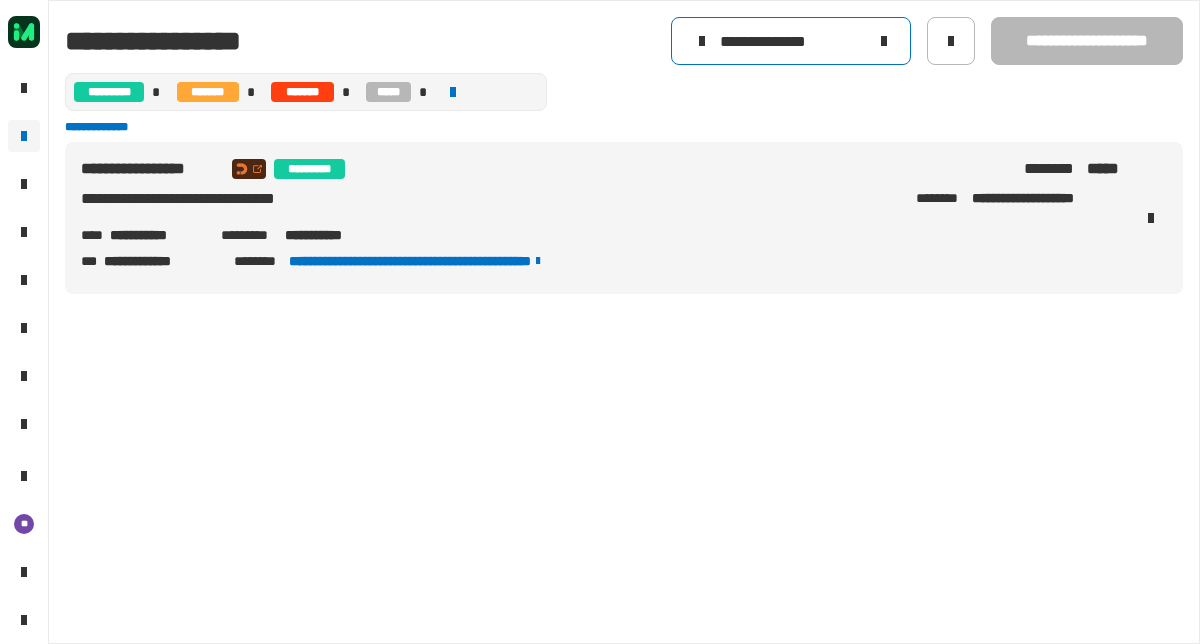 click 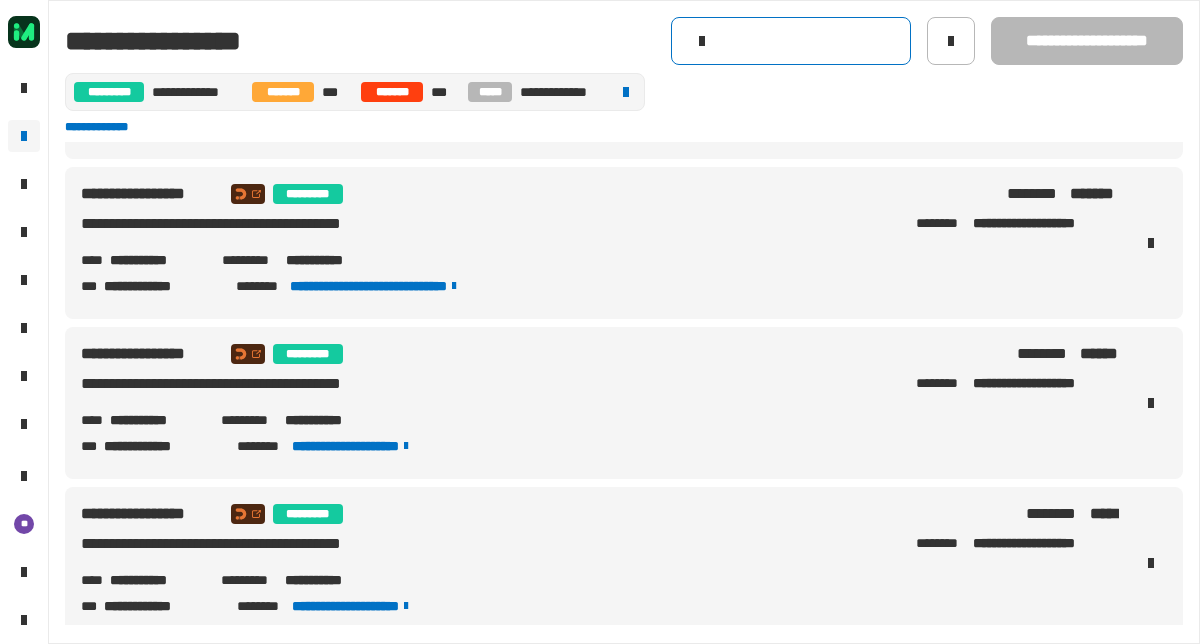 scroll, scrollTop: 0, scrollLeft: 0, axis: both 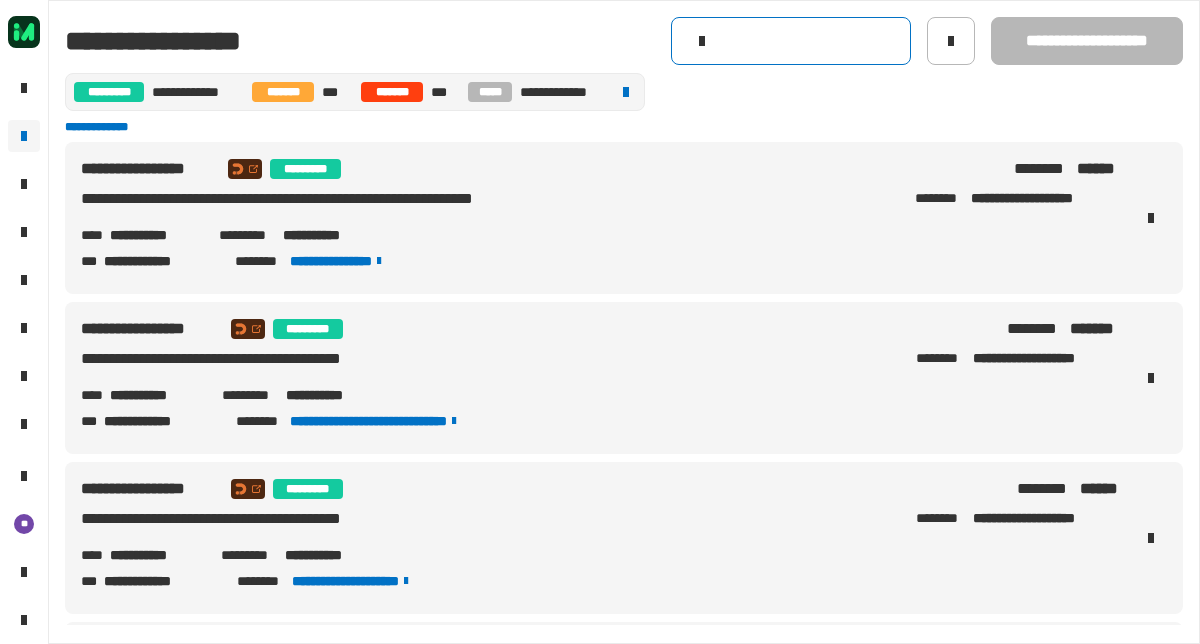 click 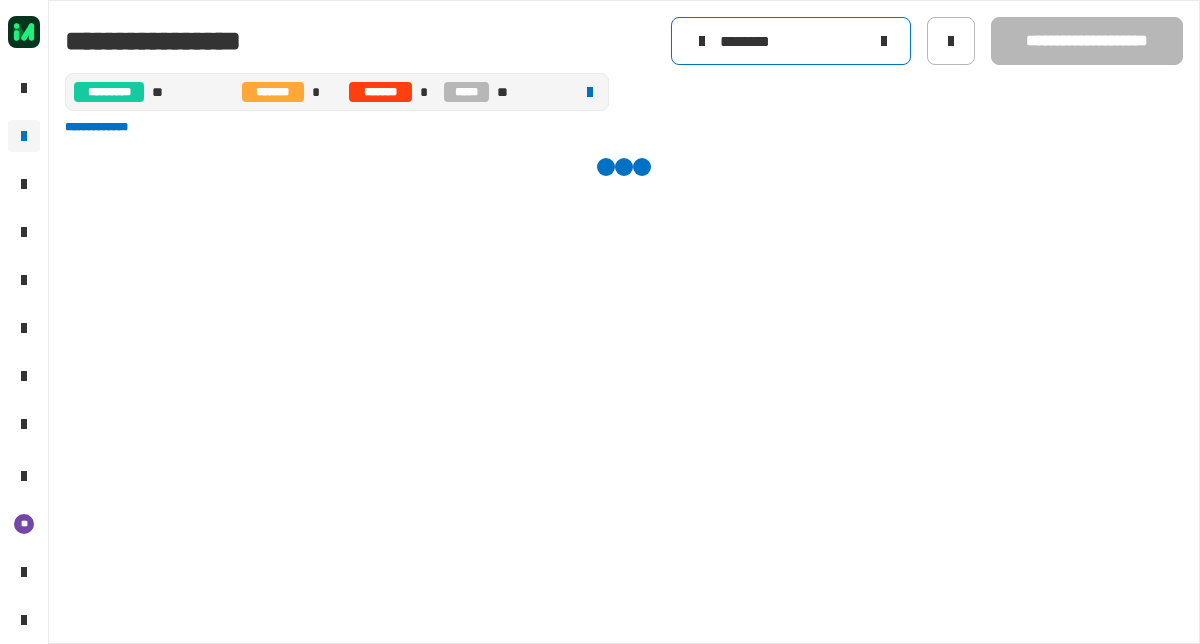 type on "********" 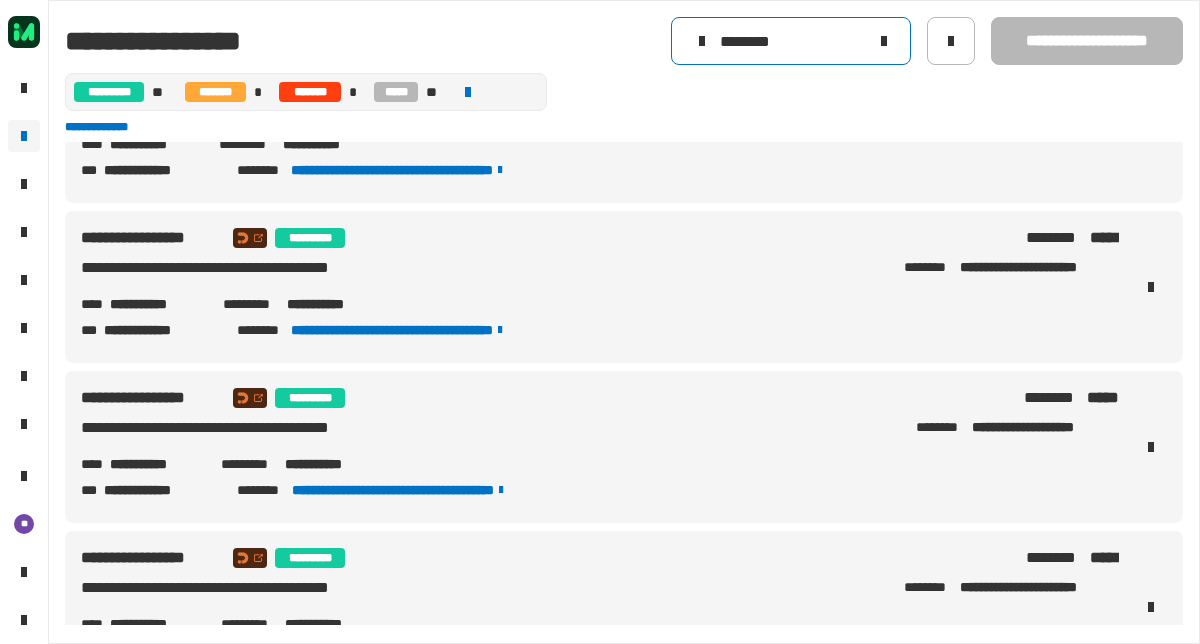 scroll, scrollTop: 637, scrollLeft: 0, axis: vertical 